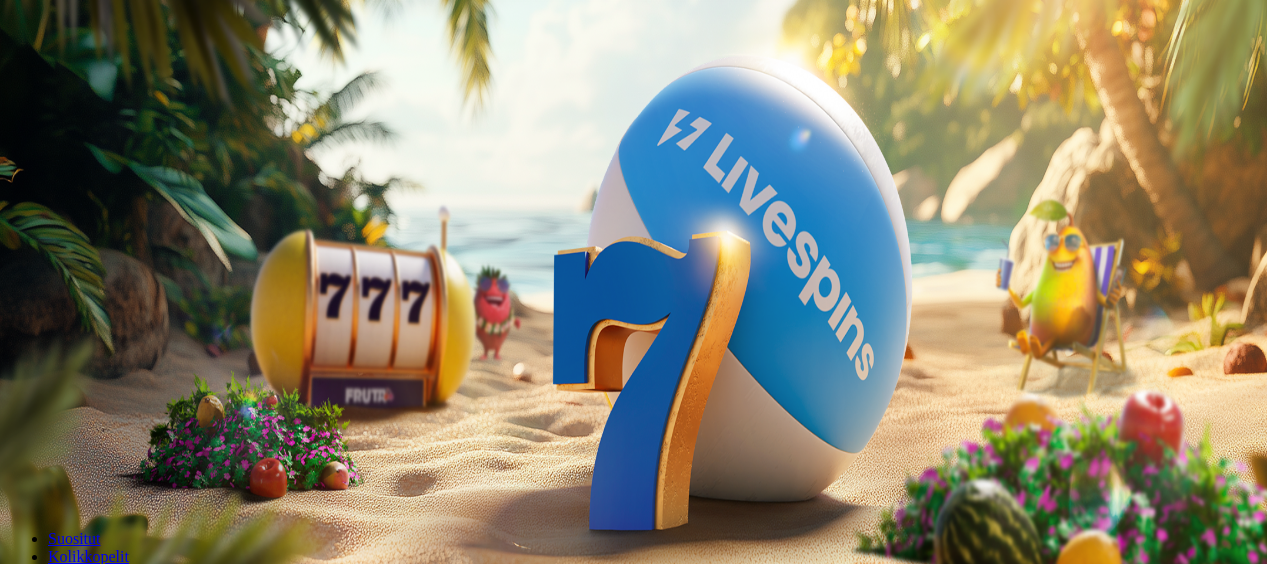scroll, scrollTop: 0, scrollLeft: 0, axis: both 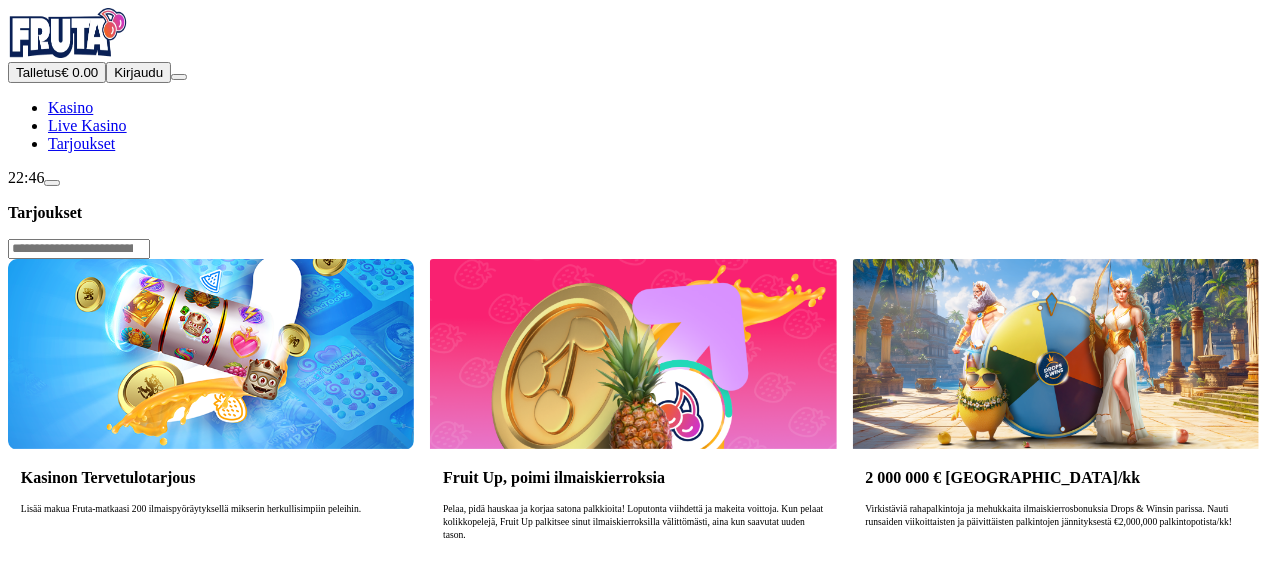 click on "Ymmärrän" at bounding box center [151, 1052] 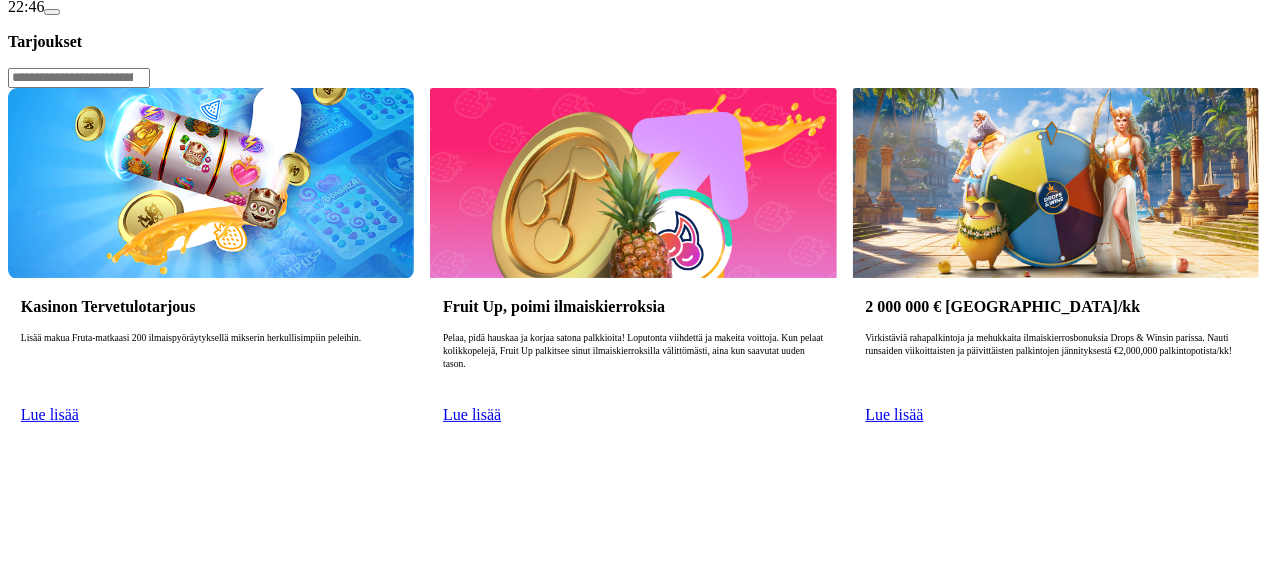 scroll, scrollTop: 172, scrollLeft: 0, axis: vertical 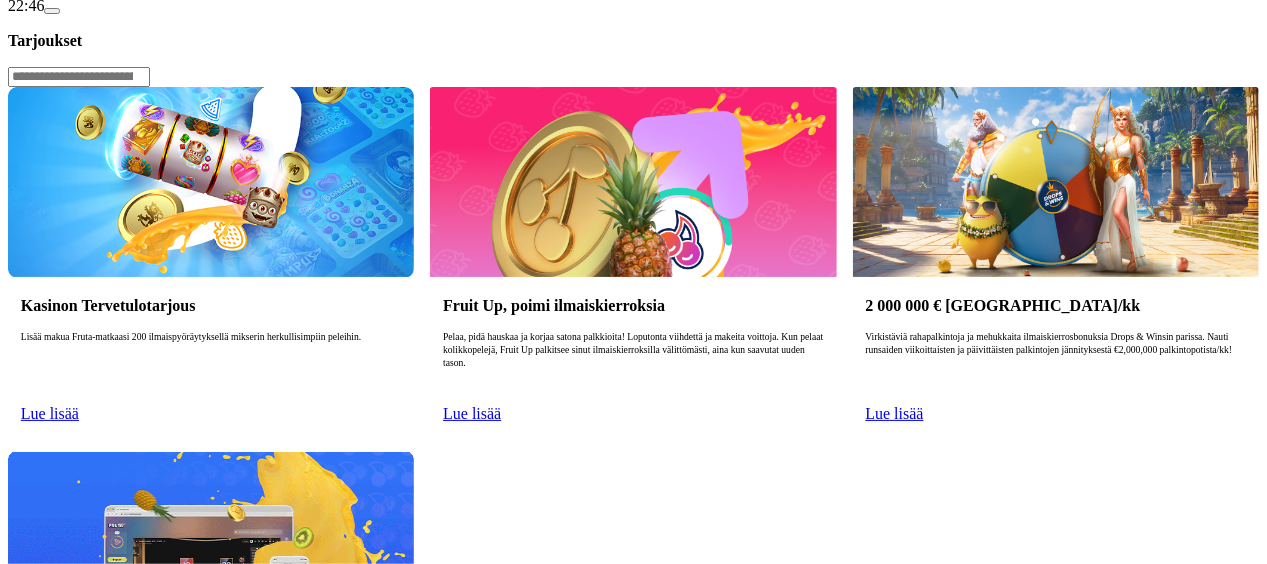 click on "Lue lisää" at bounding box center [50, 413] 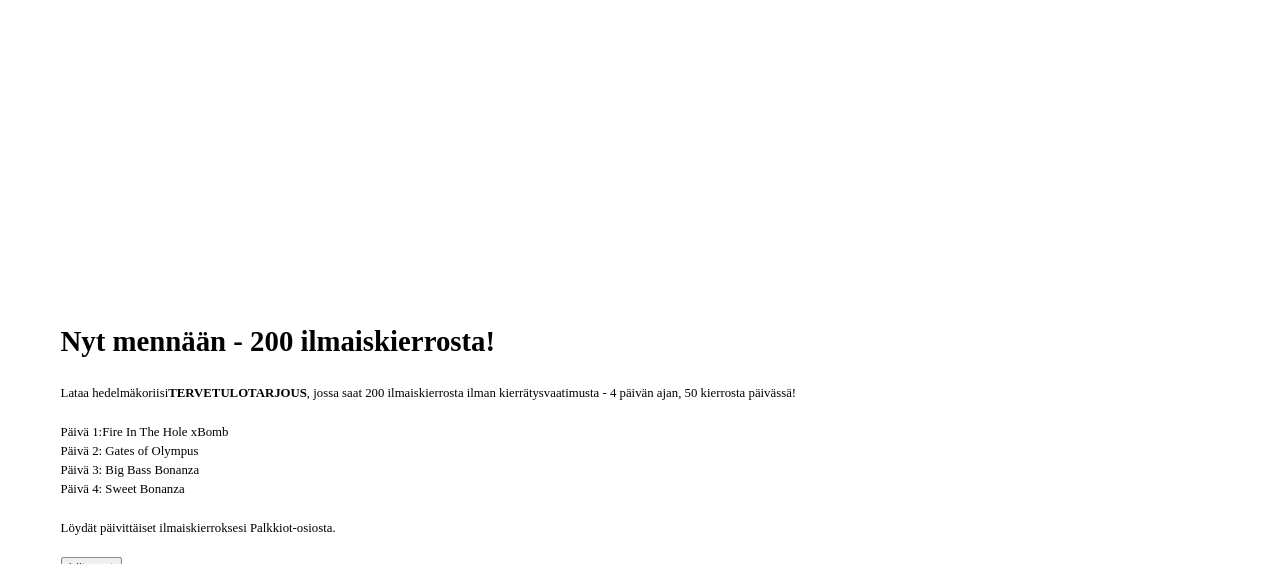 scroll, scrollTop: 409, scrollLeft: 0, axis: vertical 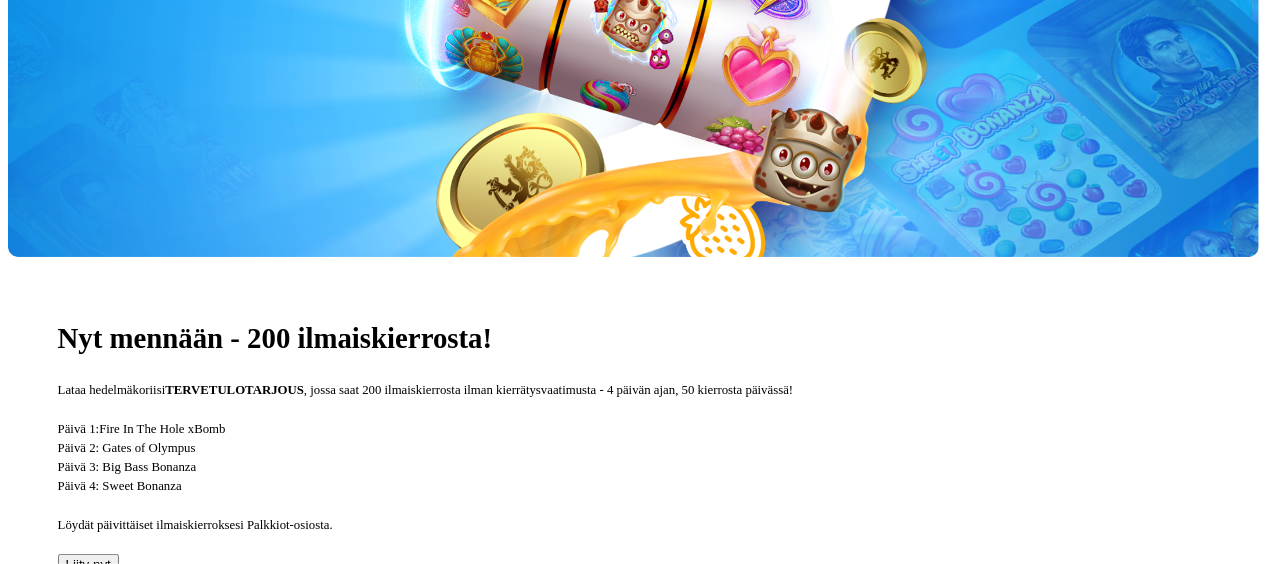 click on "Liity nyt" at bounding box center [88, 564] 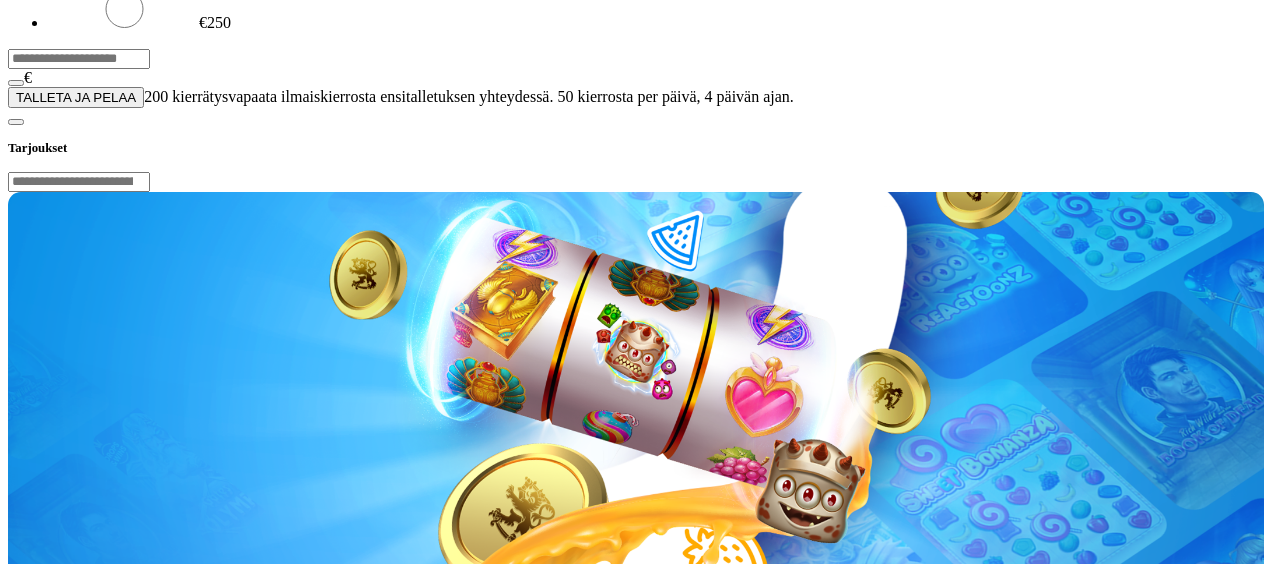 drag, startPoint x: 484, startPoint y: 162, endPoint x: 116, endPoint y: 128, distance: 369.56732 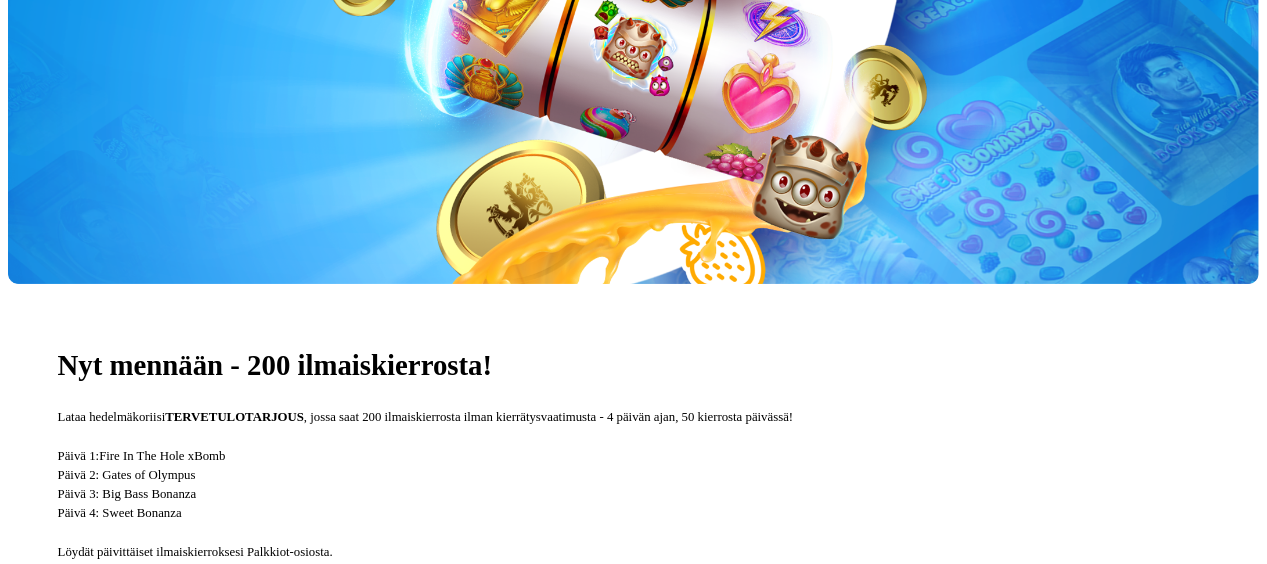 scroll, scrollTop: 388, scrollLeft: 0, axis: vertical 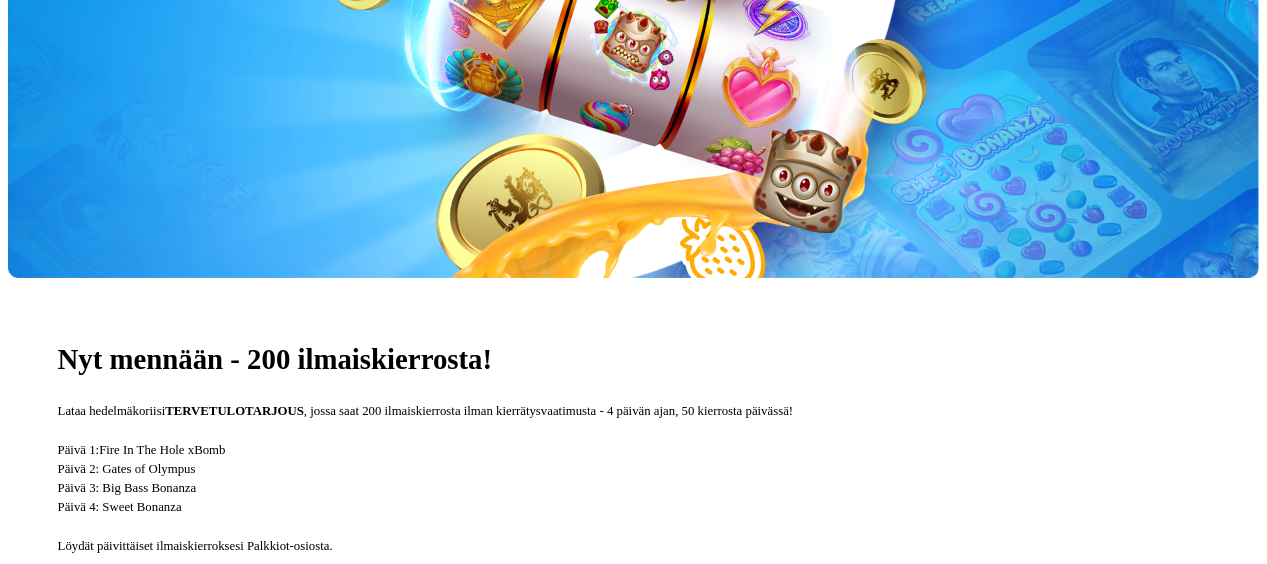 click on "Liity nyt" at bounding box center (88, 585) 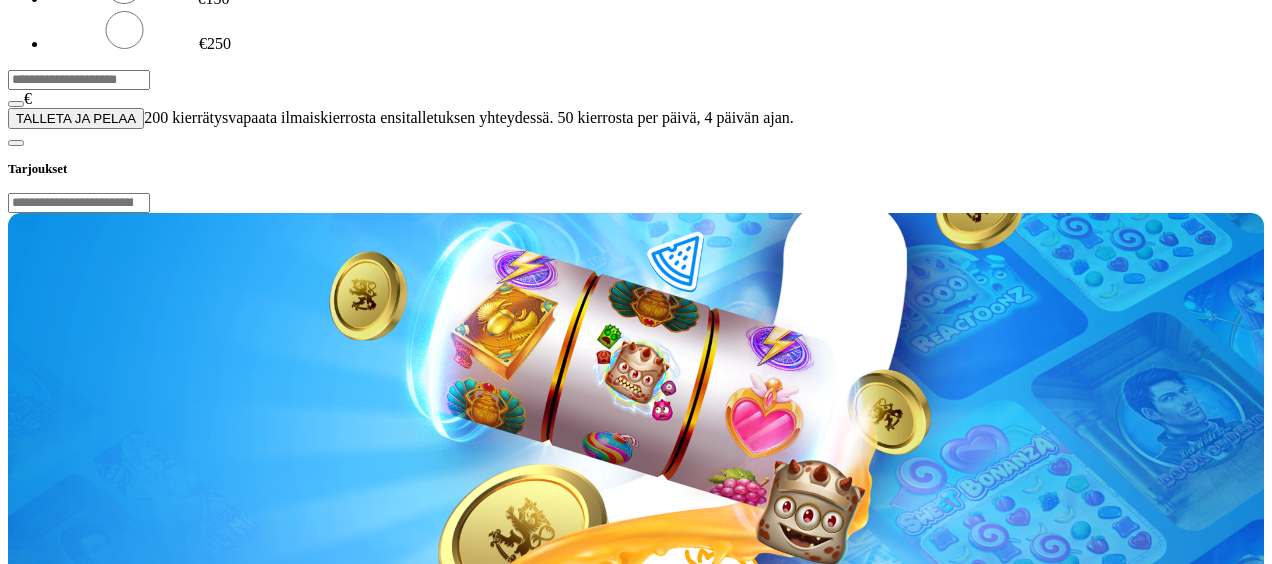 drag, startPoint x: 456, startPoint y: 176, endPoint x: 68, endPoint y: 197, distance: 388.56787 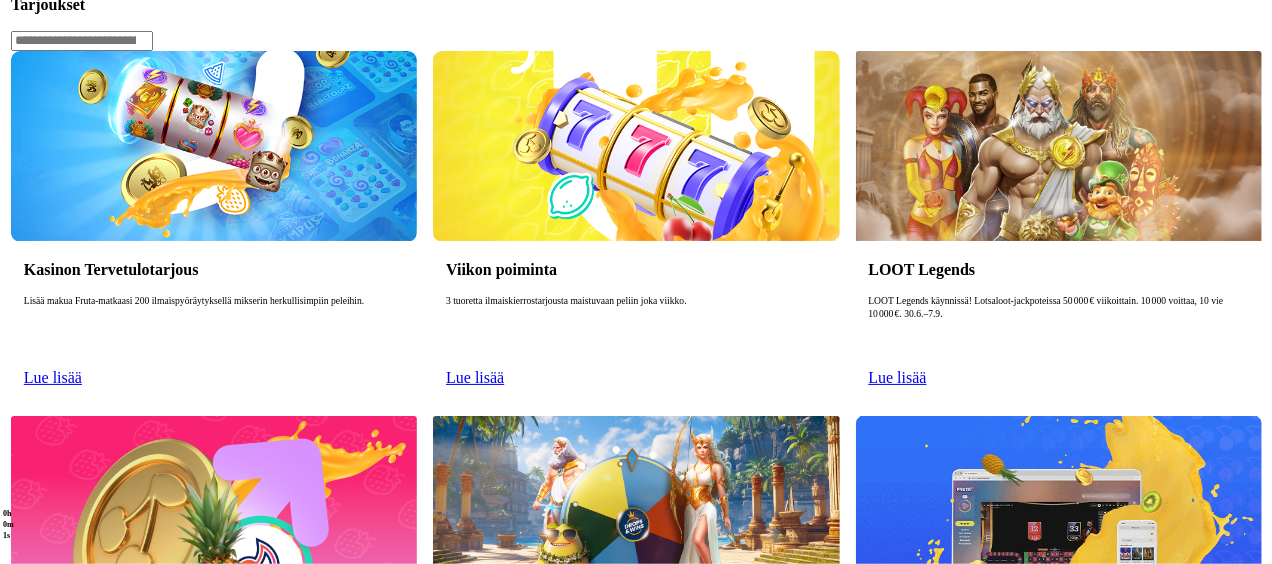 scroll, scrollTop: 0, scrollLeft: 0, axis: both 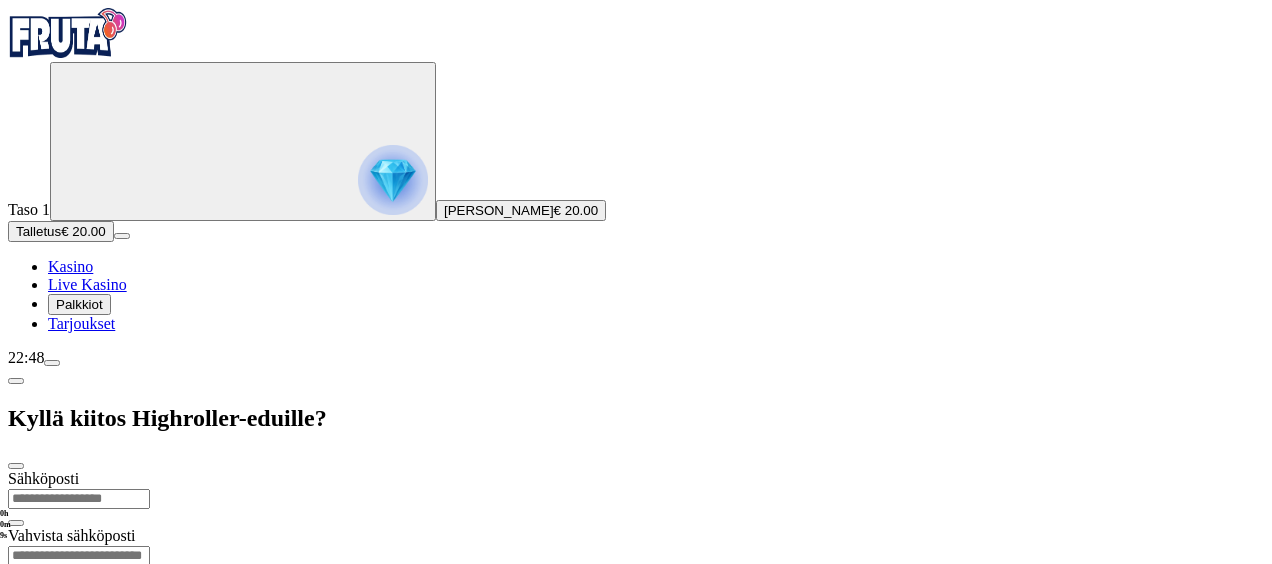 click on "[PERSON_NAME]" at bounding box center [499, 210] 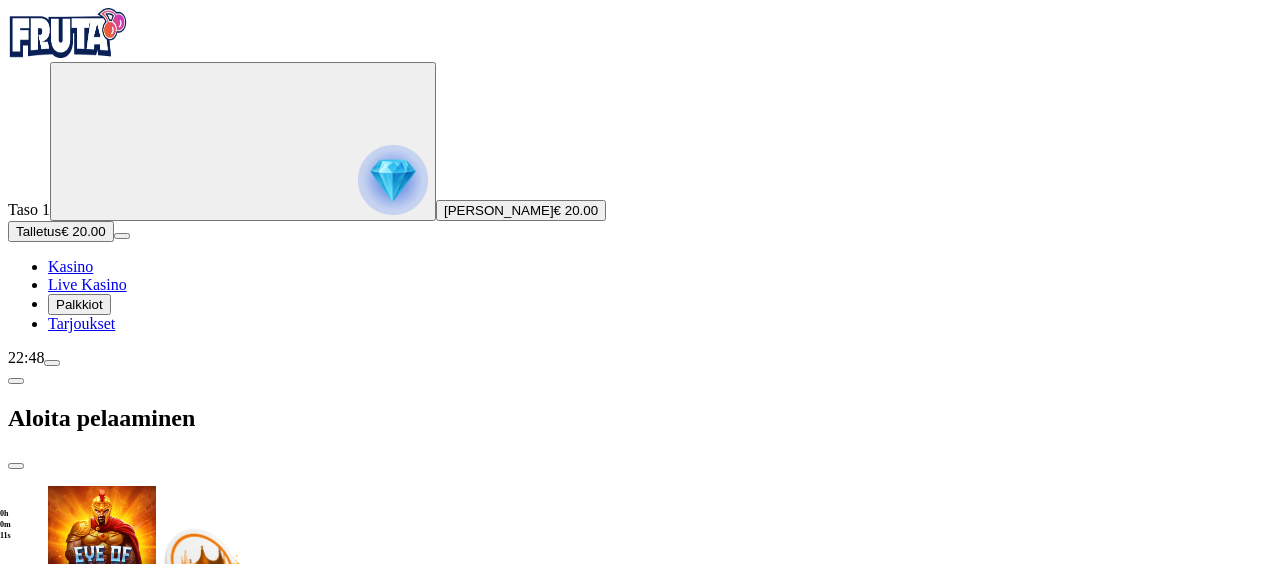 scroll, scrollTop: 61, scrollLeft: 0, axis: vertical 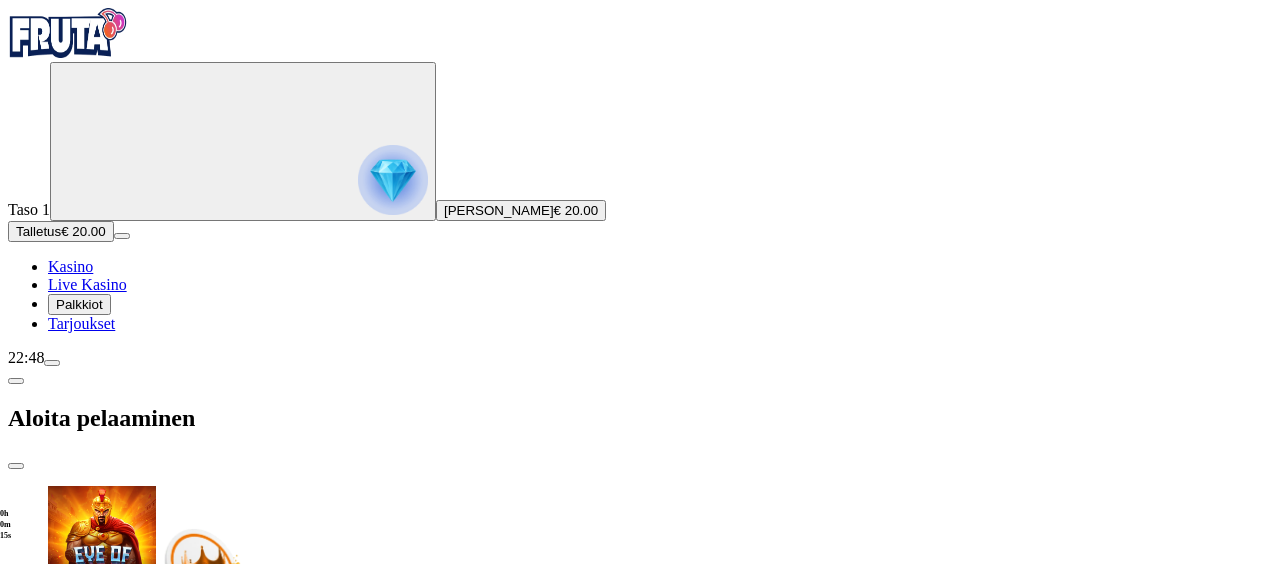 click at bounding box center (52, 363) 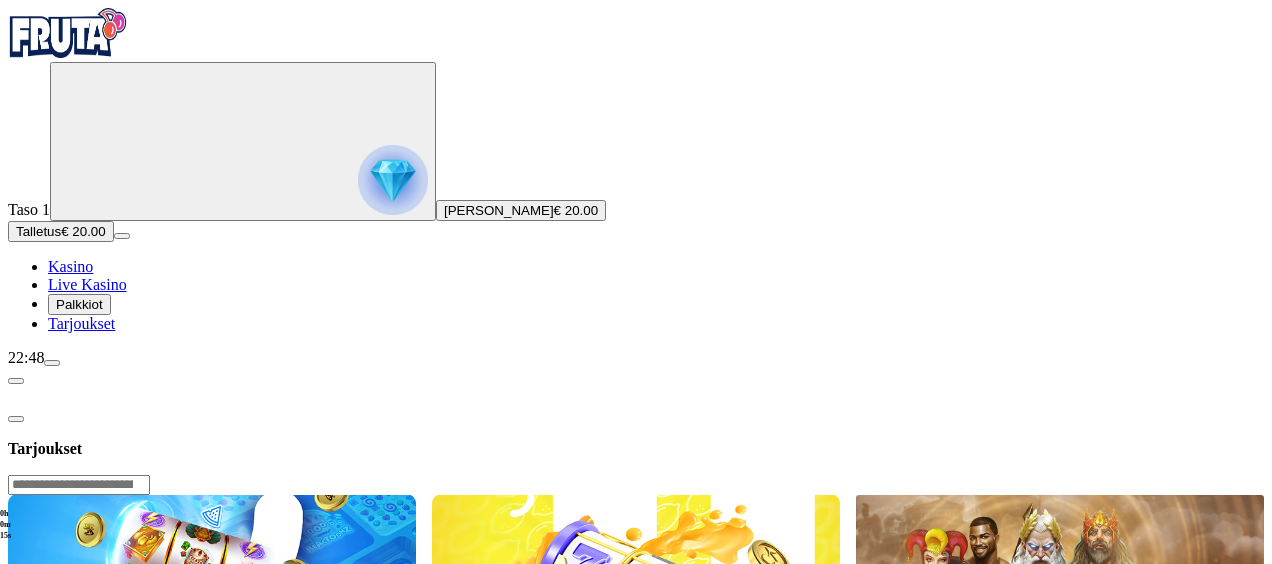 scroll, scrollTop: 0, scrollLeft: 0, axis: both 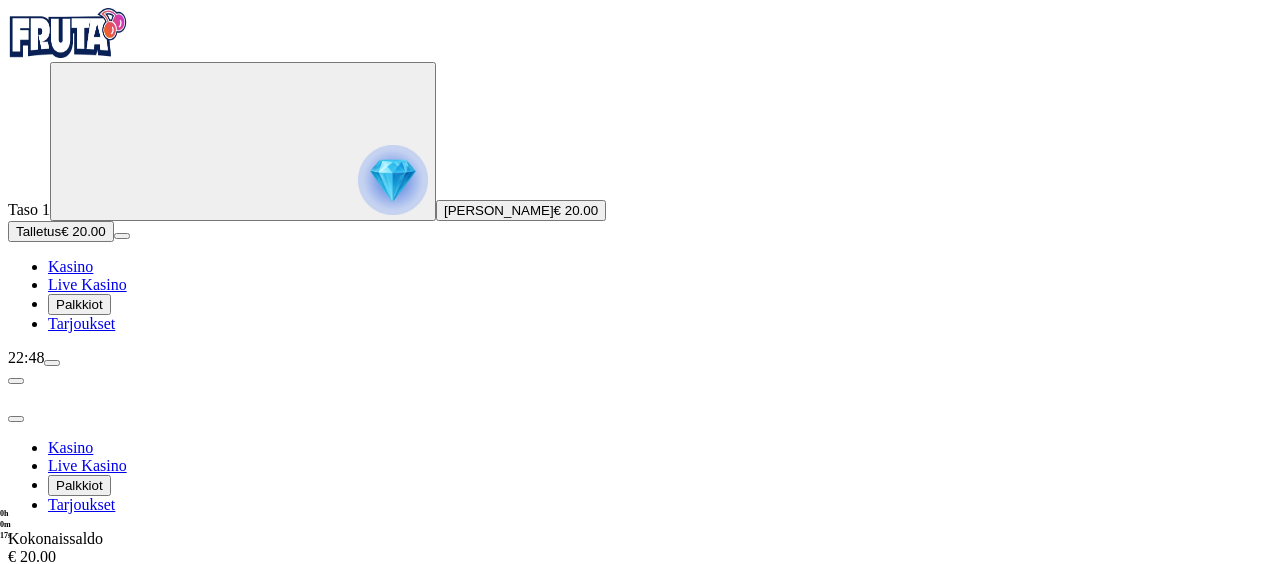click on "Kotiutus" at bounding box center [40, 612] 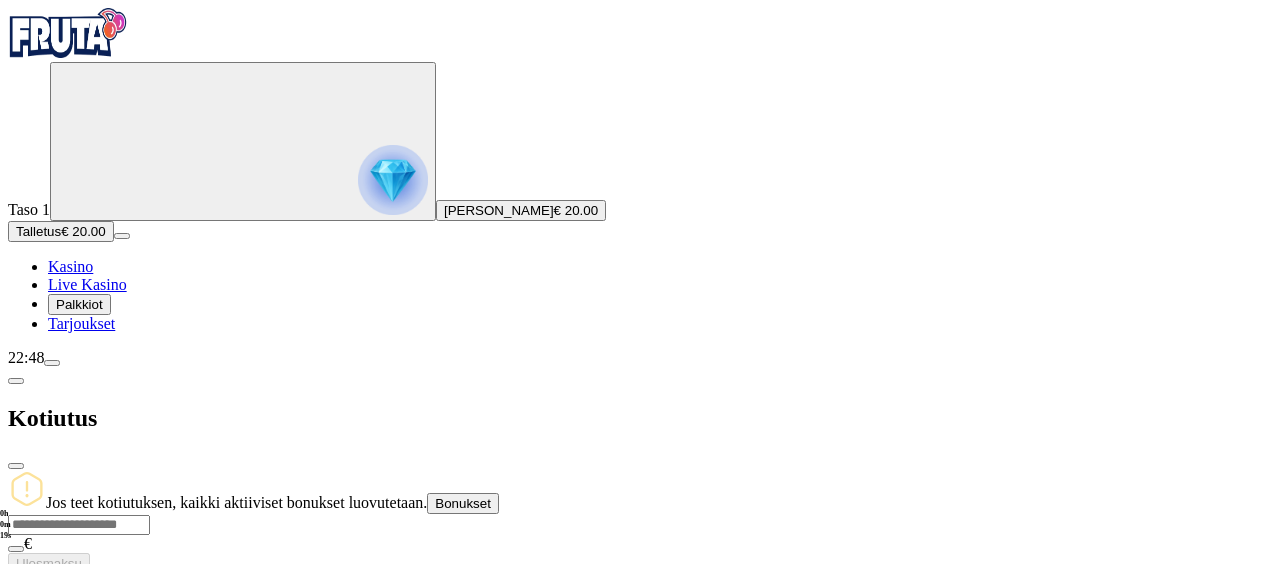 click at bounding box center [79, 525] 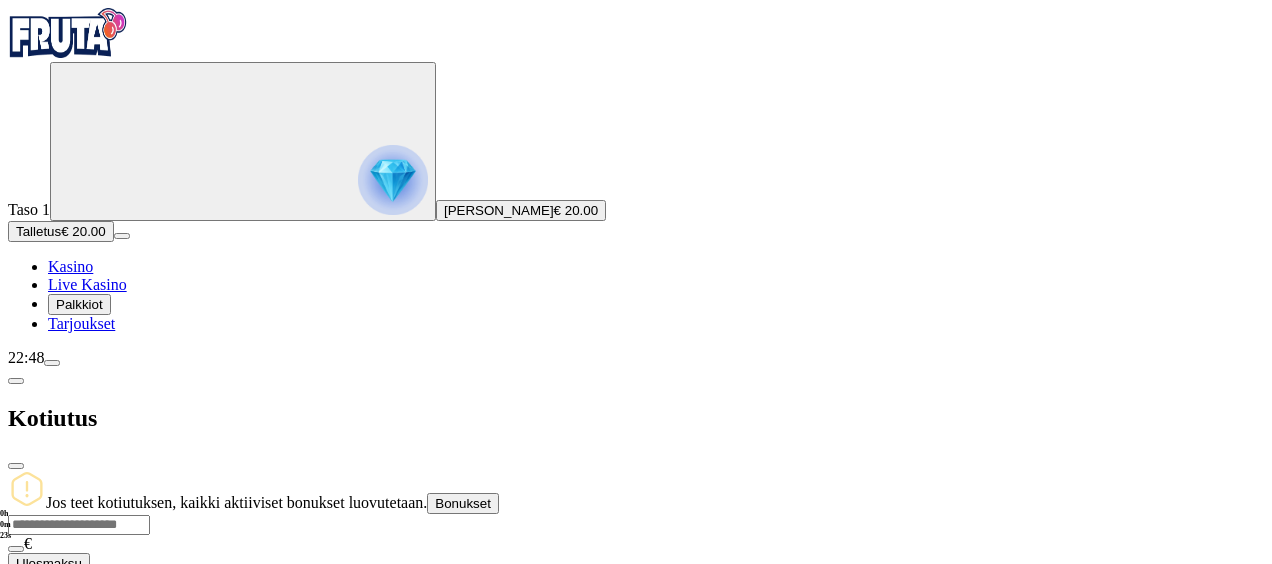 type on "**" 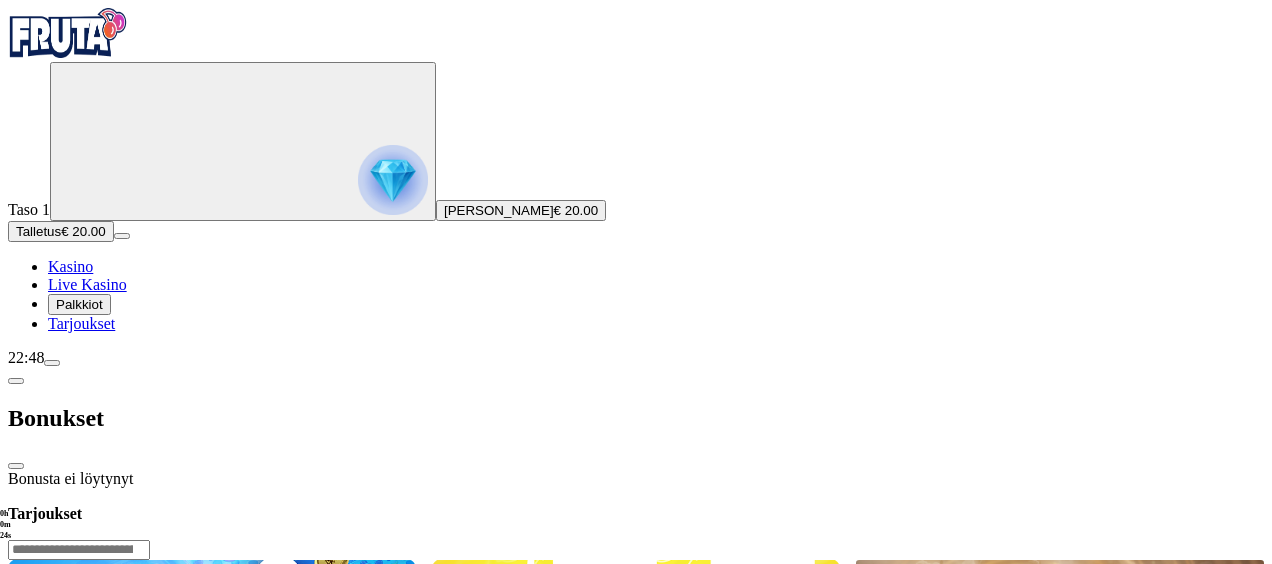 click at bounding box center [16, 381] 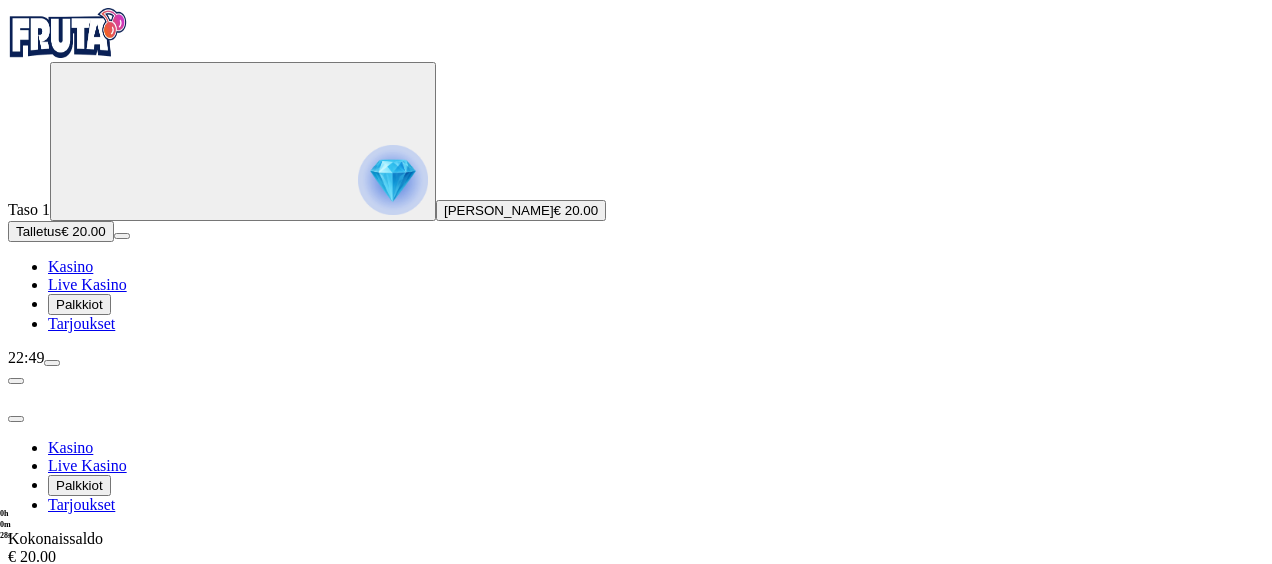 click at bounding box center [52, 363] 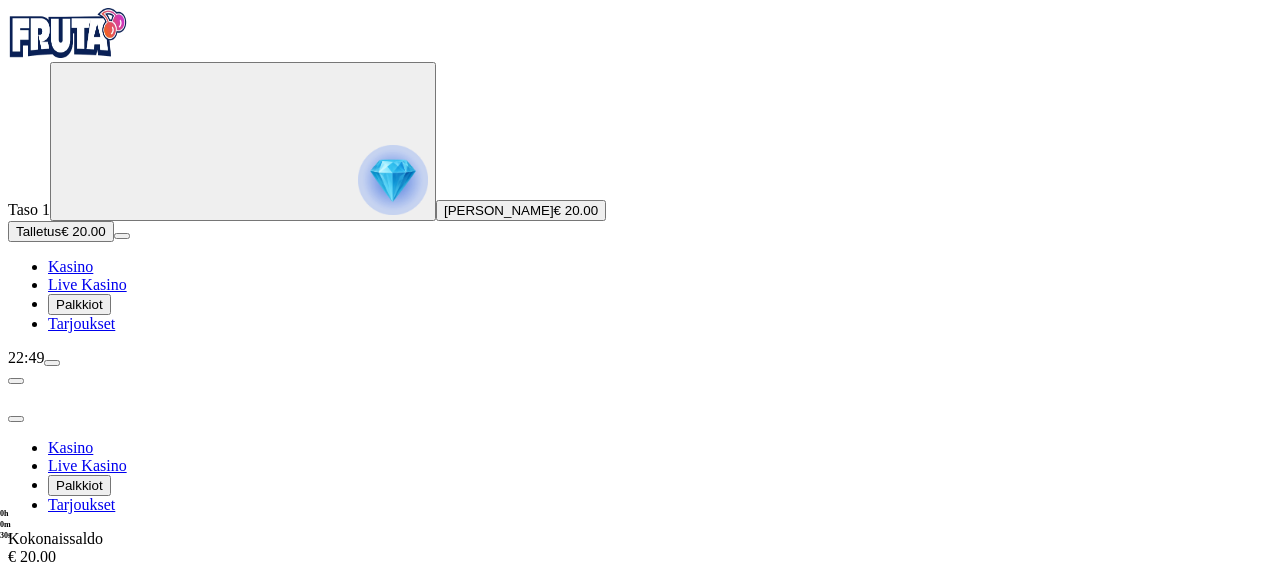 click on "22:49" at bounding box center [636, 358] 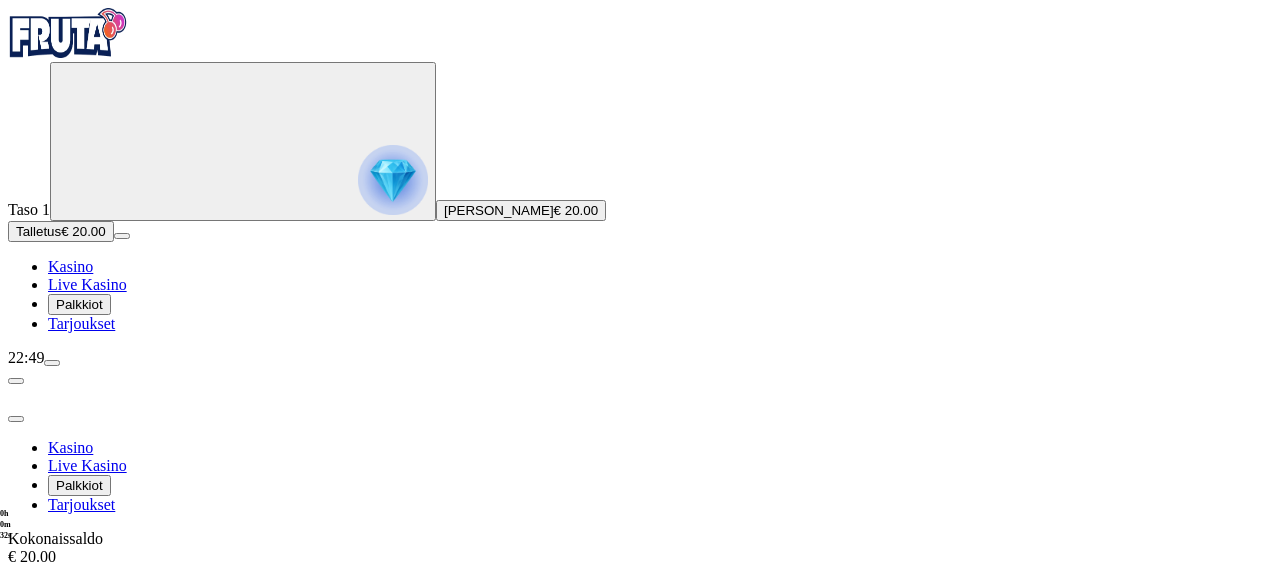 click at bounding box center (52, 363) 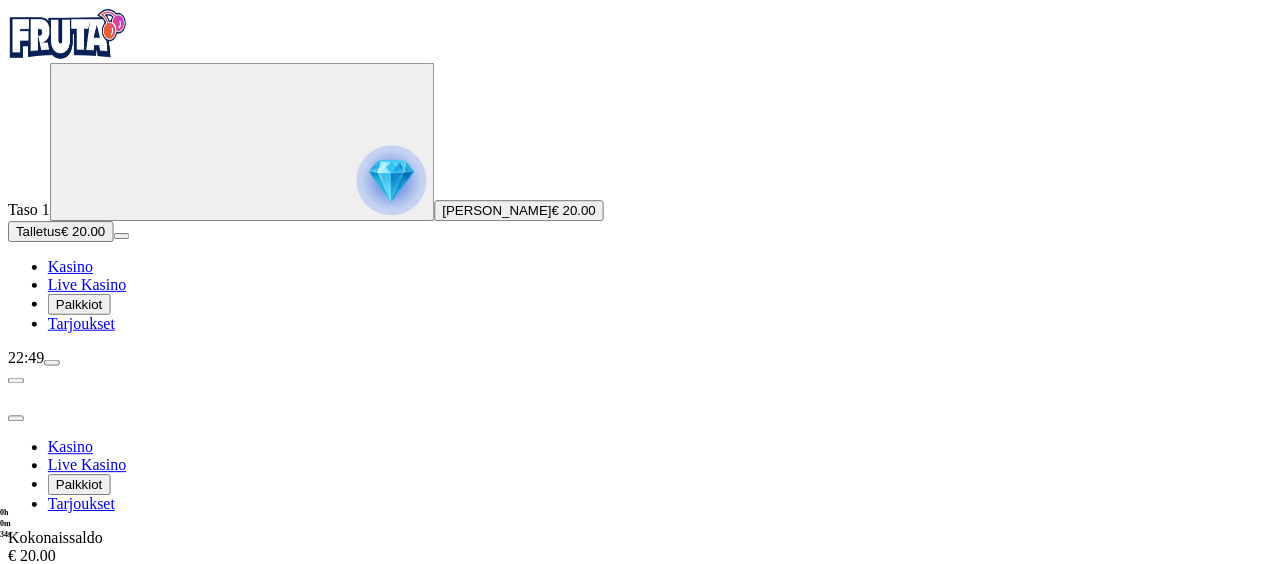 scroll, scrollTop: 0, scrollLeft: 0, axis: both 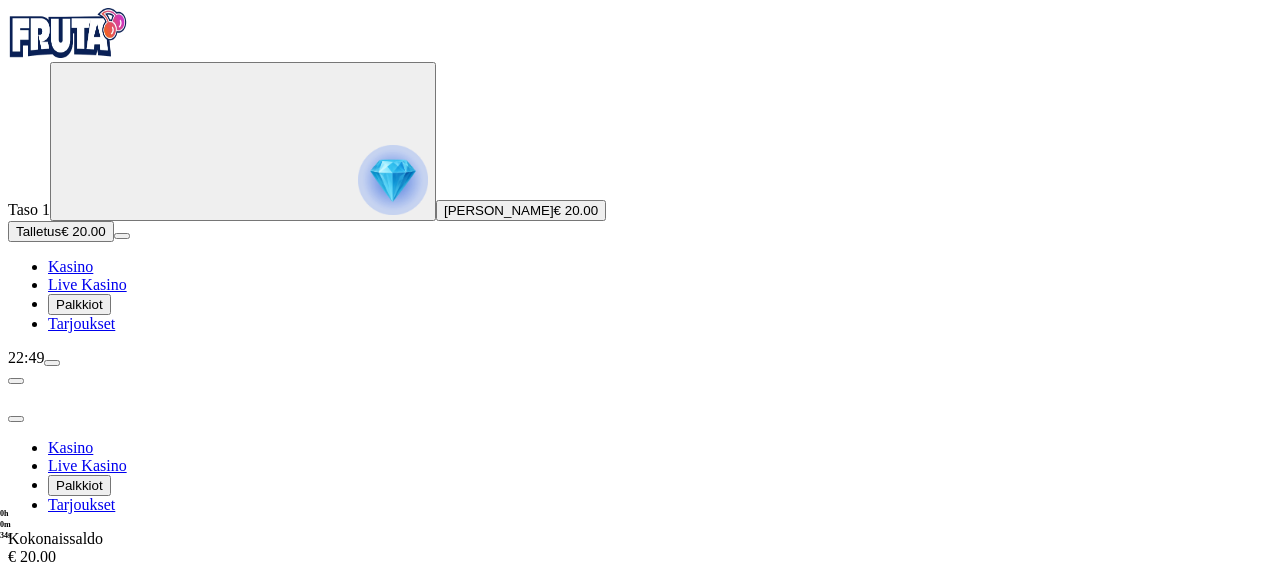click on "Kotiutus" at bounding box center [40, 612] 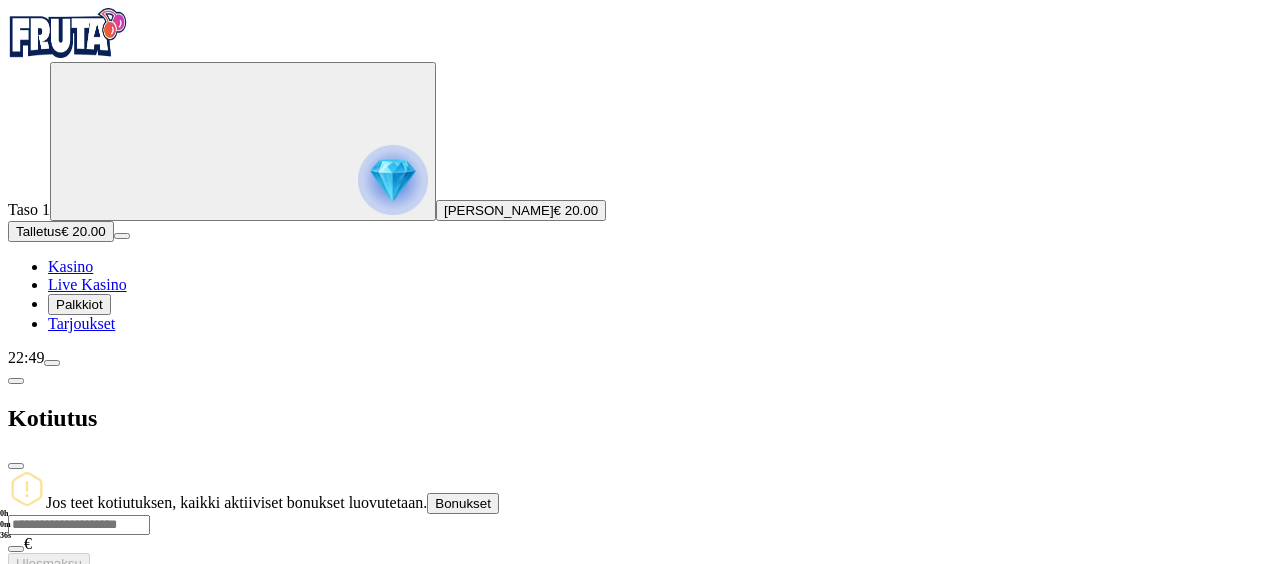 click at bounding box center [79, 525] 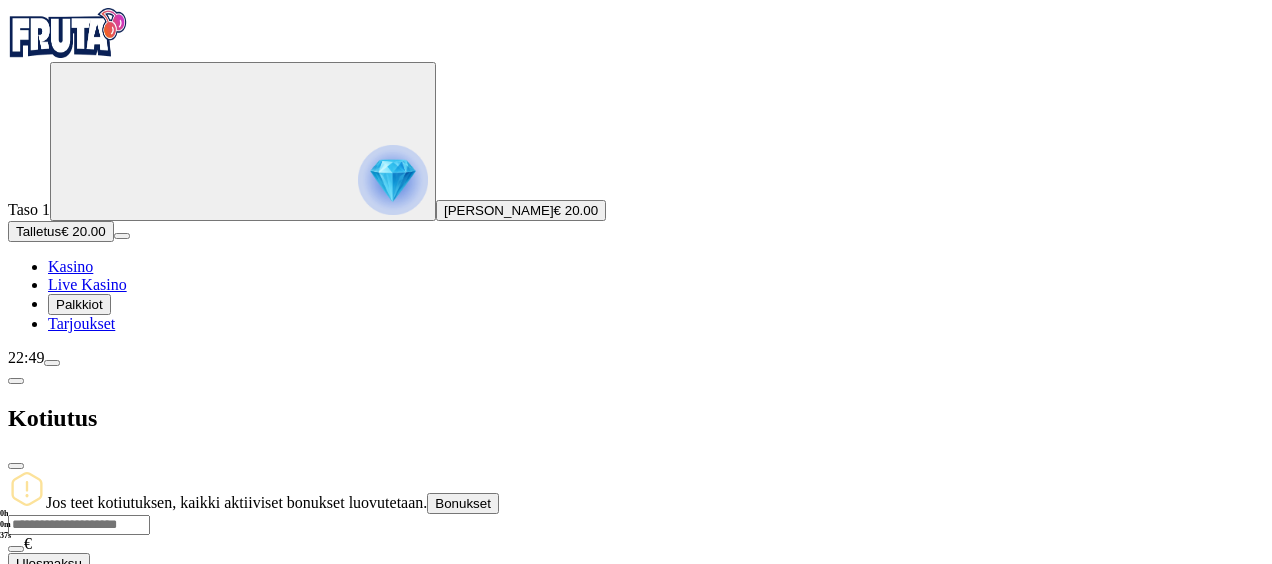 type on "**" 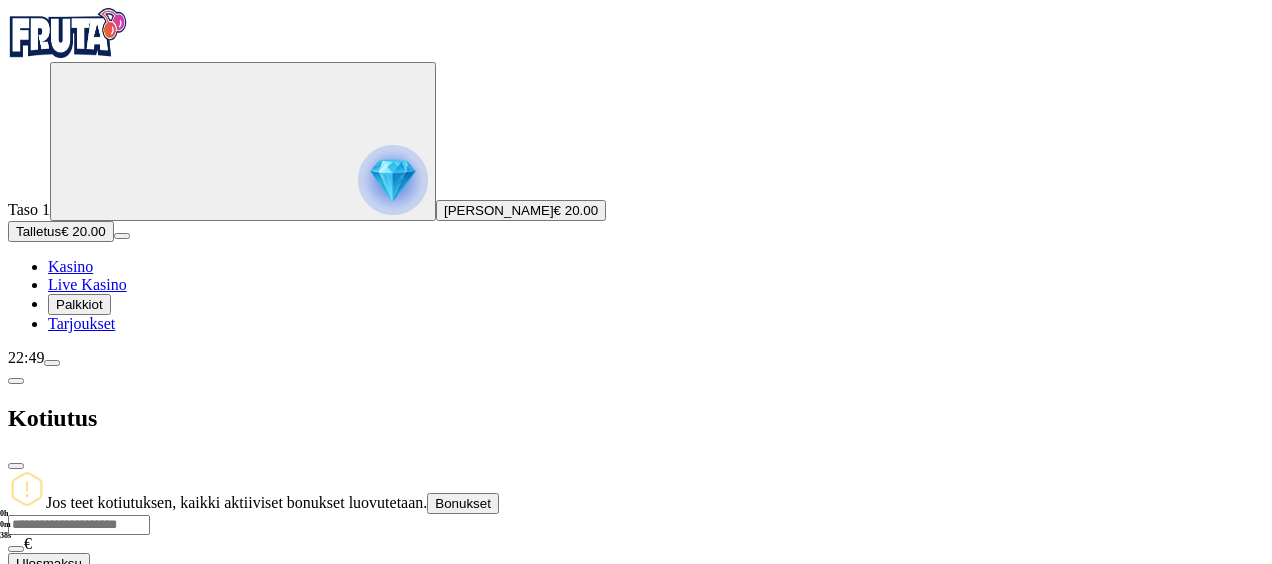 type 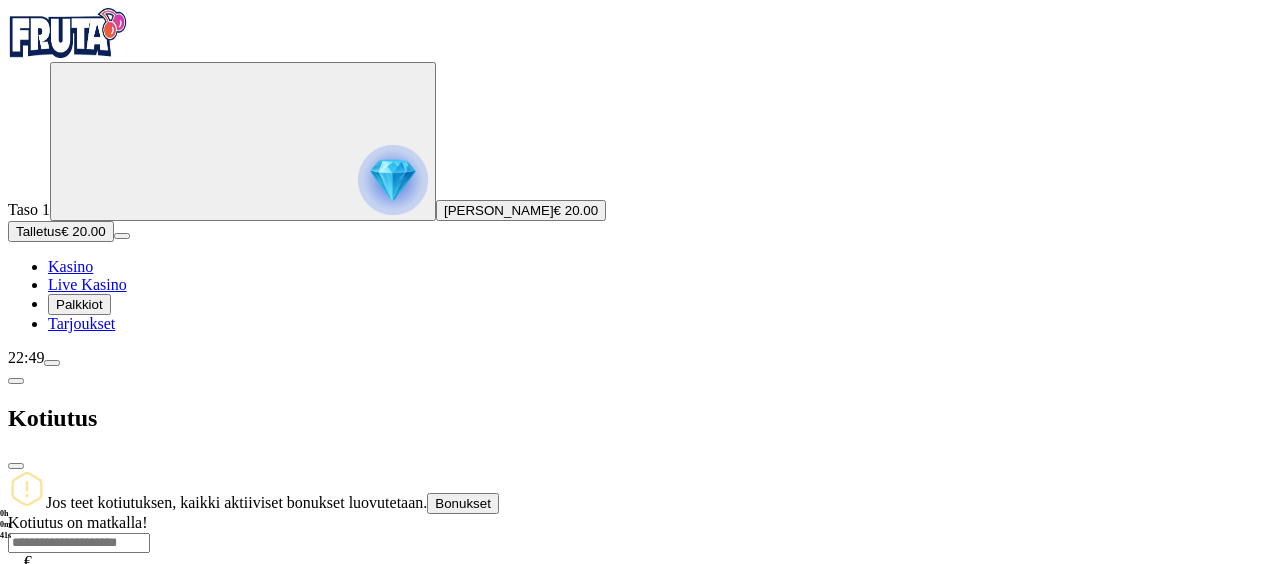 click at bounding box center (16, 466) 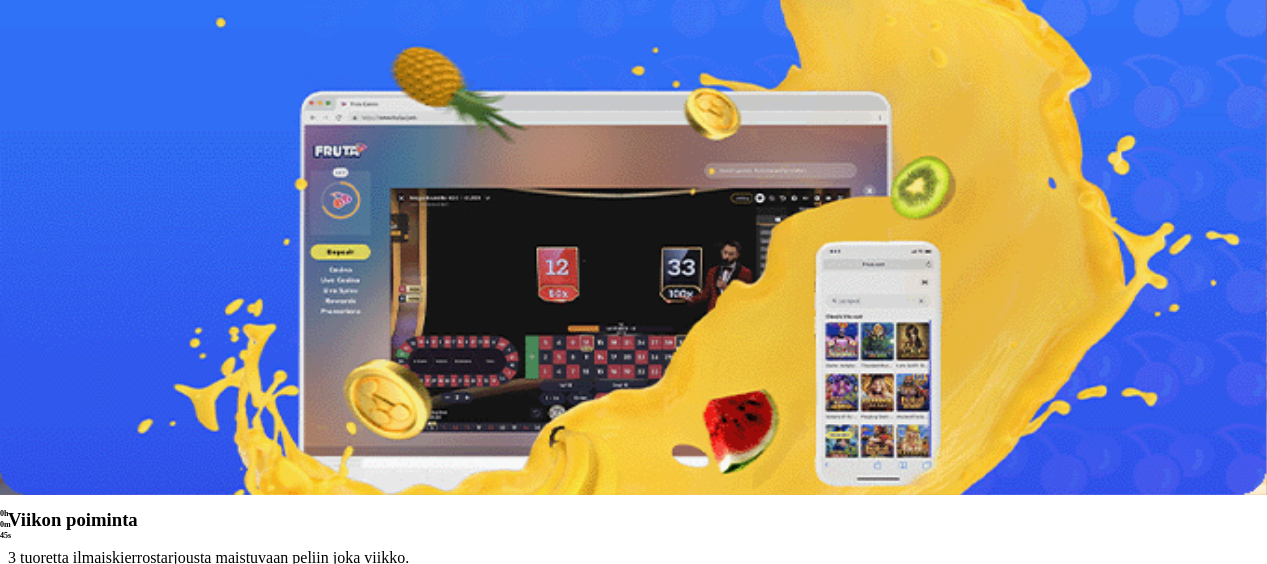 scroll, scrollTop: 0, scrollLeft: 0, axis: both 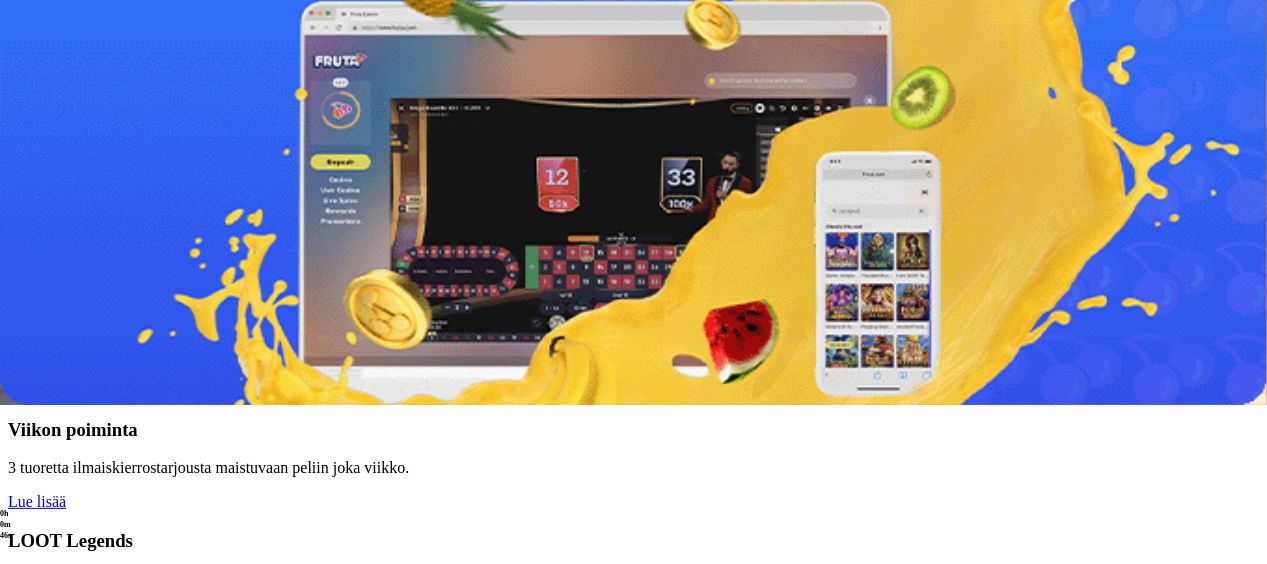 click on "22:49" at bounding box center (633, 199) 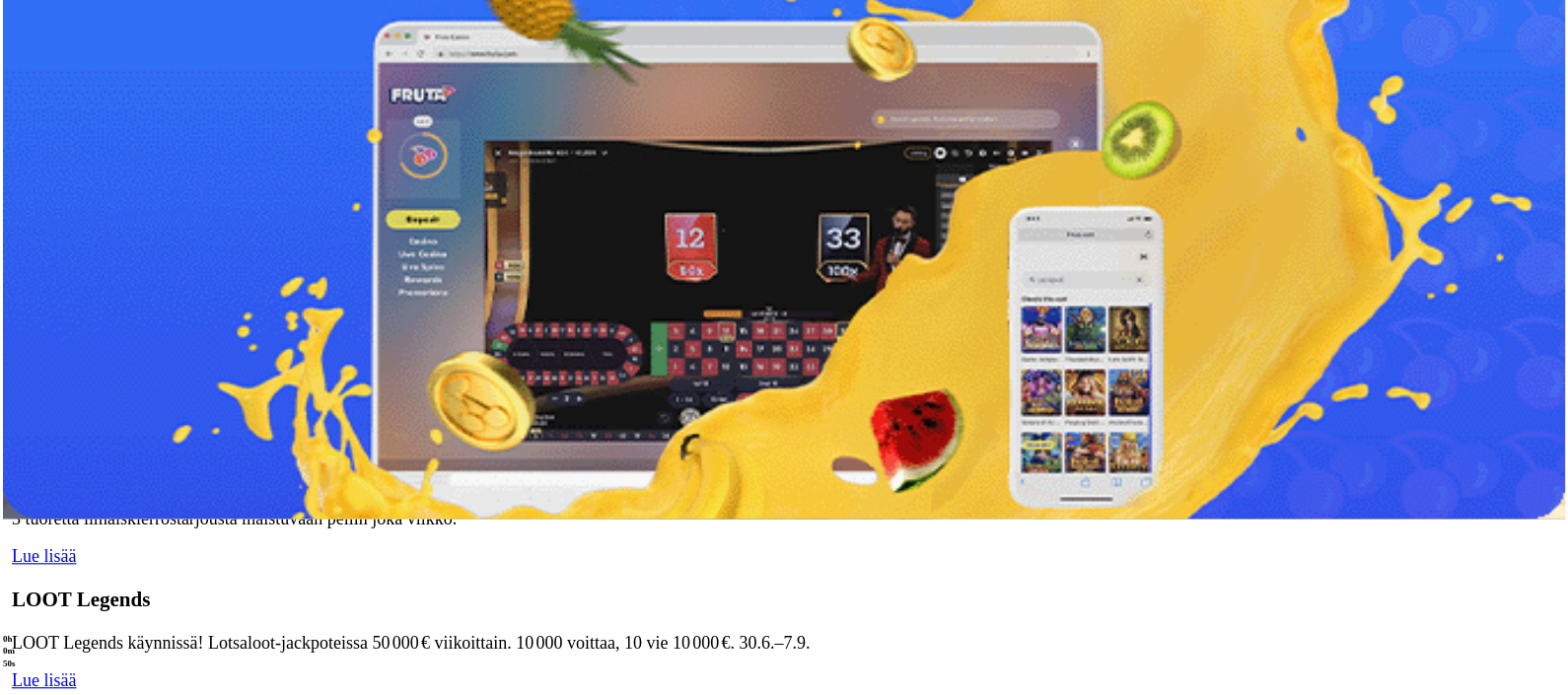 scroll, scrollTop: 157, scrollLeft: 0, axis: vertical 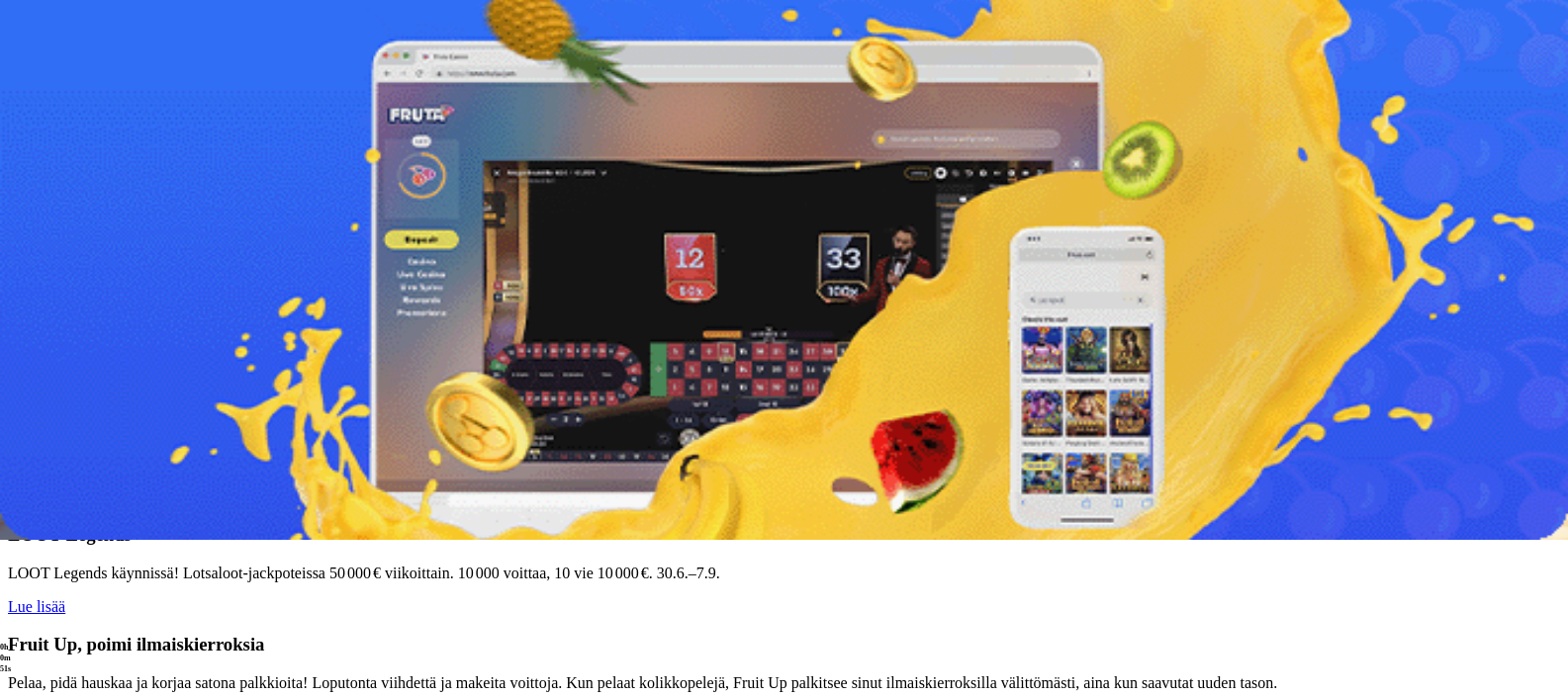 drag, startPoint x: 966, startPoint y: 12, endPoint x: 104, endPoint y: 517, distance: 999.03403 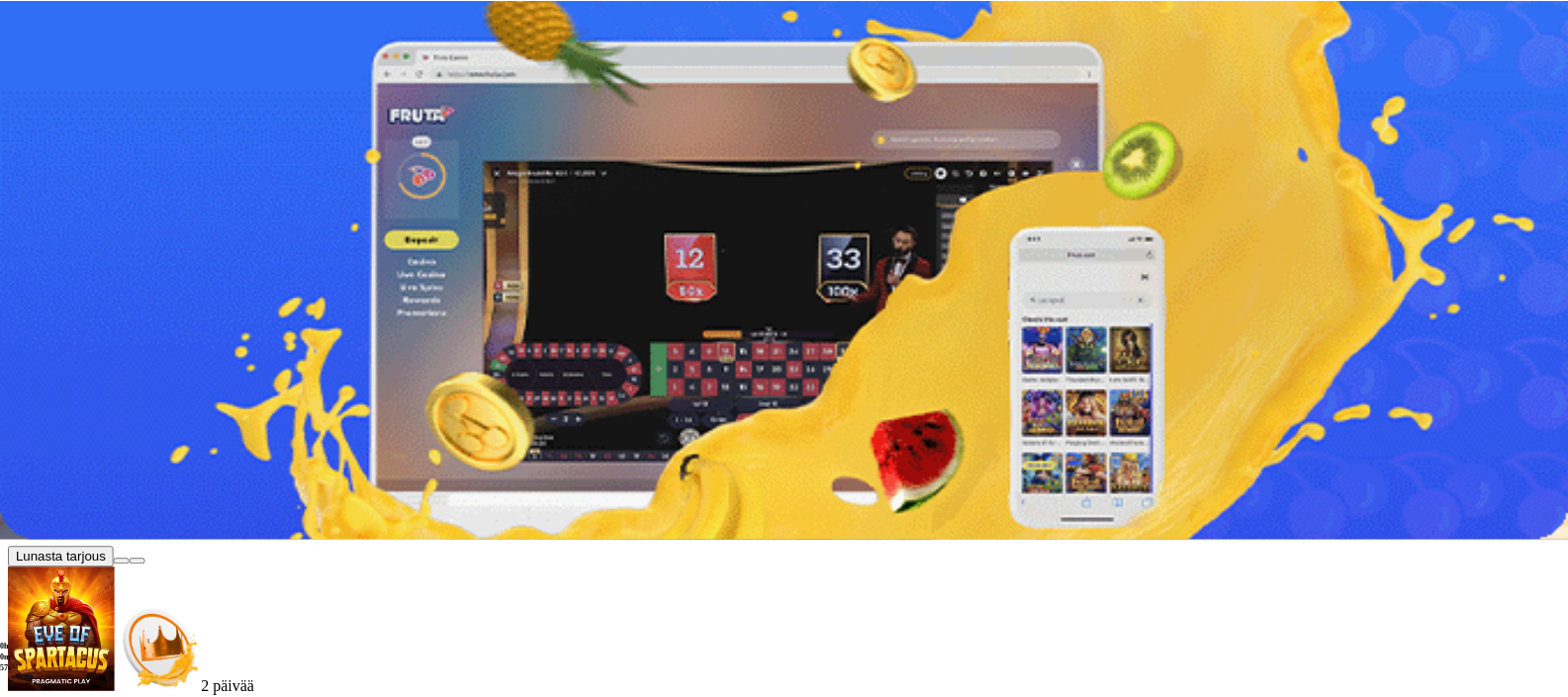 scroll, scrollTop: 12, scrollLeft: 0, axis: vertical 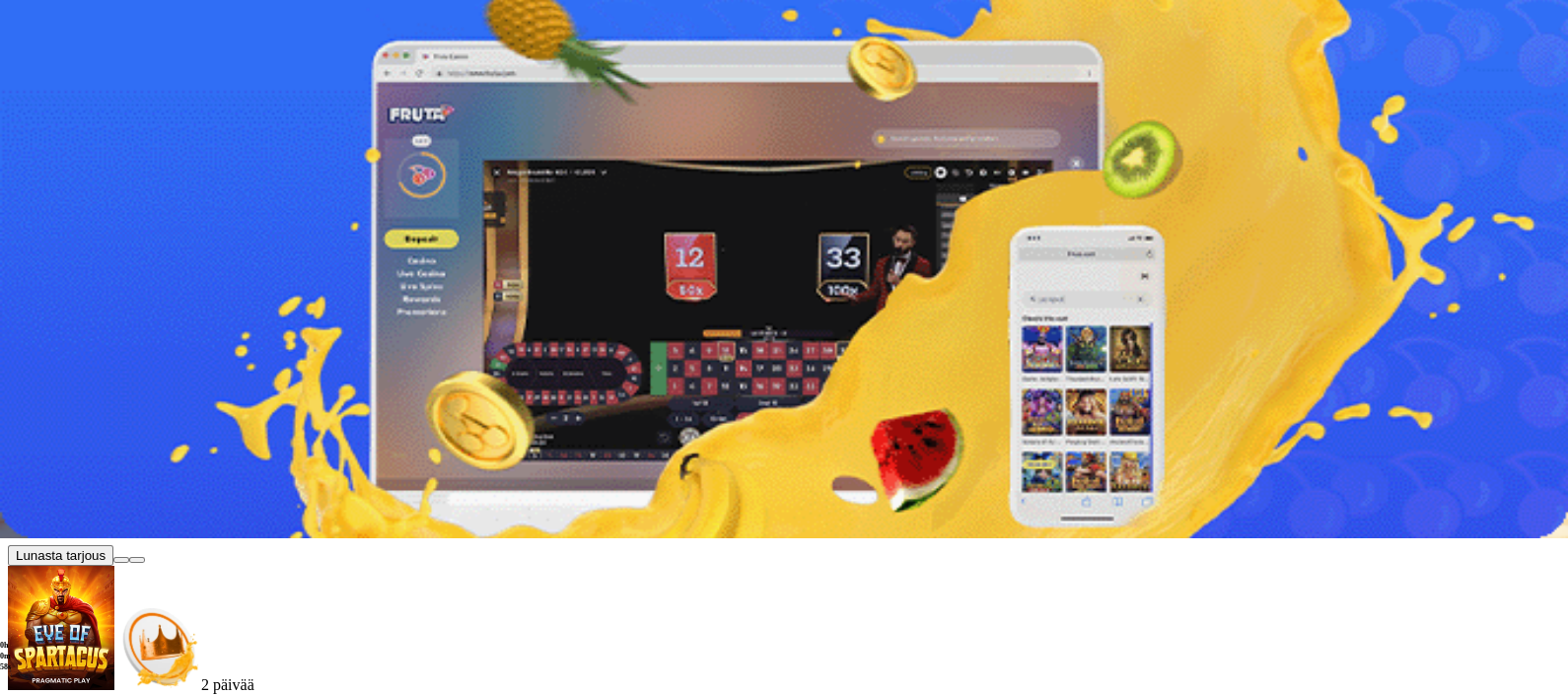 click on "Tarjoukset" at bounding box center [80, 162] 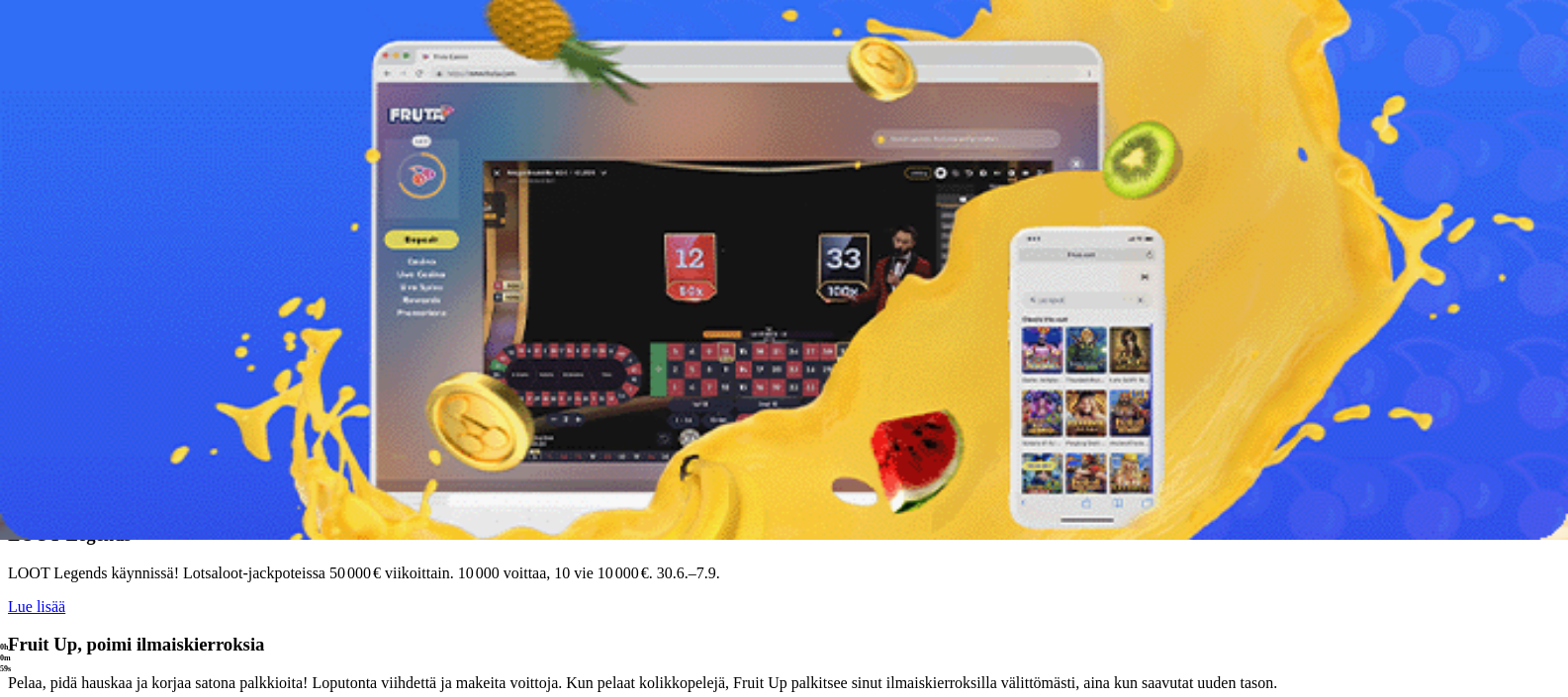 scroll, scrollTop: 0, scrollLeft: 0, axis: both 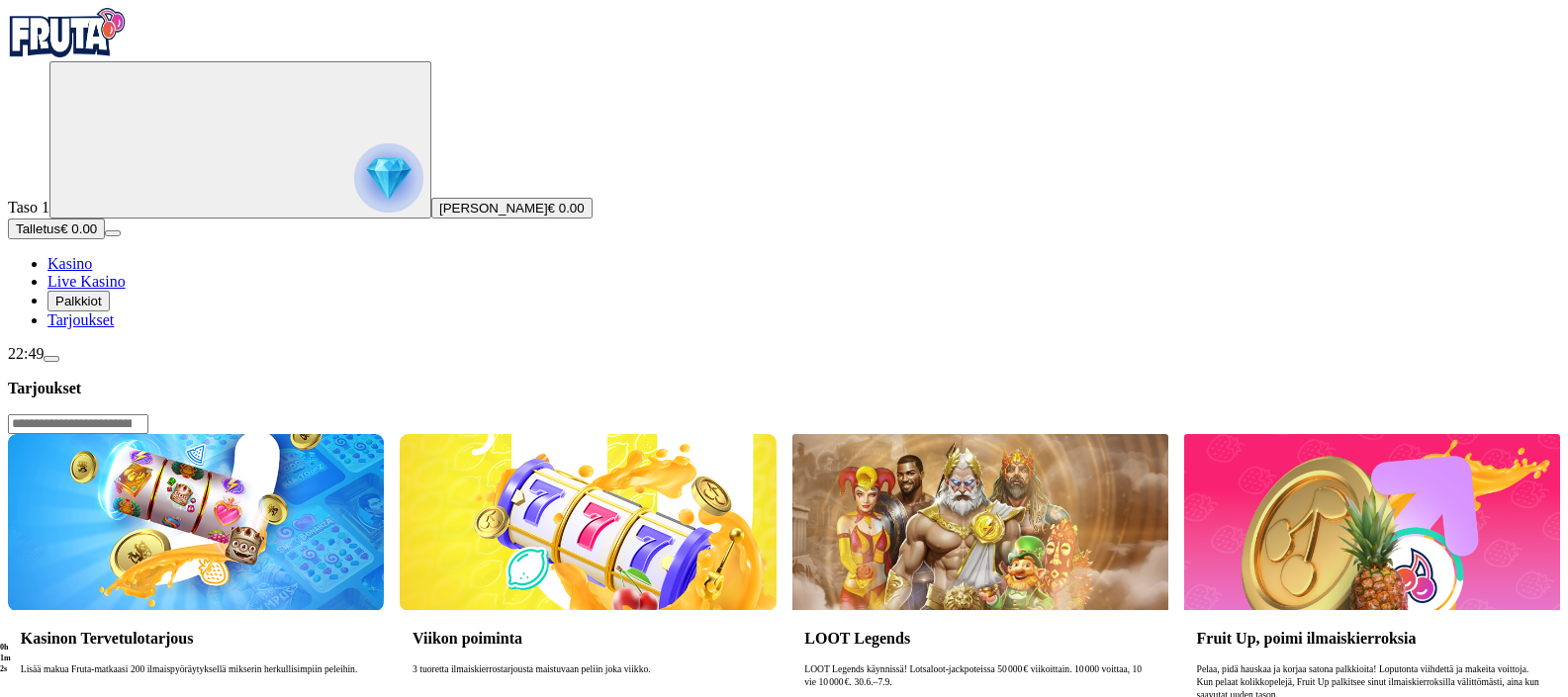 click on "Lue lisää" at bounding box center [49, 744] 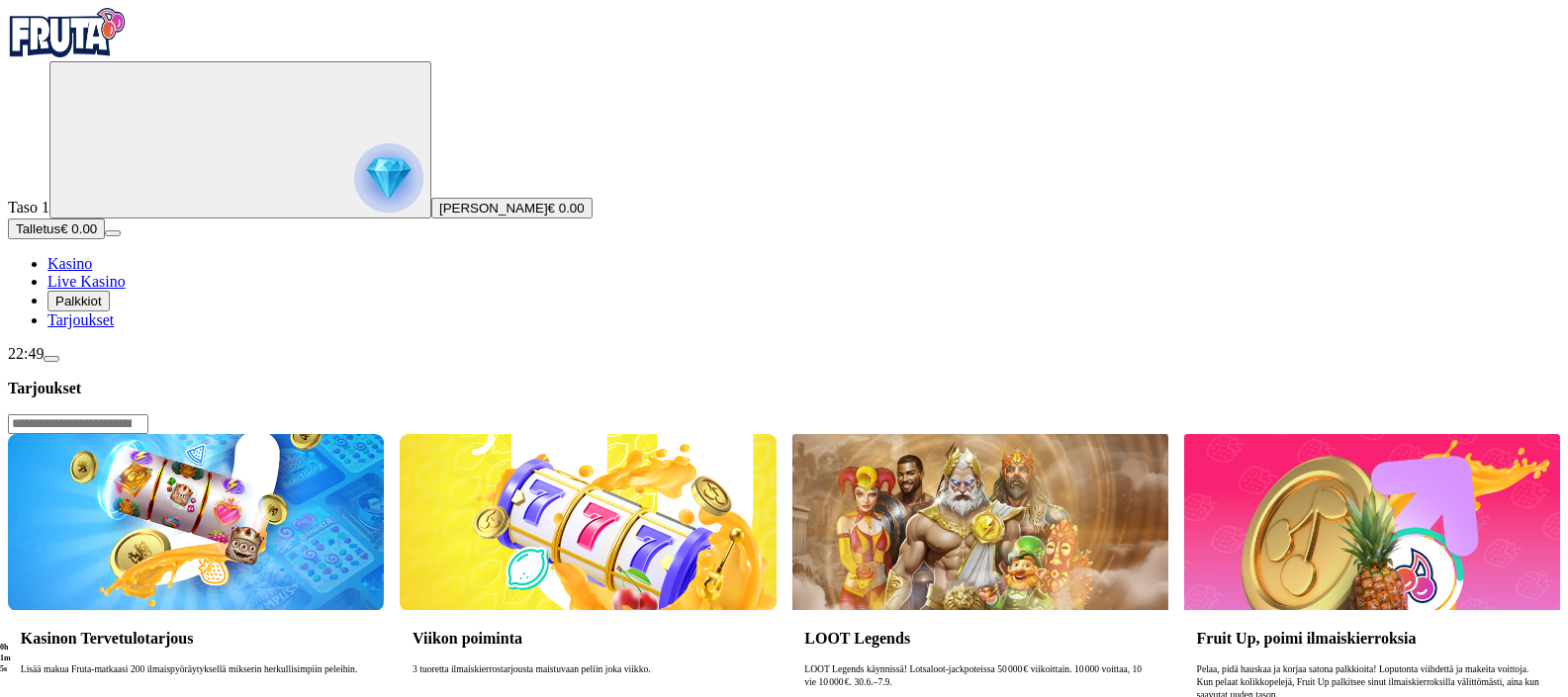 click on "Lue lisää" at bounding box center [49, 744] 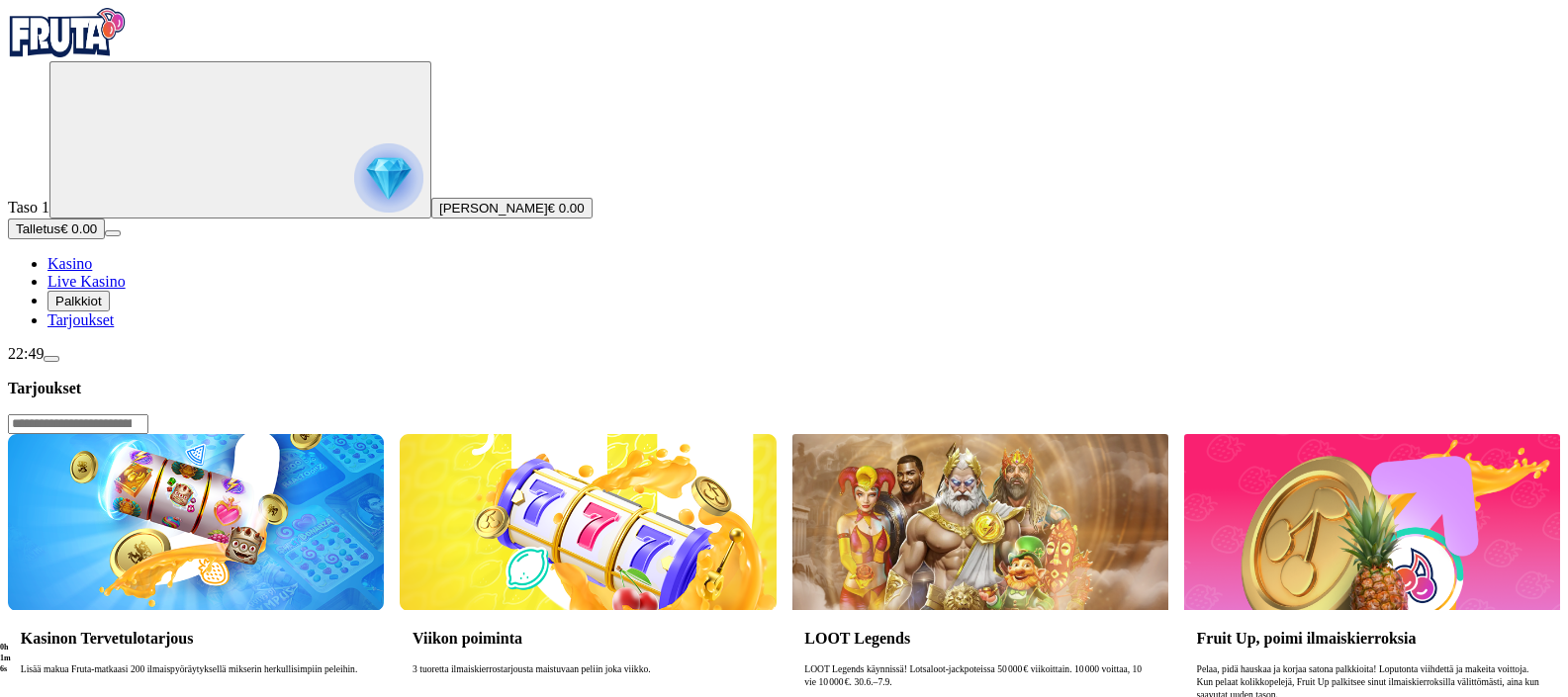 click on "Lisää makua Fruta-matkaasi 200 ilmaispyöräytyksellä mikserin herkullisimpiin peleihin." at bounding box center [196, 695] 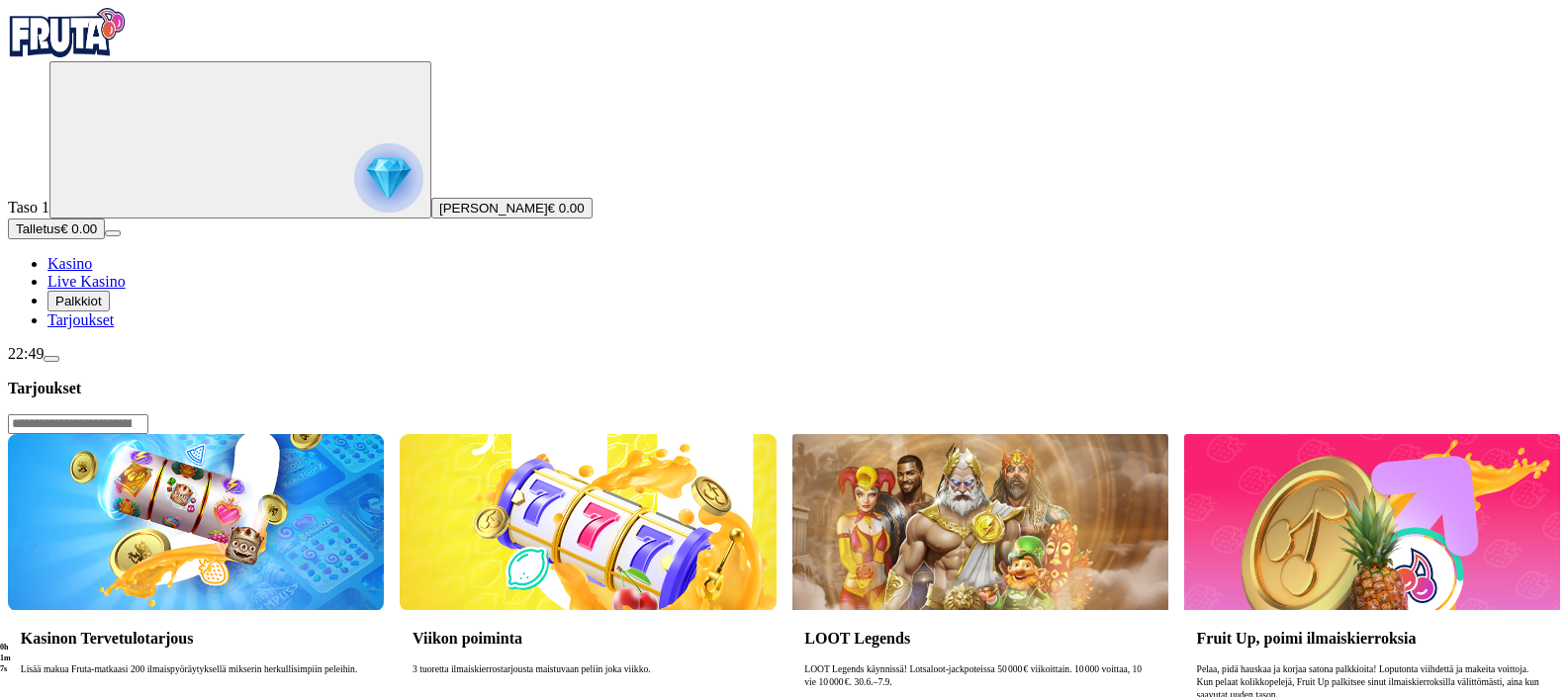 click on "Lue lisää" at bounding box center (49, 744) 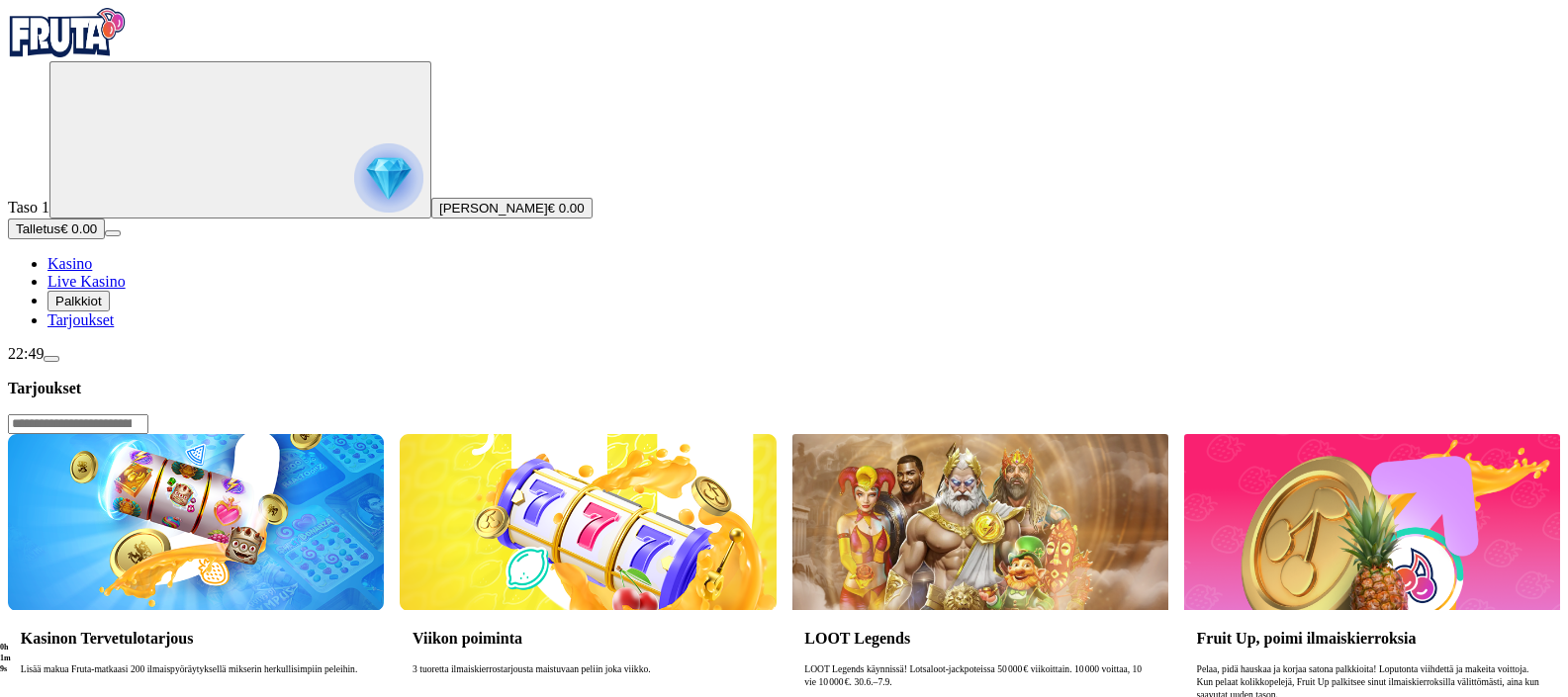click at bounding box center (196, 521) 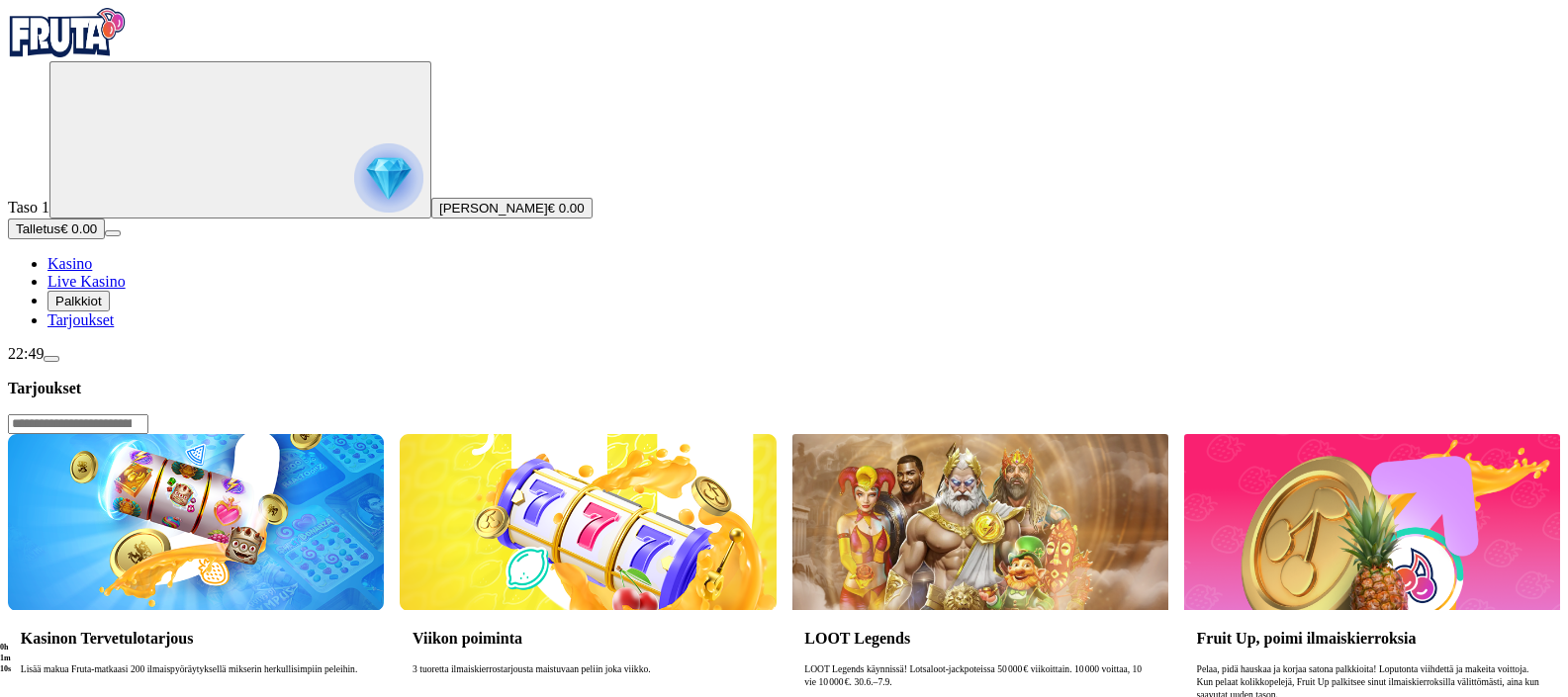 click on "Lue lisää" at bounding box center [49, 744] 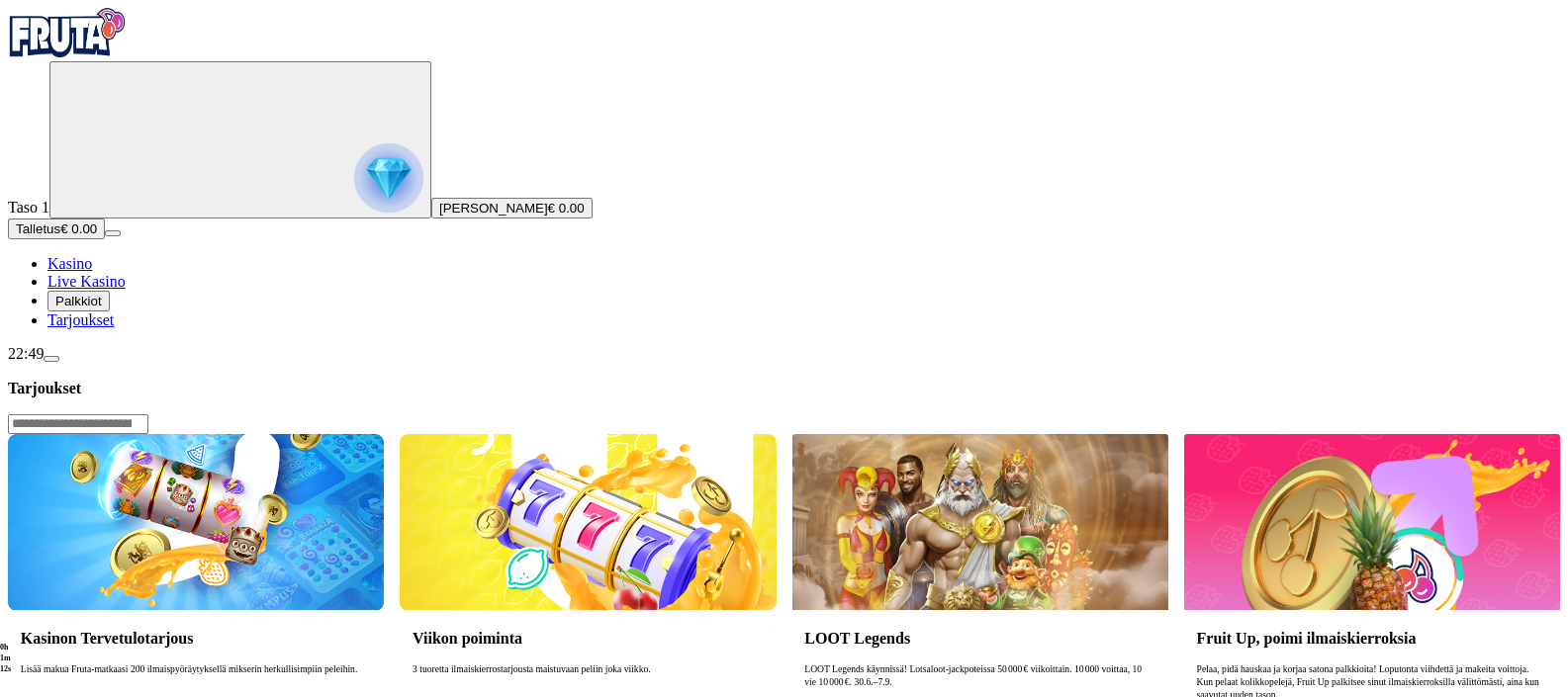 click on "Kasino" at bounding box center [69, 263] 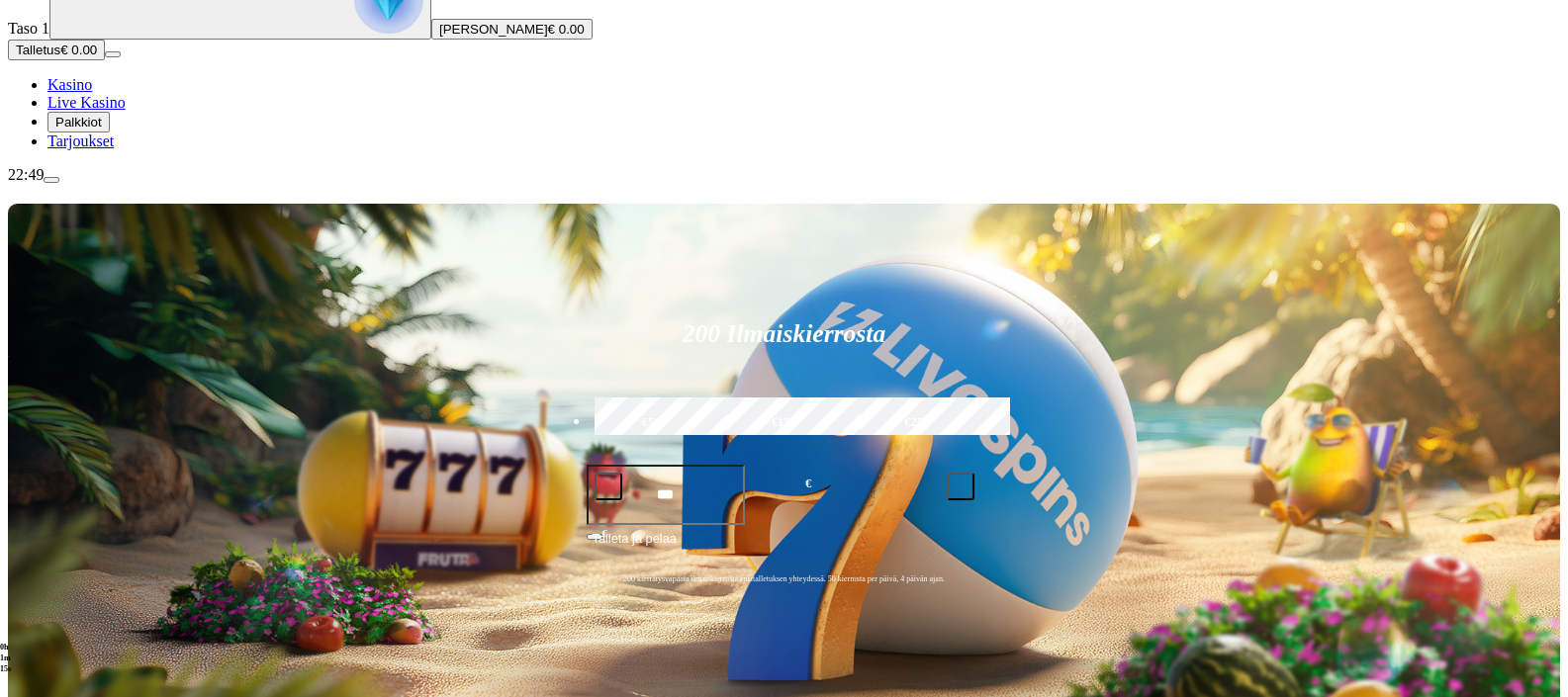 scroll, scrollTop: 177, scrollLeft: 0, axis: vertical 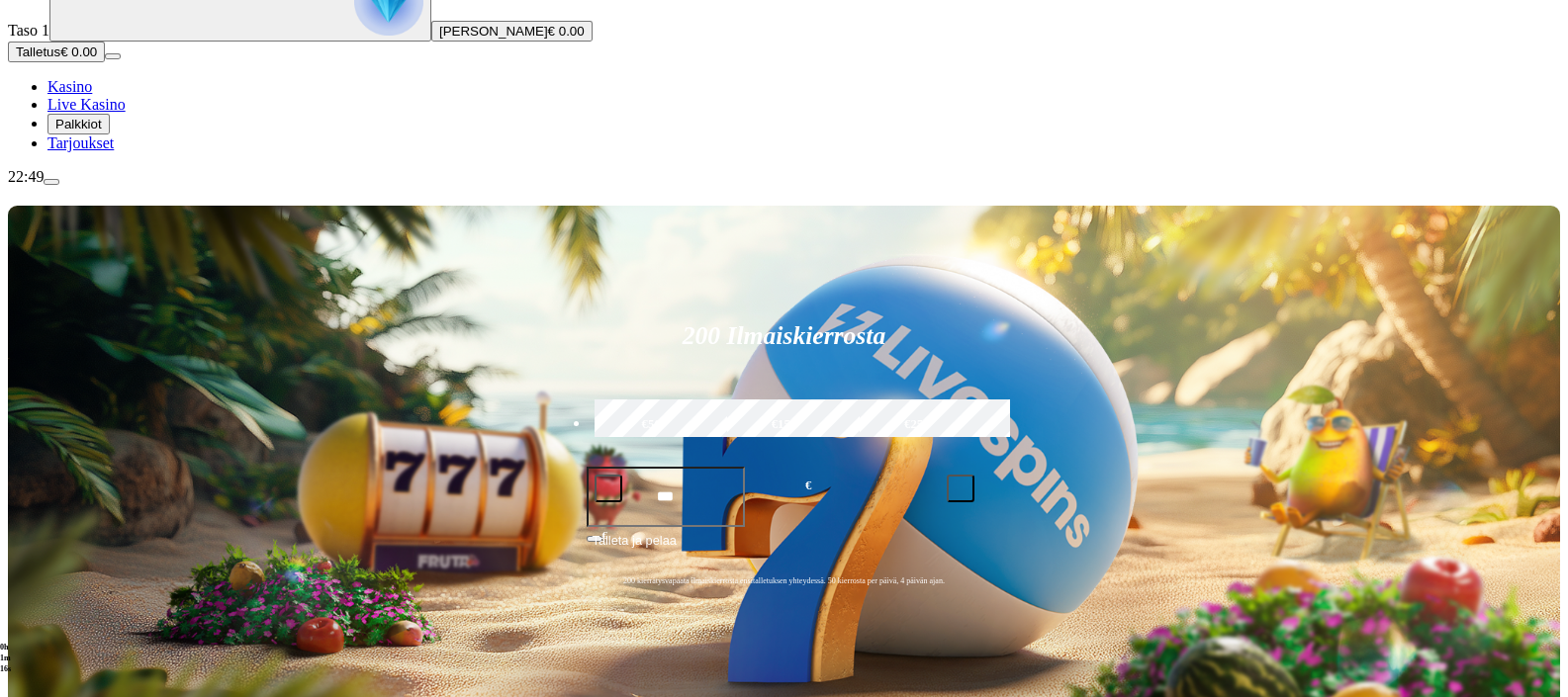 click on "Tarjoukset" at bounding box center [80, 142] 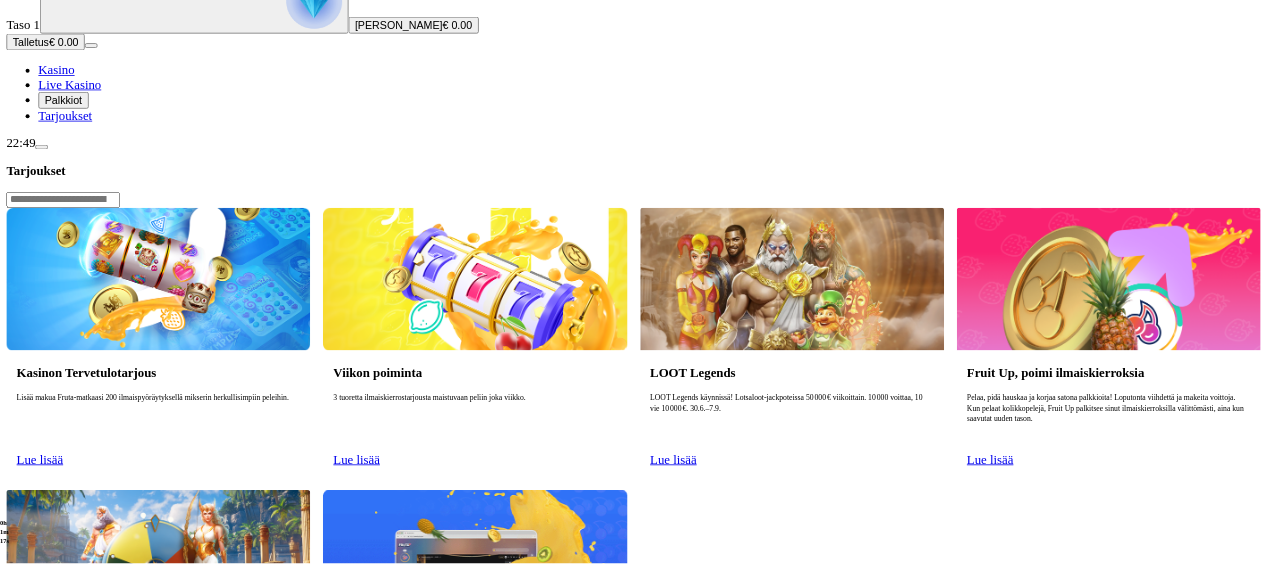 scroll, scrollTop: 0, scrollLeft: 0, axis: both 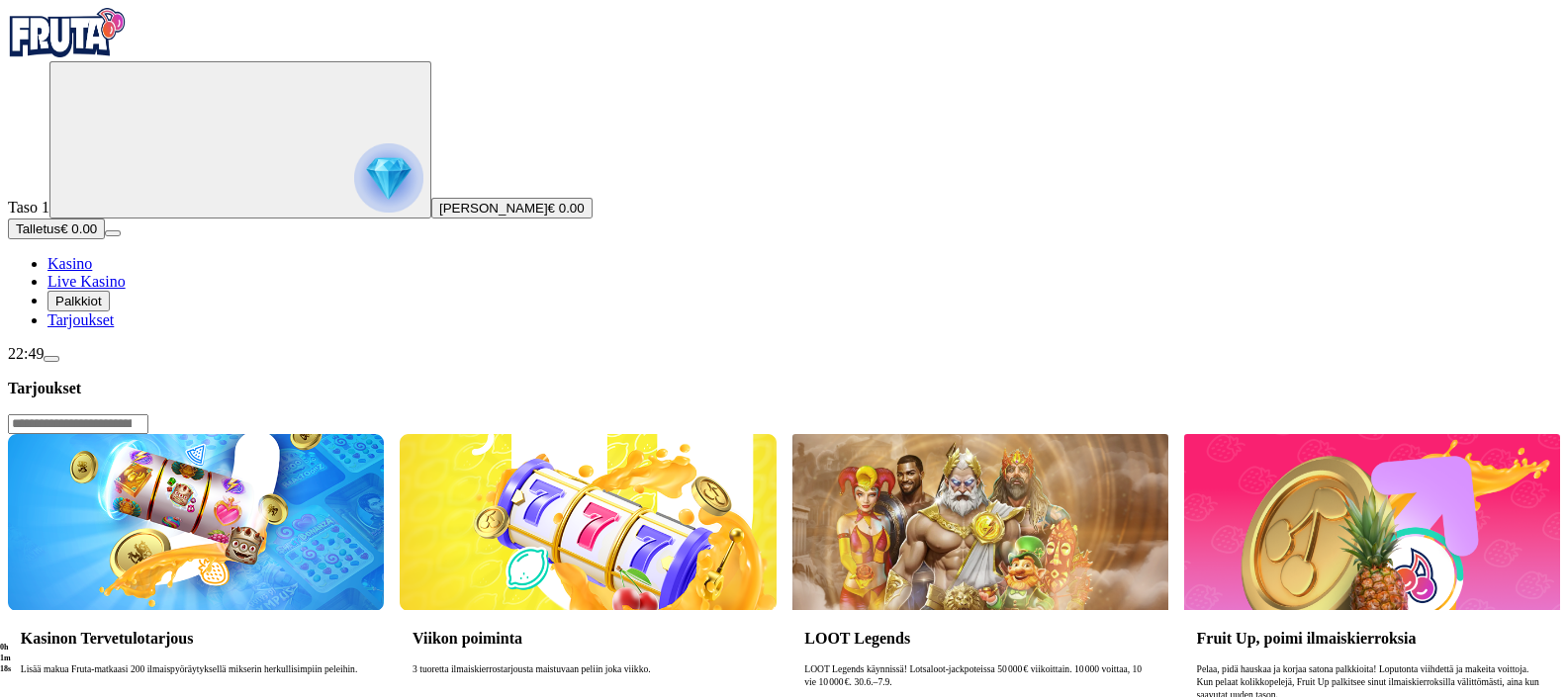 click on "Lue lisää" at bounding box center (49, 744) 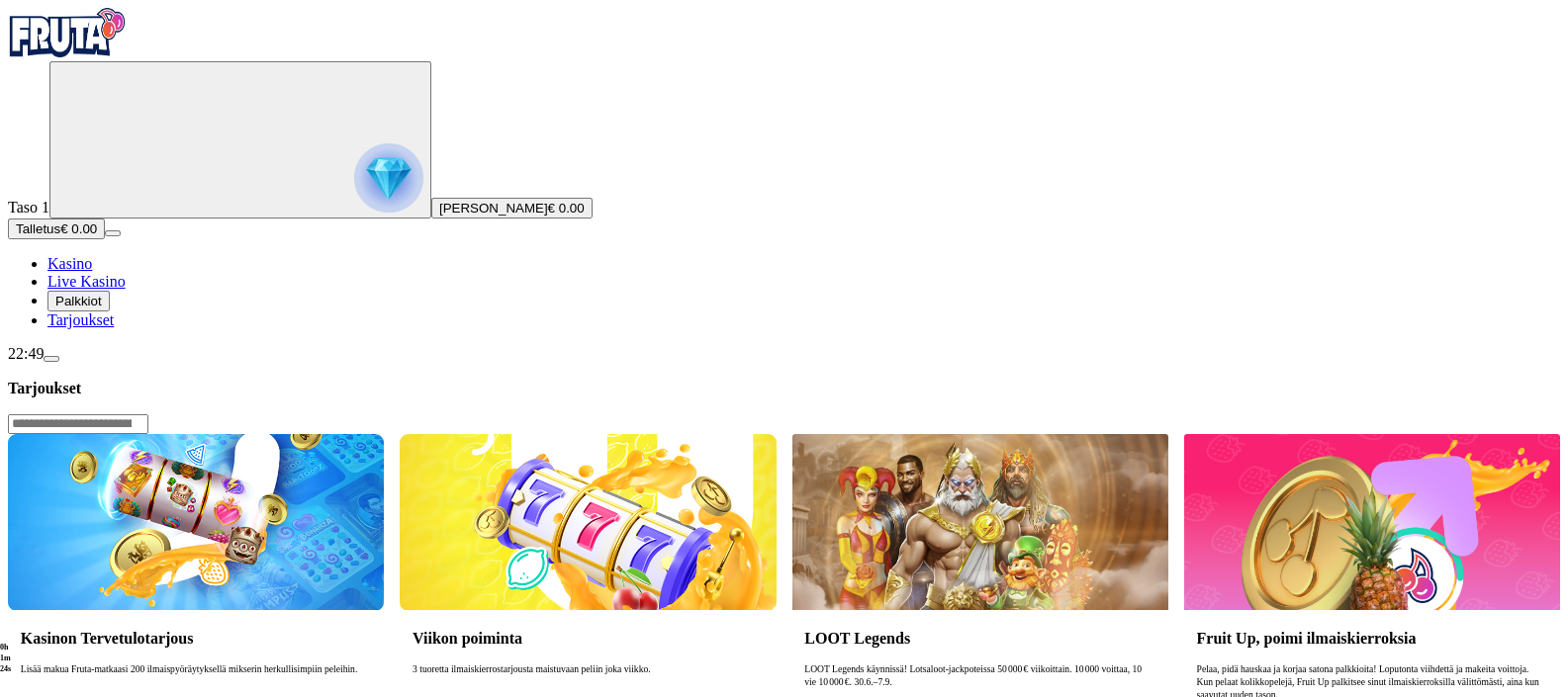 click on "Viikon poiminta 3 tuoretta ilmaiskierrostarjousta maistuvaan peliin joka viikko. Lue lisää" at bounding box center [588, 688] 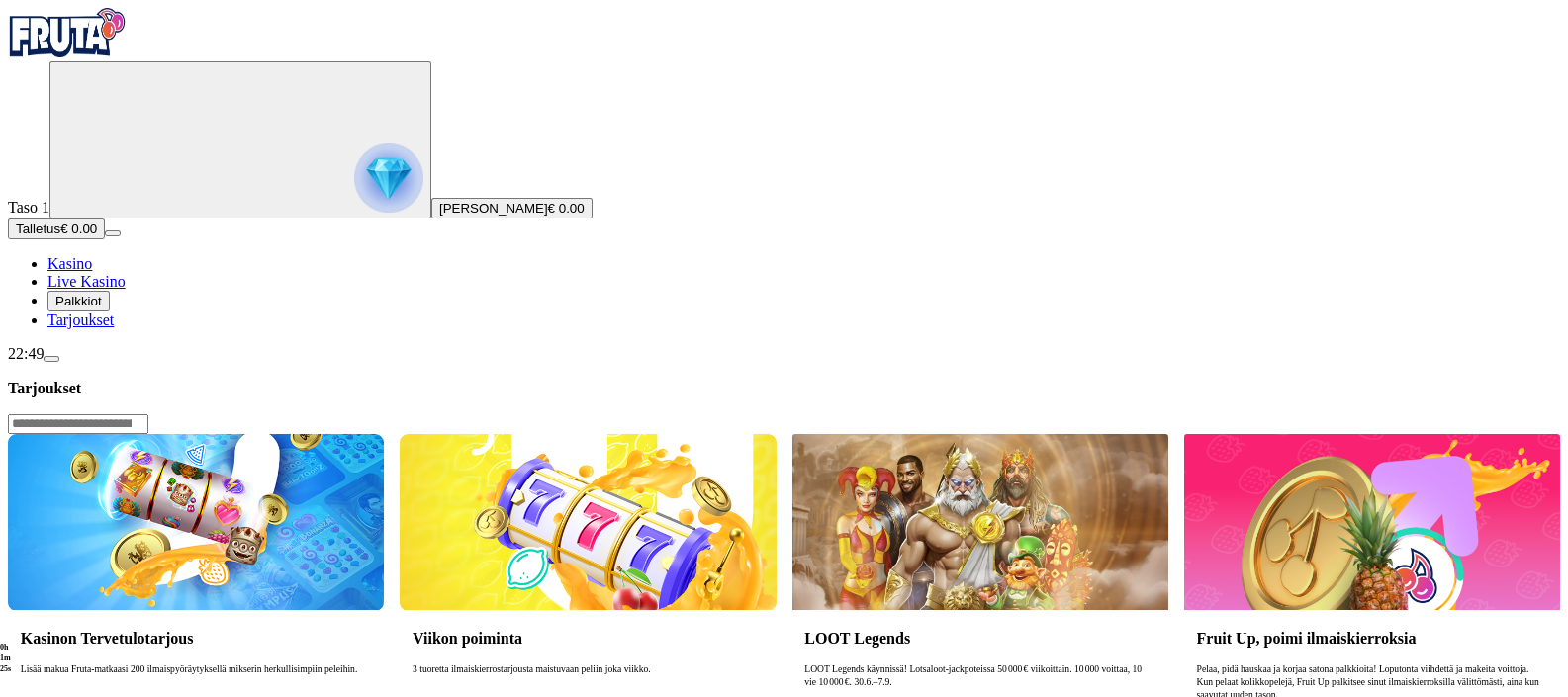 click on "Lue lisää" at bounding box center (441, 744) 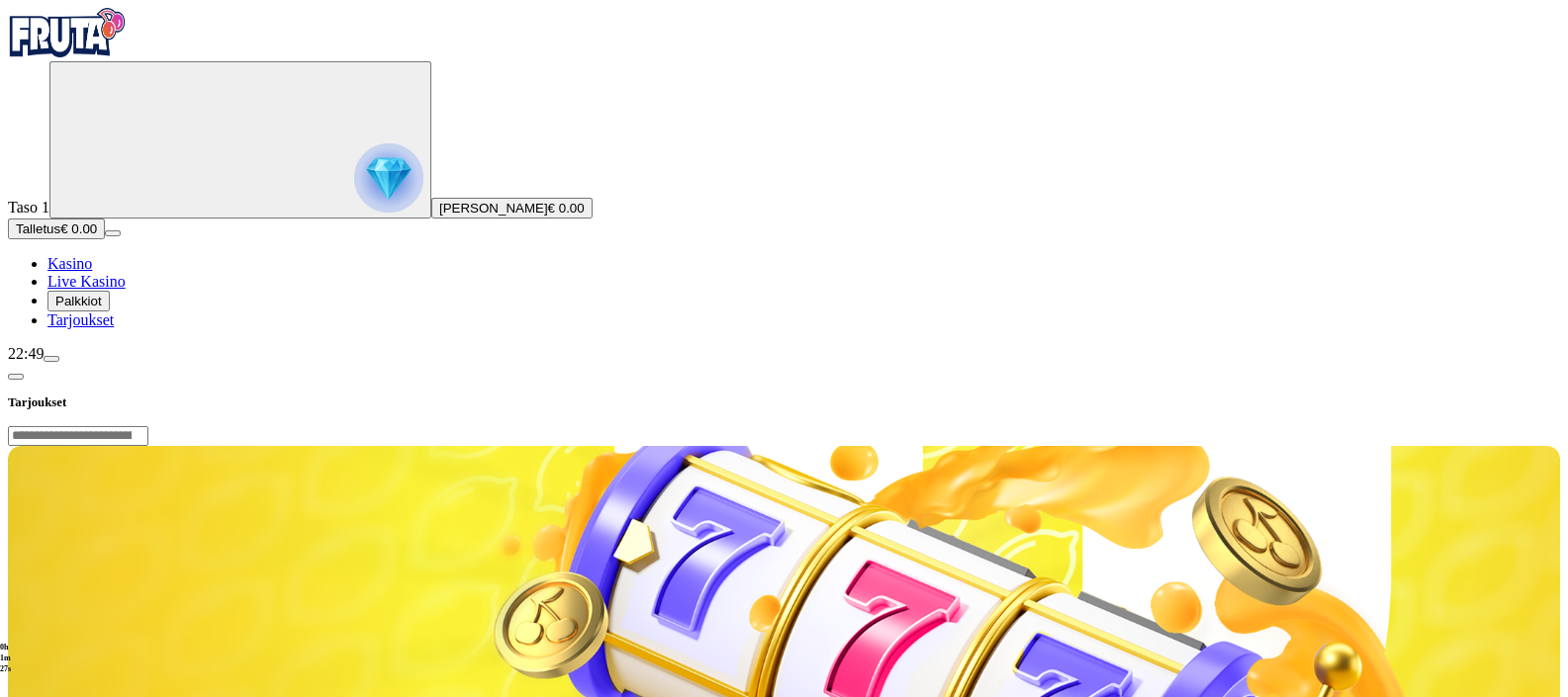 click at bounding box center [16, 377] 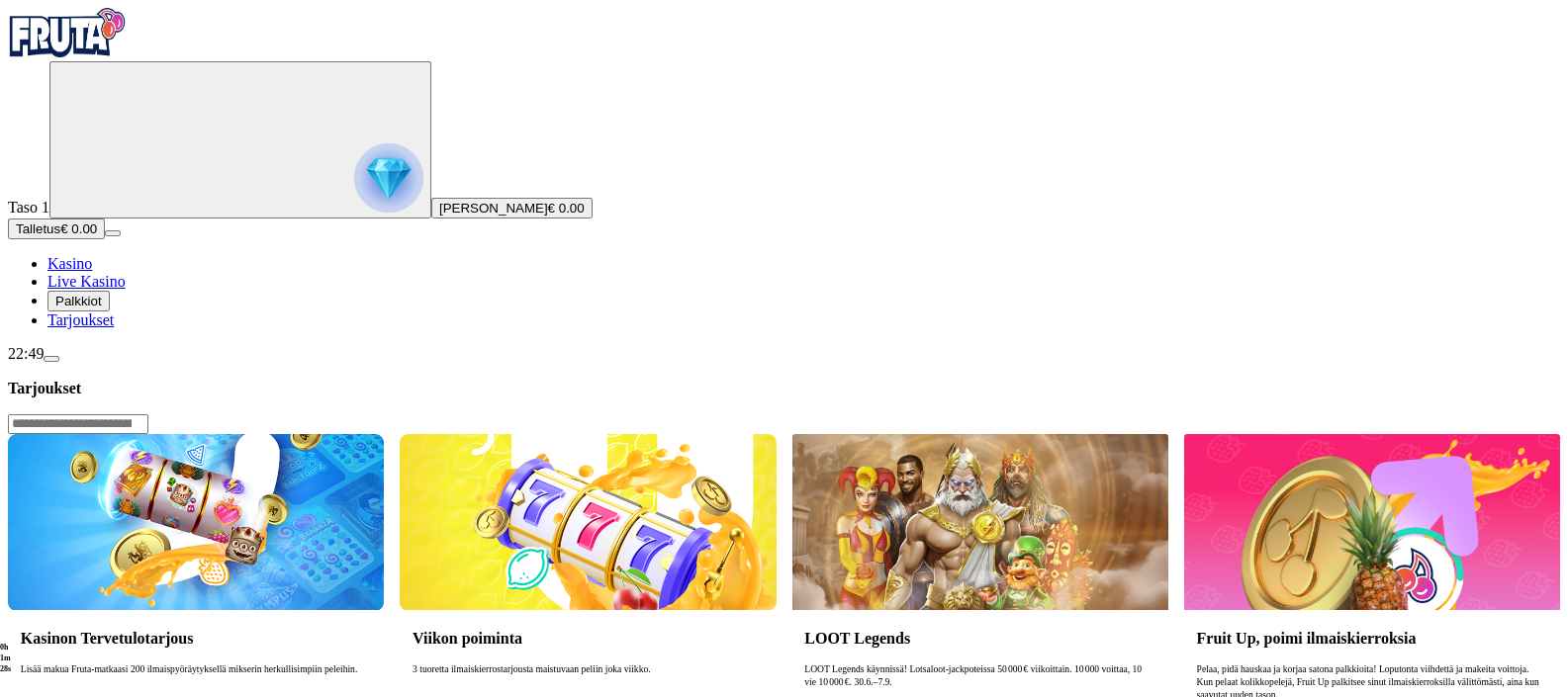 click on "Kasinon Tervetulotarjous Lisää makua Fruta-matkaasi 200 ilmaispyöräytyksellä mikserin herkullisimpiin peleihin. Lue lisää" at bounding box center (196, 688) 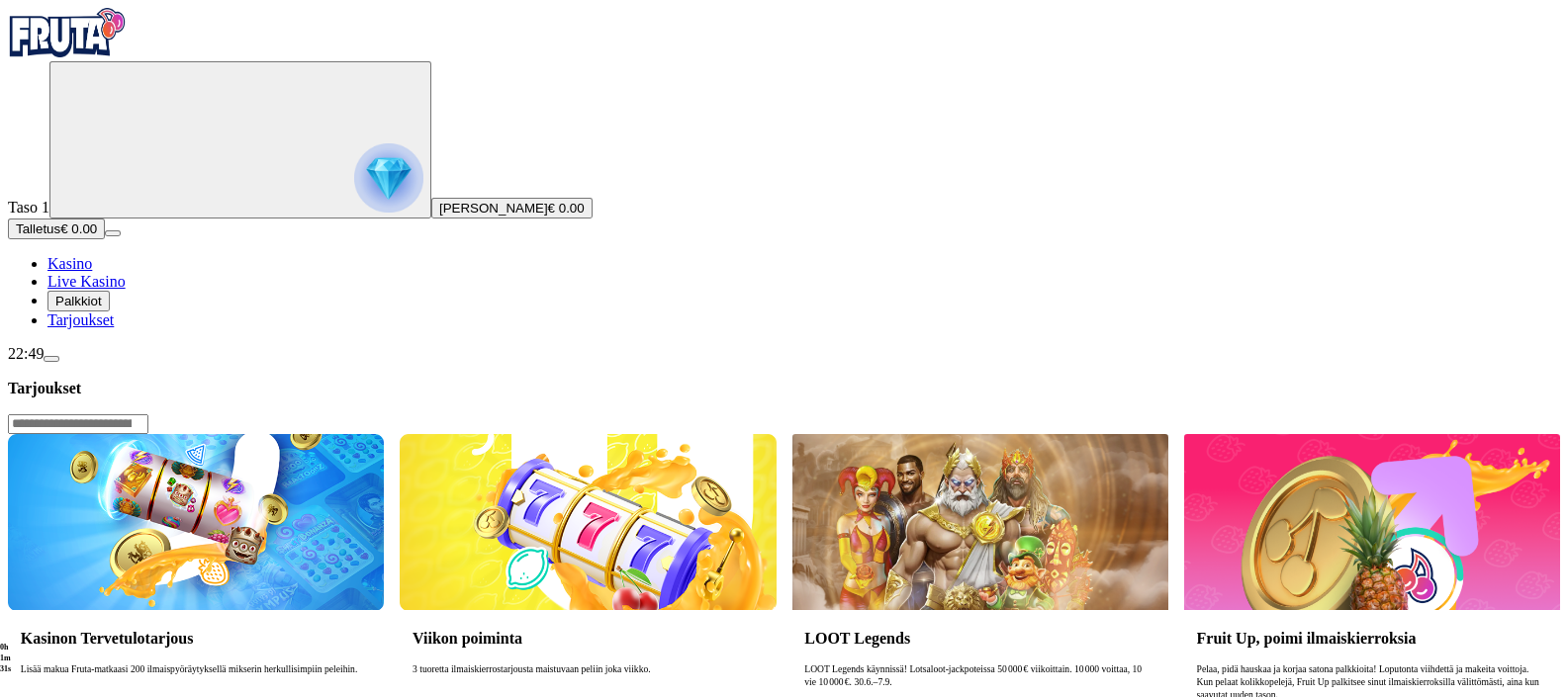 click at bounding box center [196, 521] 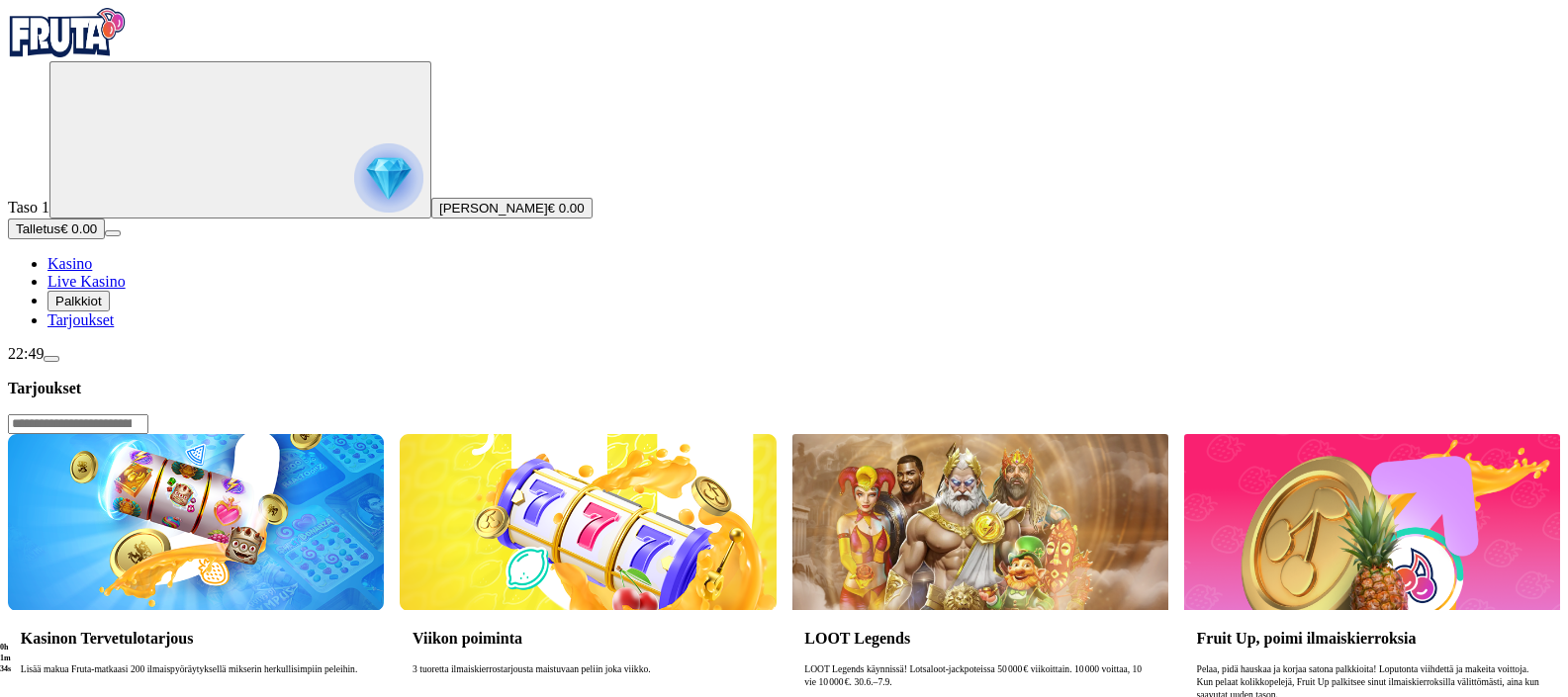 drag, startPoint x: 432, startPoint y: 177, endPoint x: 1055, endPoint y: 430, distance: 672.41208 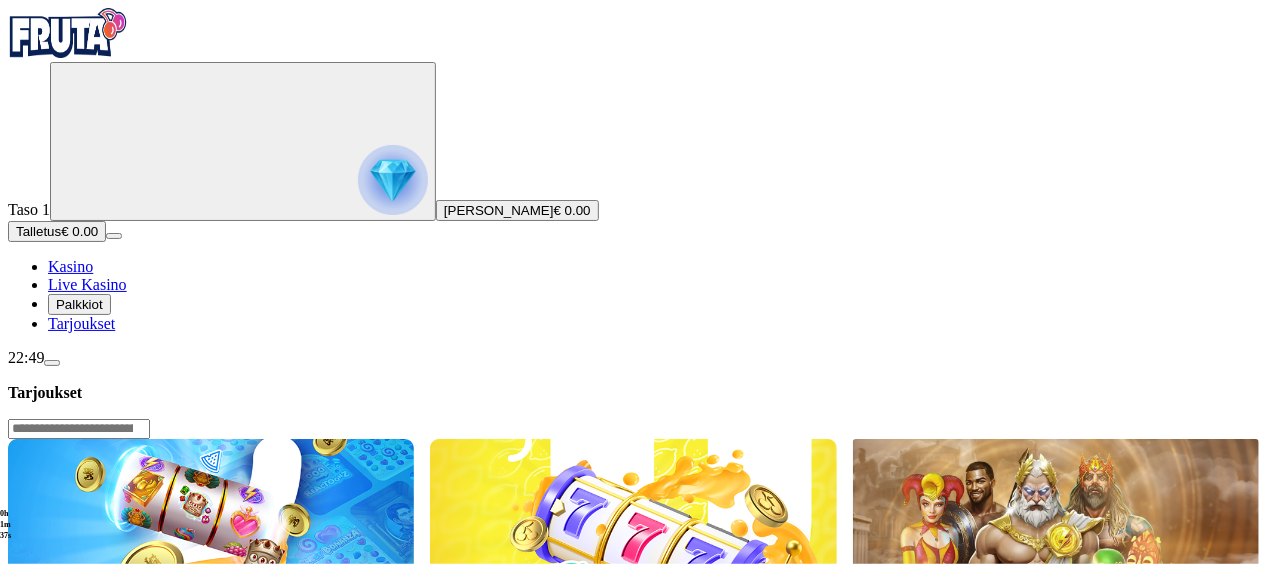 drag, startPoint x: 1476, startPoint y: 5, endPoint x: 456, endPoint y: 366, distance: 1081.9987 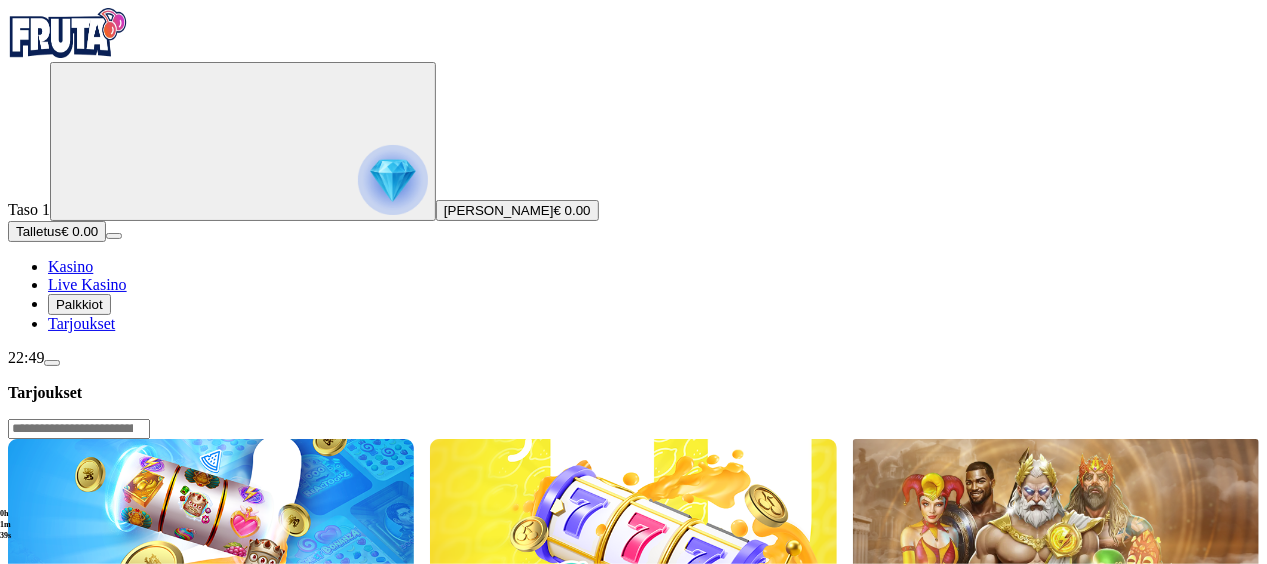 click at bounding box center (68, 33) 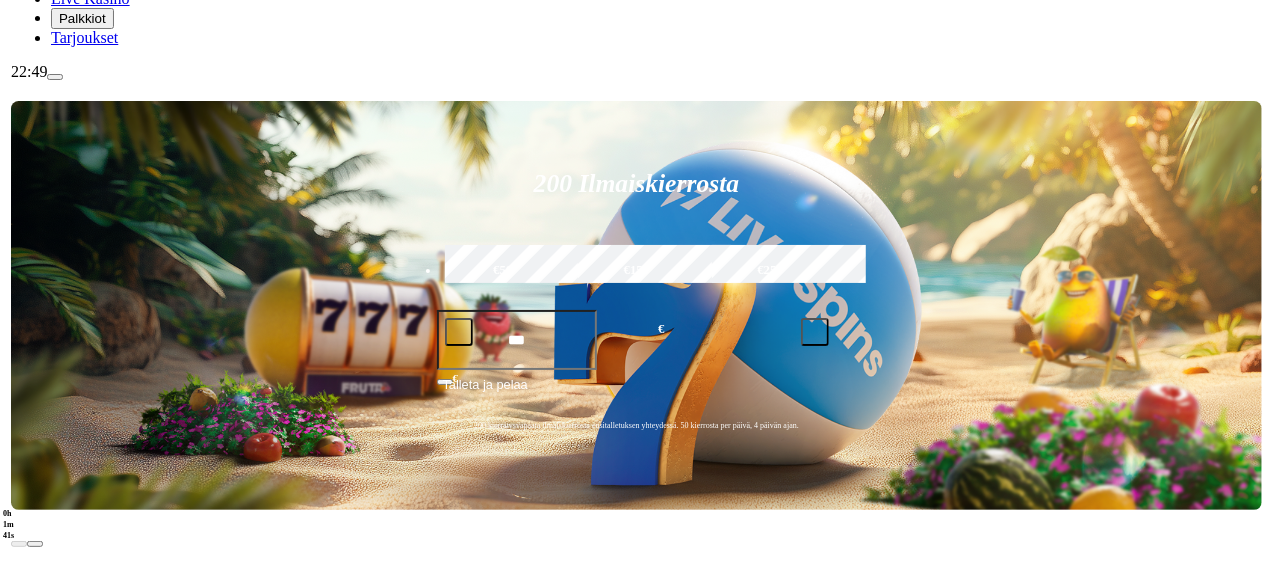 scroll, scrollTop: 287, scrollLeft: 0, axis: vertical 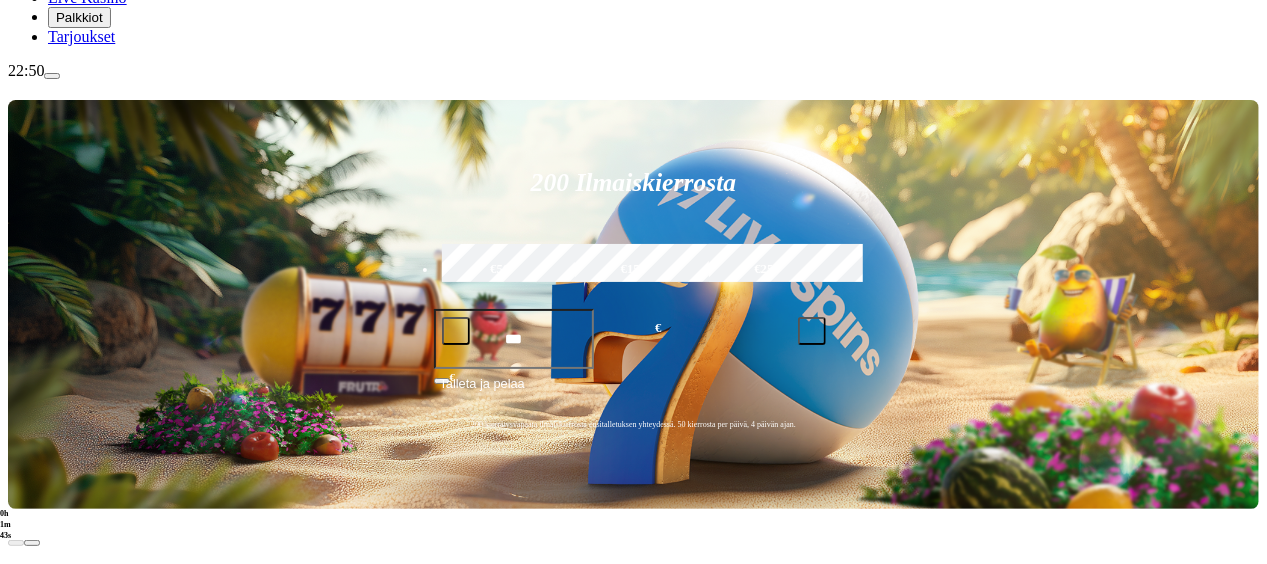 click at bounding box center [52, 76] 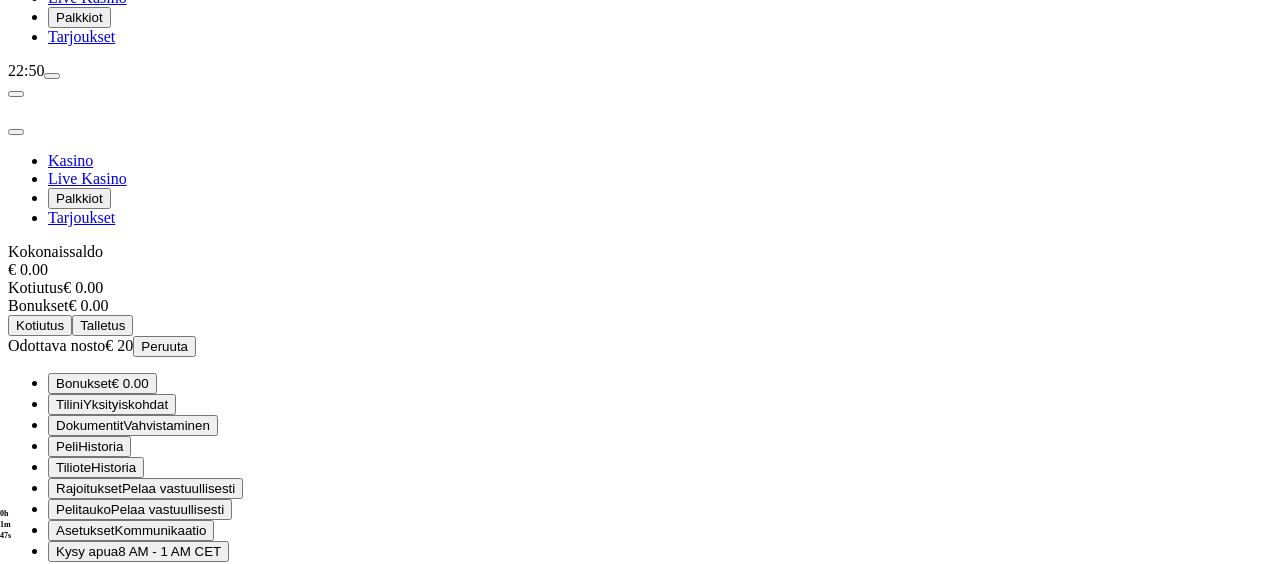 scroll, scrollTop: 232, scrollLeft: 0, axis: vertical 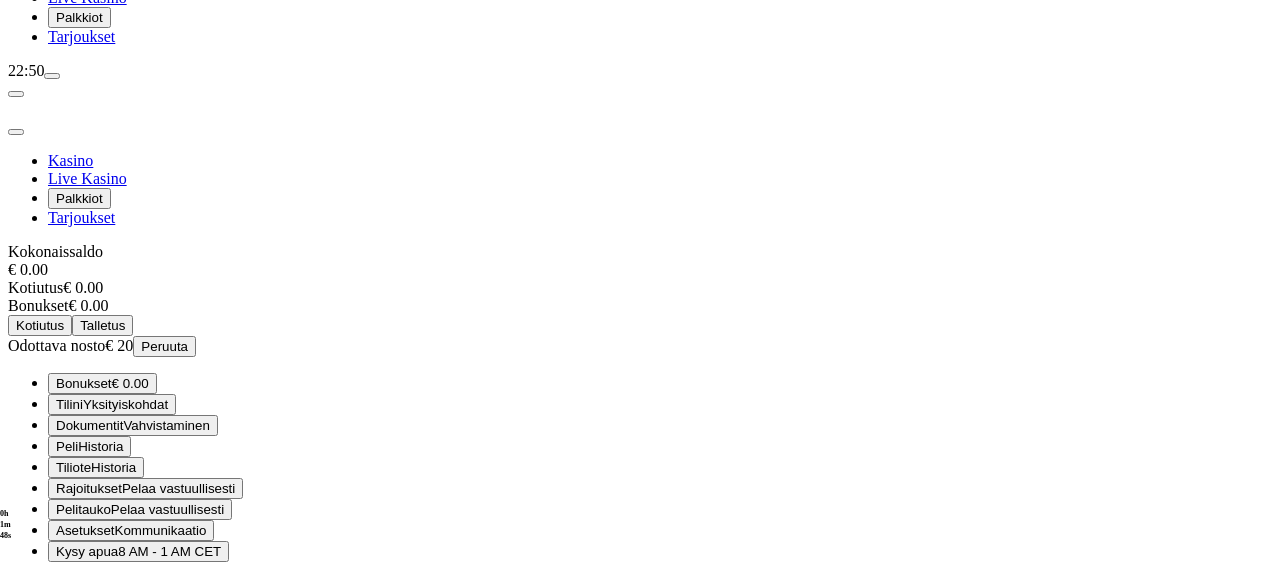 click on "22:50" at bounding box center (636, 71) 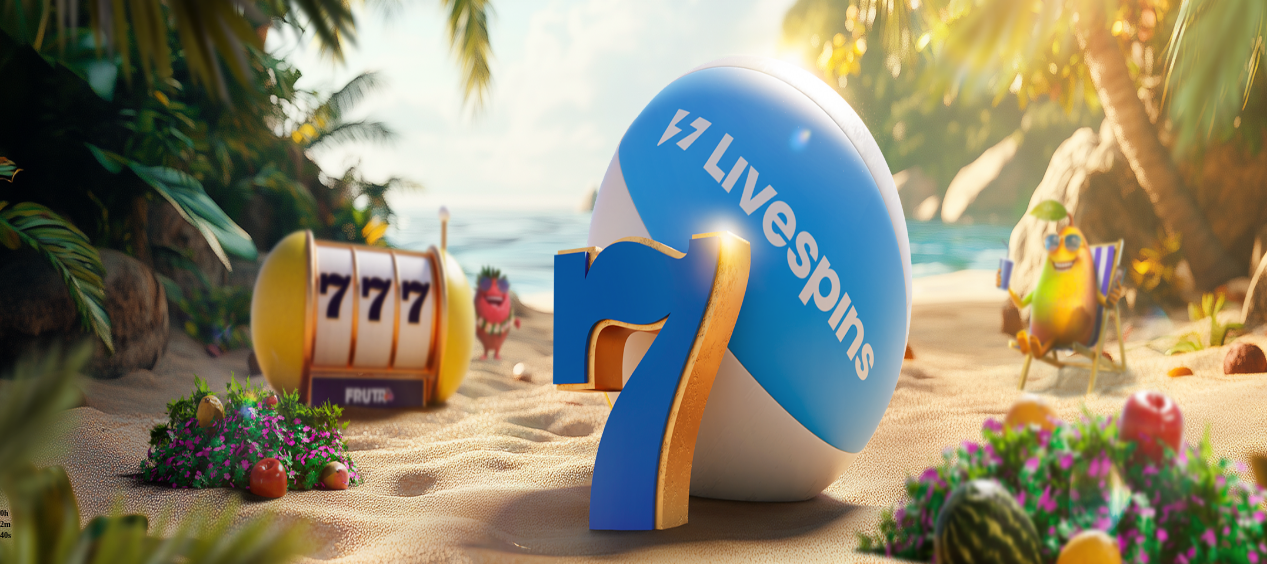 scroll, scrollTop: 502, scrollLeft: 0, axis: vertical 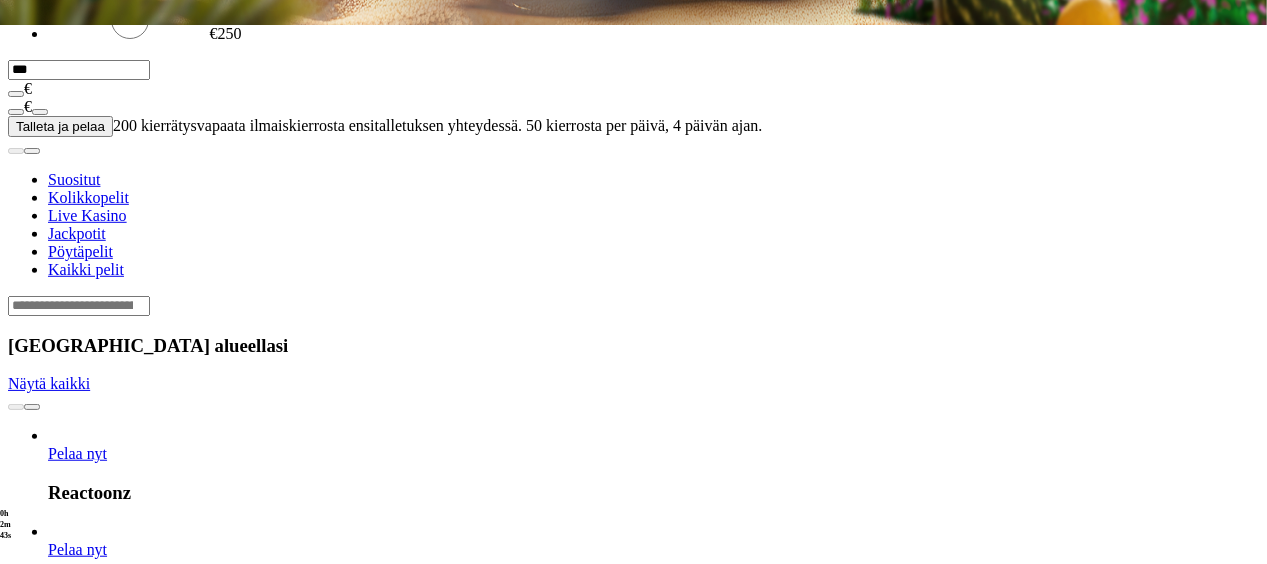 drag, startPoint x: 177, startPoint y: 230, endPoint x: 244, endPoint y: 47, distance: 194.87946 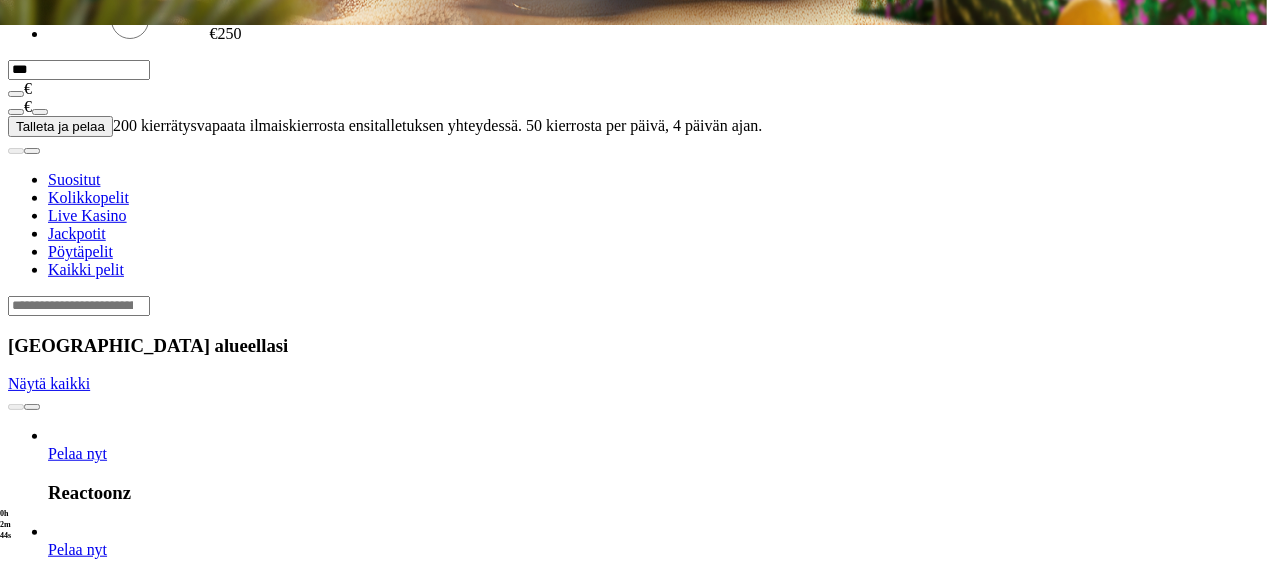 click on "0h 2m 44s Taso   1 Kethujan  Vimalathasan € 0.00 Talletus € 0.00 Kasino Live Kasino Palkkiot Tarjoukset 22:51 200 Ilmaiskierrosta €50 €150 €250 *** € € Talleta ja pelaa 200 kierrätysvapaata ilmaiskierrosta ensitalletuksen yhteydessä. 50 kierrosta per päivä, 4 päivän ajan. Suositut Kolikkopelit Live Kasino Jackpotit Pöytäpelit Kaikki pelit Suosituinta alueellasi Näytä kaikki Pelaa nyt Reactoonz Pelaa nyt Cherry Pop Deluxe Pelaa nyt Brute Force Pelaa nyt Wanted Dead or a Wild Pelaa nyt Sweet Bonanza Pelaa nyt Barbarossa Pelaa nyt Le Bandit Pelaa nyt Esqueleto Explosivo 2 Pelaa nyt Book of Dead Pelaa nyt Moon Princess 100 Pelaa nyt Gates of Olympus Uusia pelejä Näytä kaikki Pelaa nyt Play'n GO Buffalo of Wealth Pelaa nyt Rabbit in the Hat – Tap N Cash Pelaa nyt Coin Strike 2: Hold and Win Pelaa nyt Wild Rhino Stampede Stacks Pelaa nyt Gem Trio Pelaa nyt The Vault Chase Pelaa nyt Wrath of Zeus ClusterBreaker Pelaa nyt You Can Piggy Bank on It Pelaa nyt The Green Knight Oath of Thorns" at bounding box center [633, 2108] 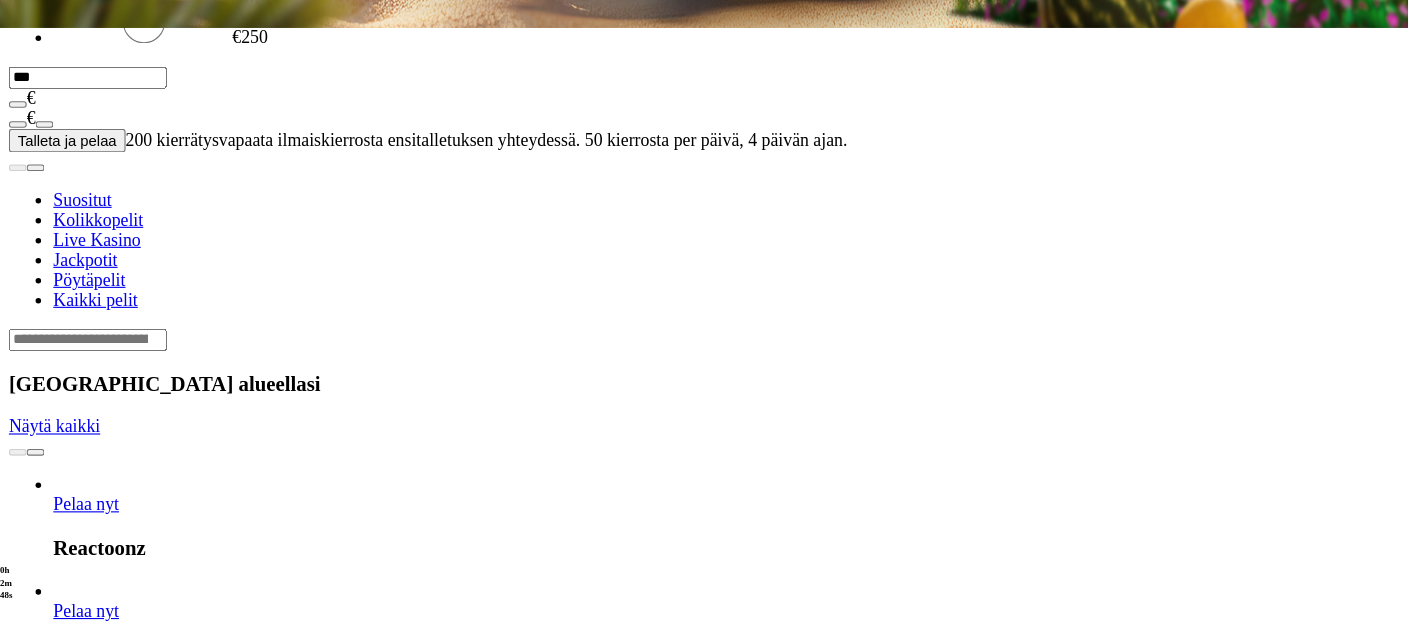 scroll, scrollTop: 539, scrollLeft: 0, axis: vertical 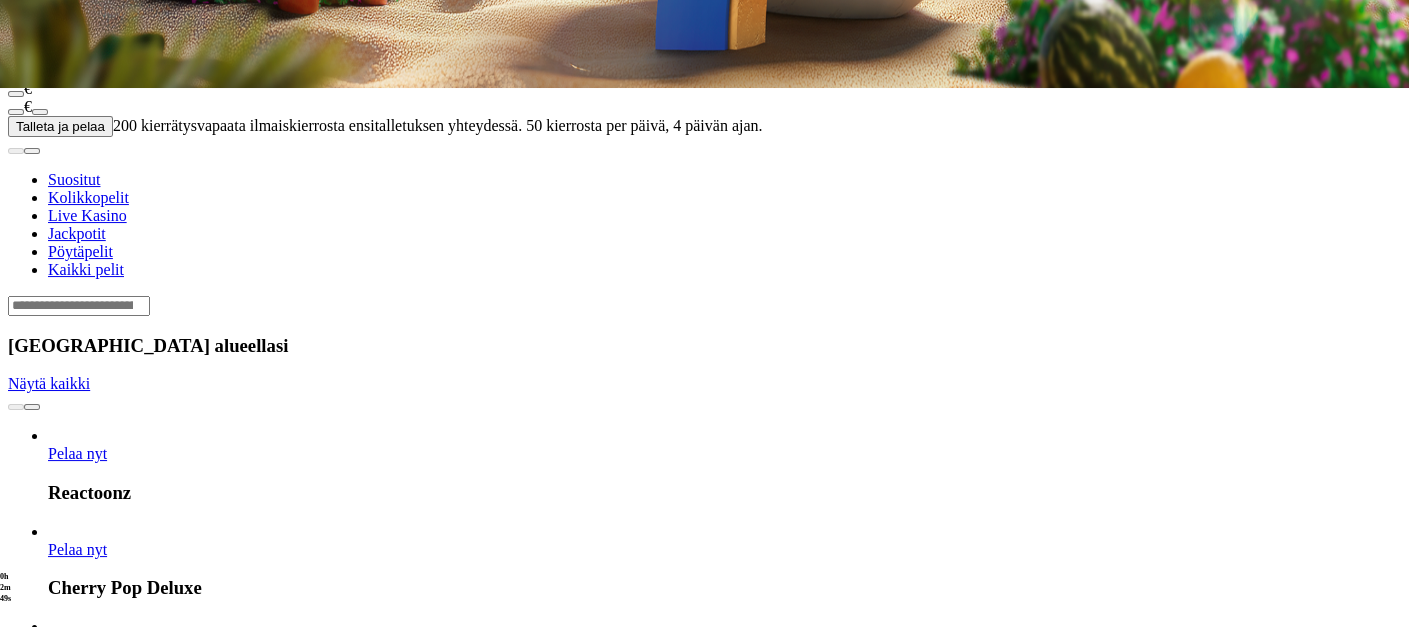 drag, startPoint x: 1178, startPoint y: 38, endPoint x: 135, endPoint y: 559, distance: 1165.886 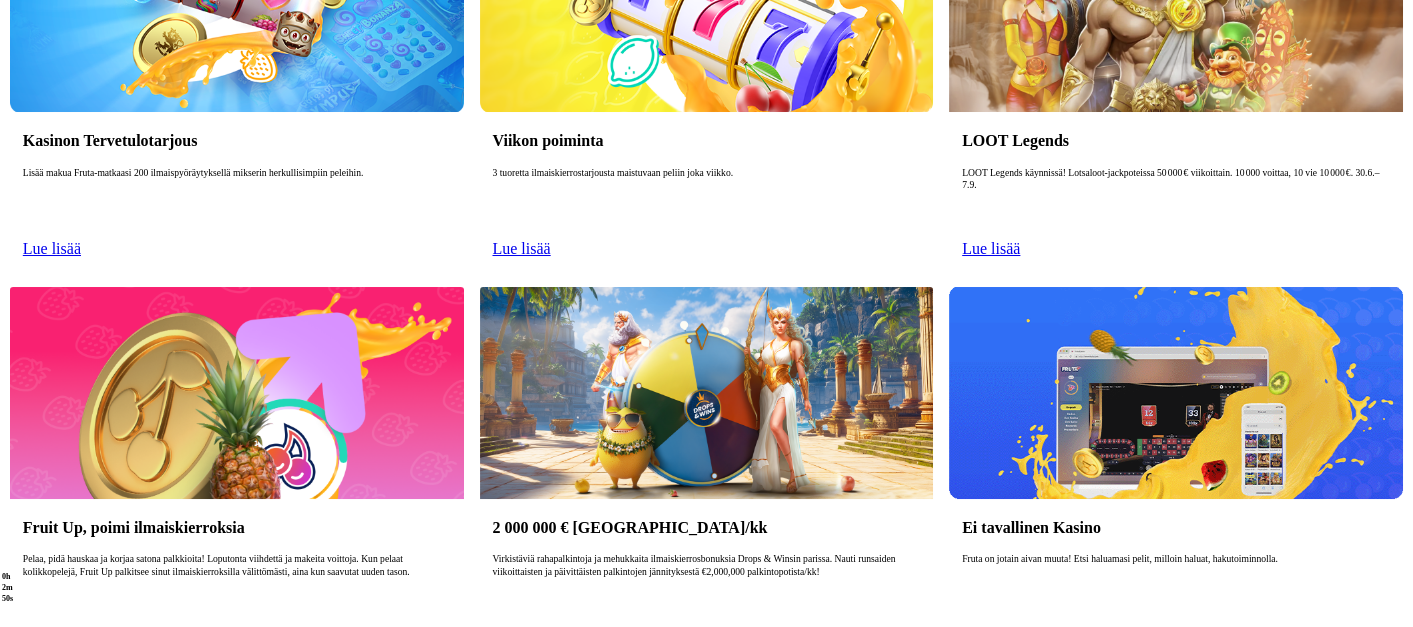 scroll, scrollTop: 0, scrollLeft: 0, axis: both 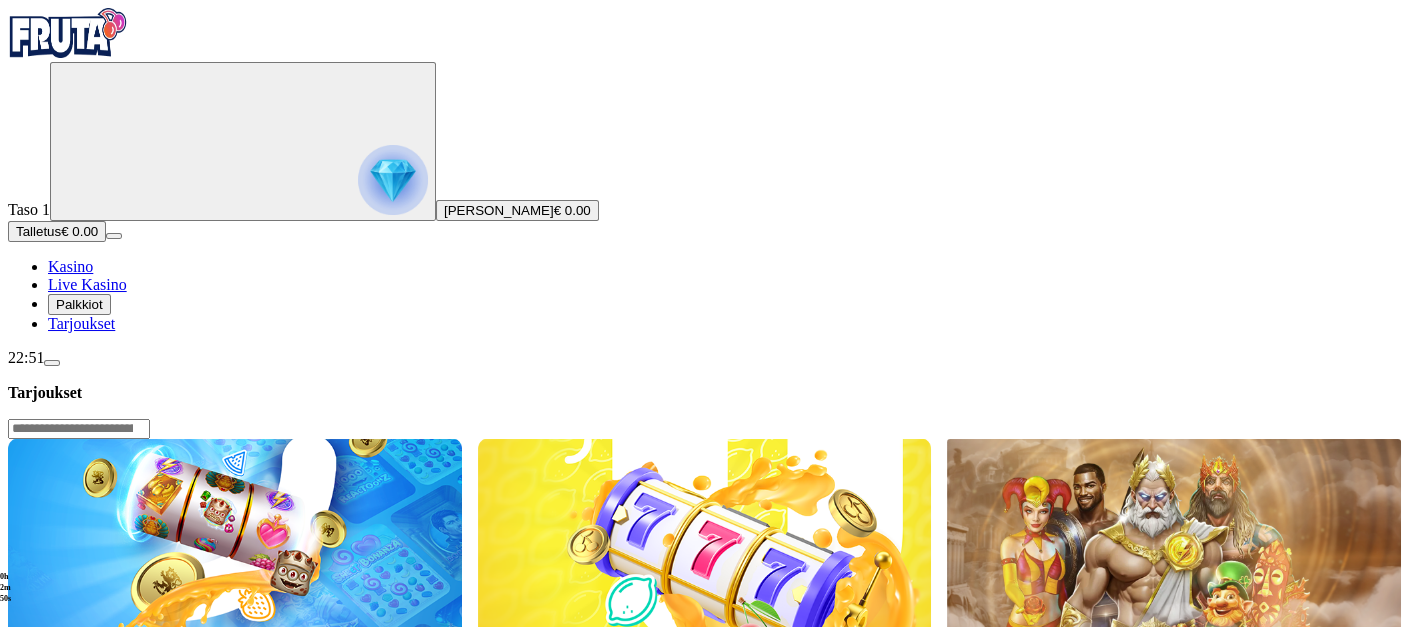 click on "Kasinon Tervetulotarjous Lisää makua Fruta-matkaasi 200 ilmaispyöräytyksellä mikserin herkullisimpiin peleihin. Lue lisää" at bounding box center [235, 730] 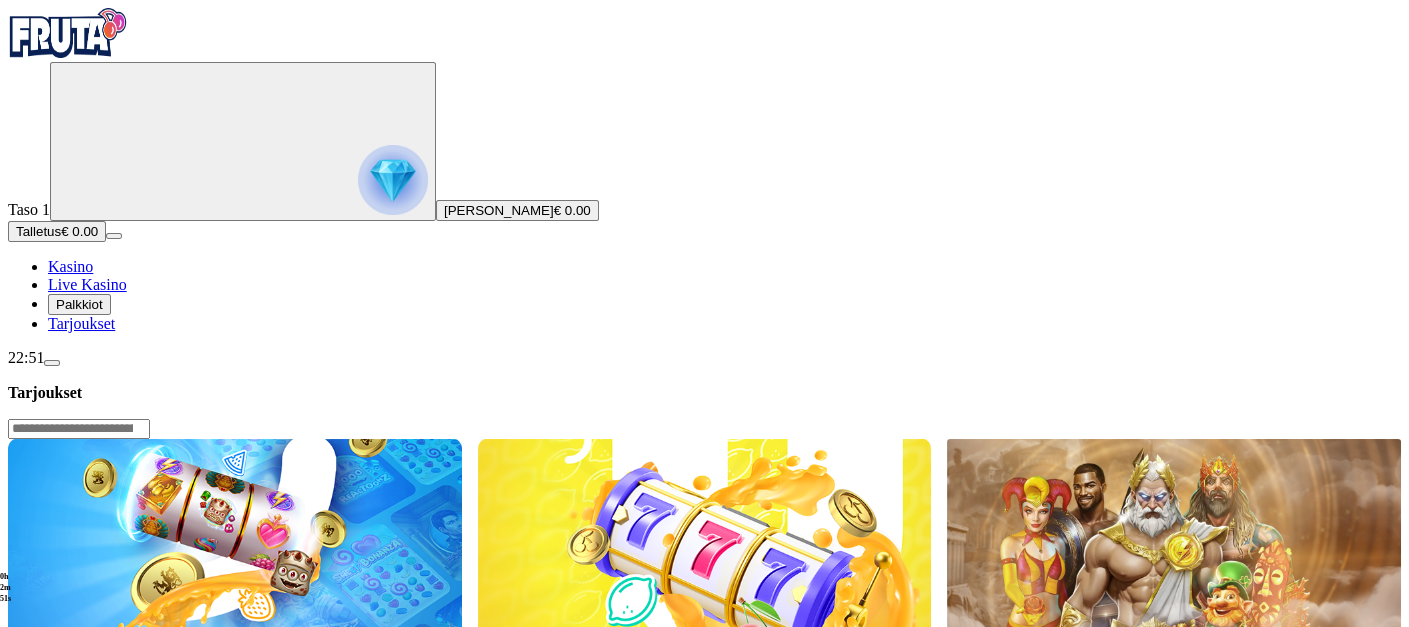 click on "Lue lisää" at bounding box center [50, 787] 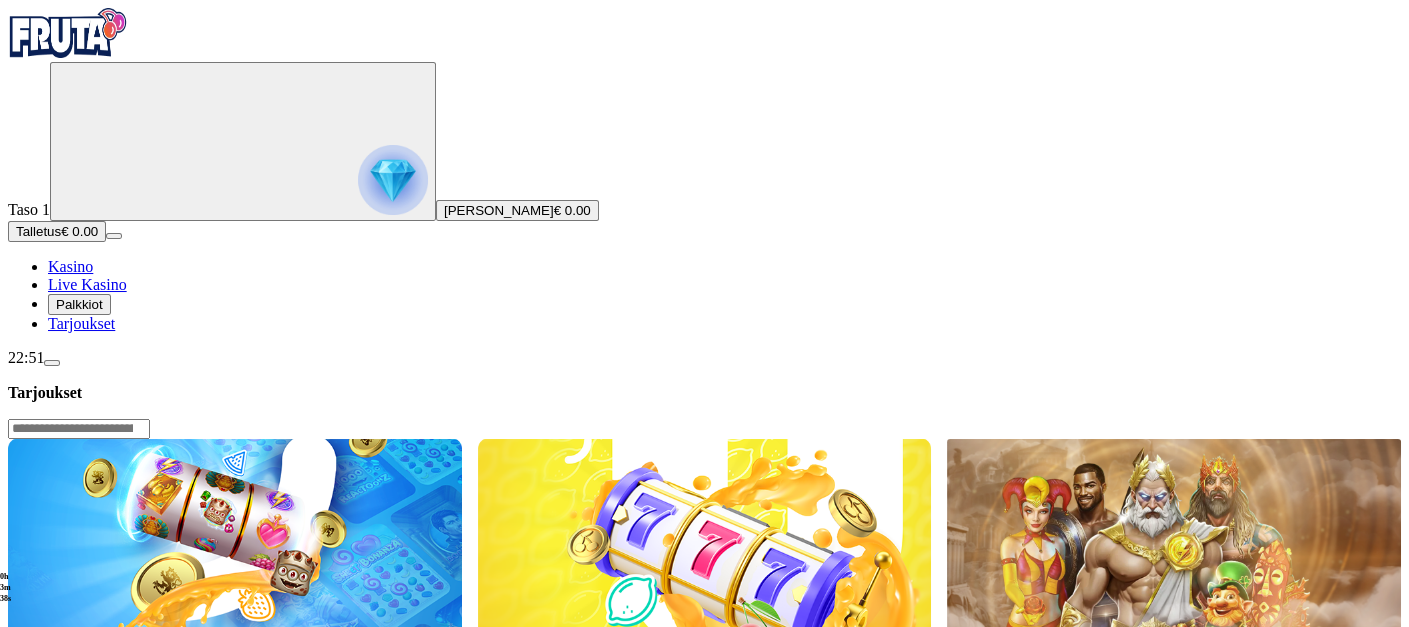 click at bounding box center [52, 363] 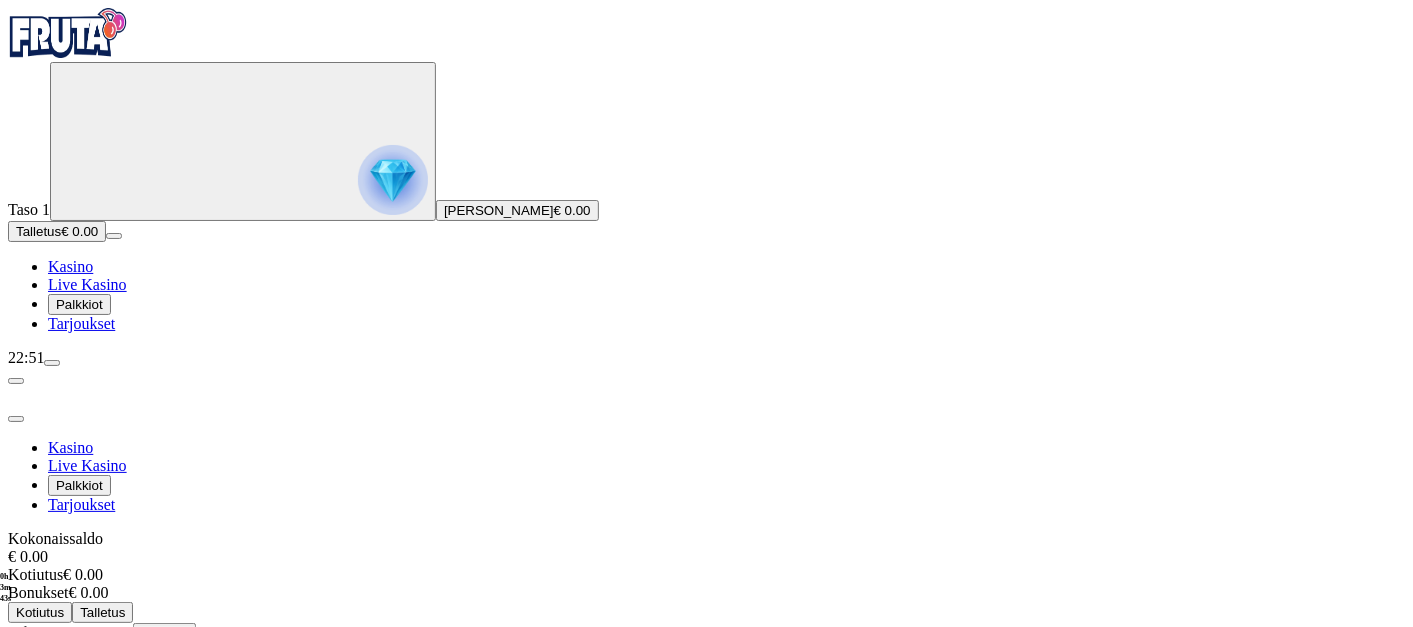scroll, scrollTop: 15, scrollLeft: 0, axis: vertical 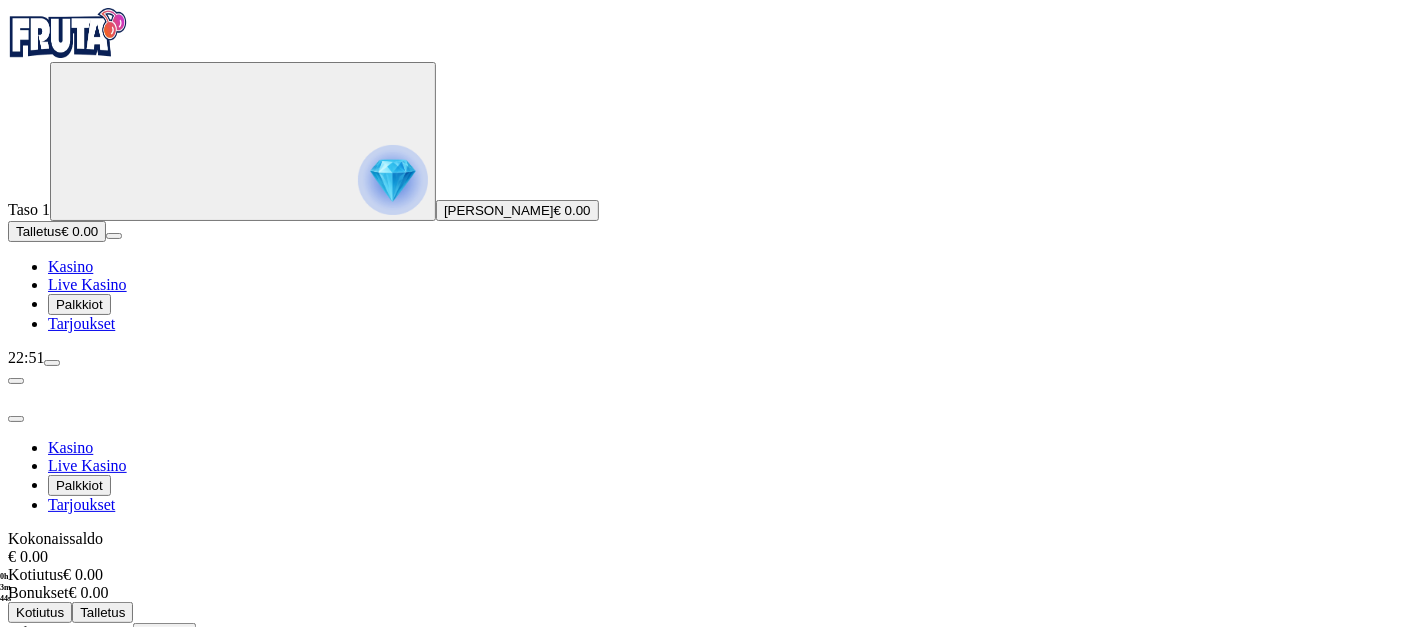 click on "€ 0.00" at bounding box center [130, 670] 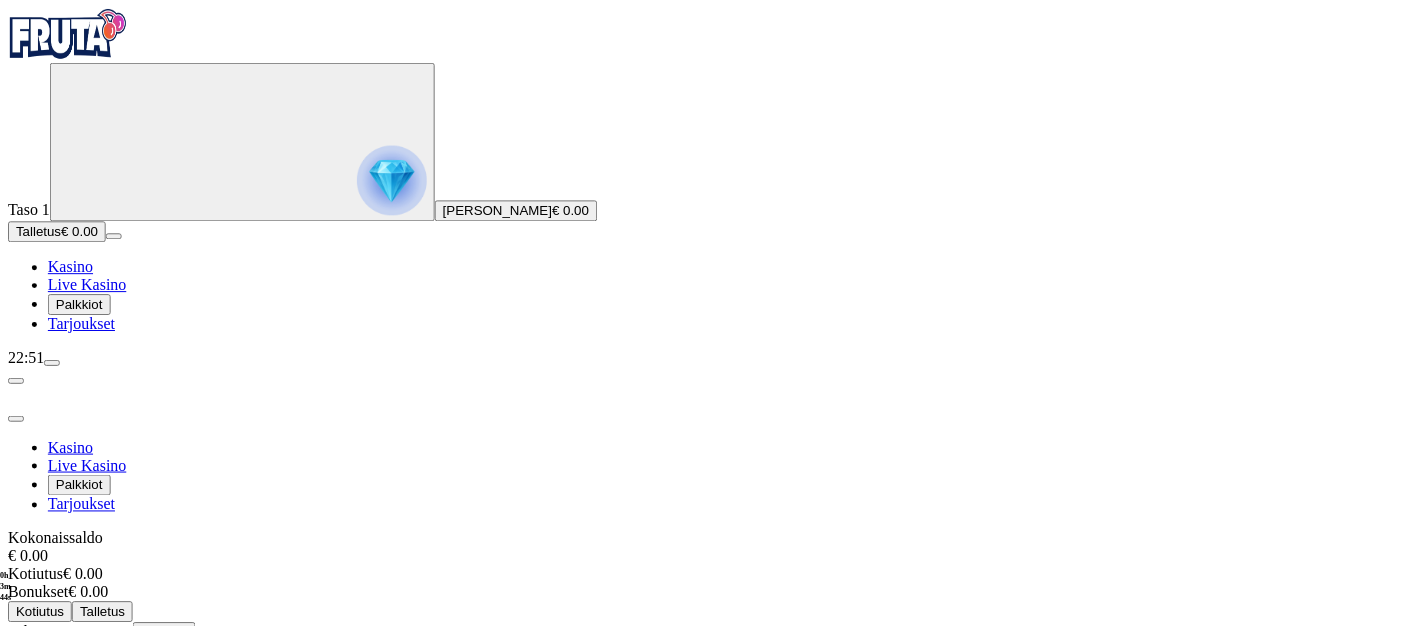 scroll, scrollTop: 0, scrollLeft: 0, axis: both 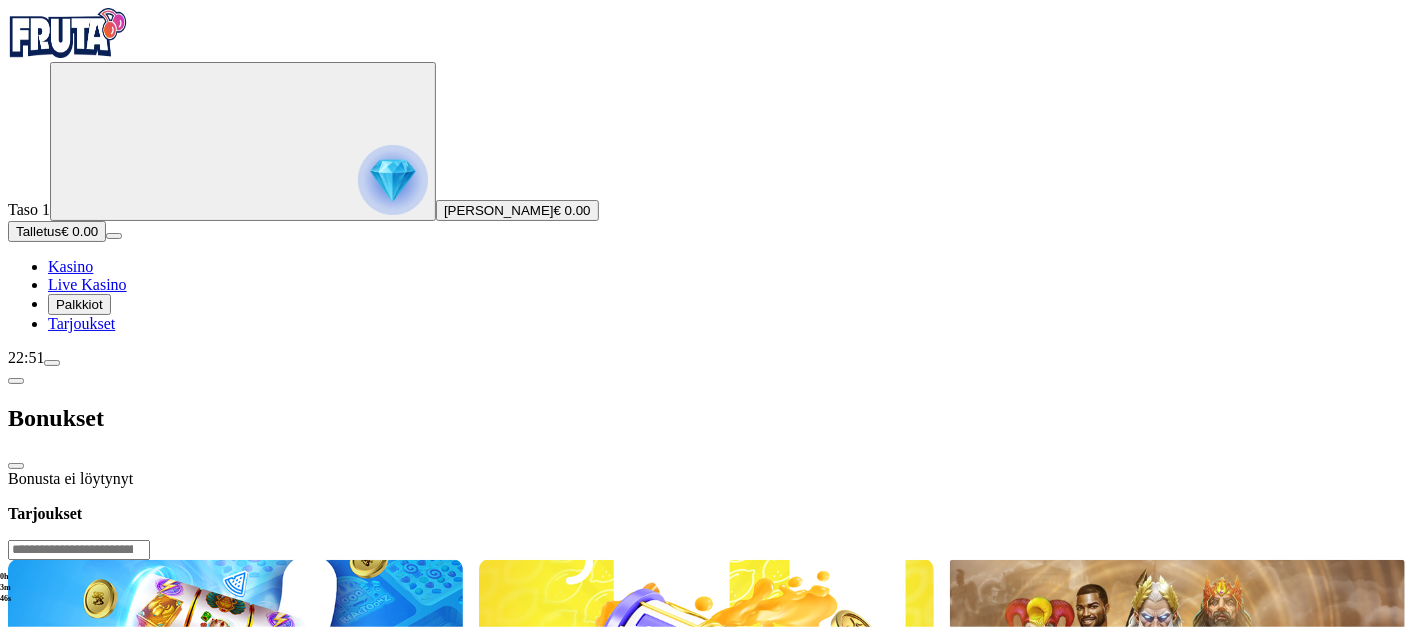 click at bounding box center [16, 466] 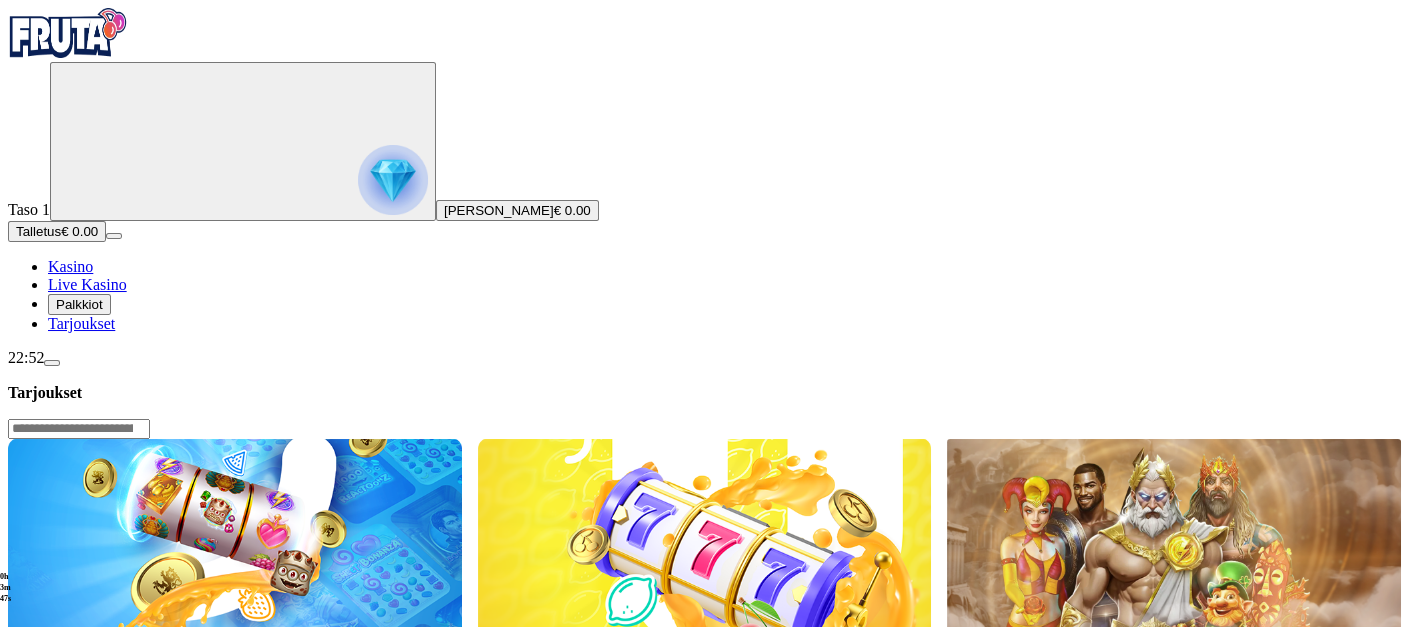click at bounding box center [79, 429] 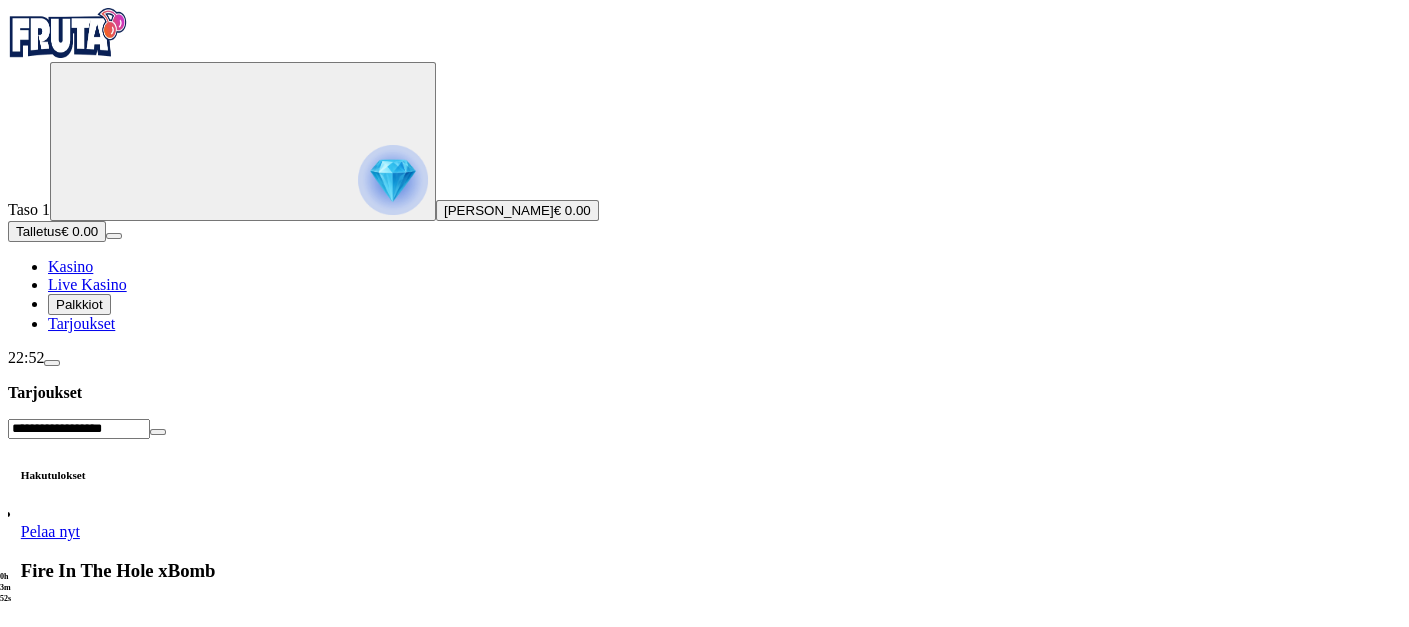 type on "**********" 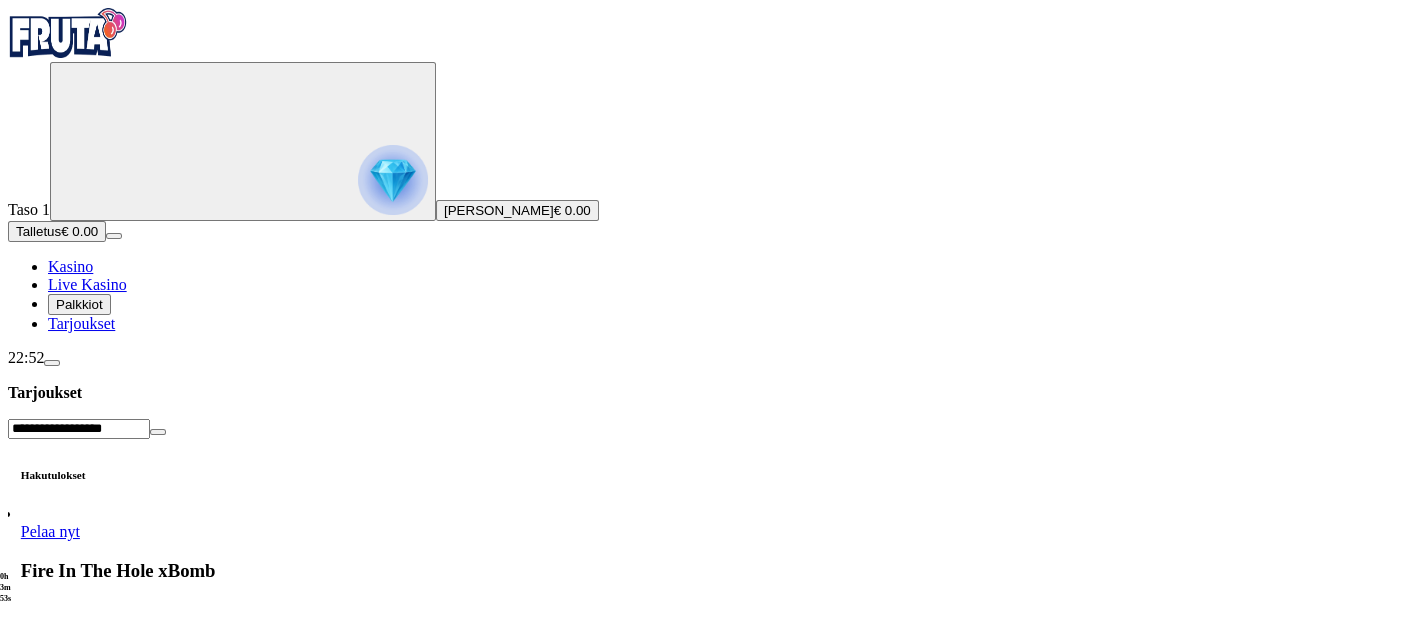 click at bounding box center [21, 541] 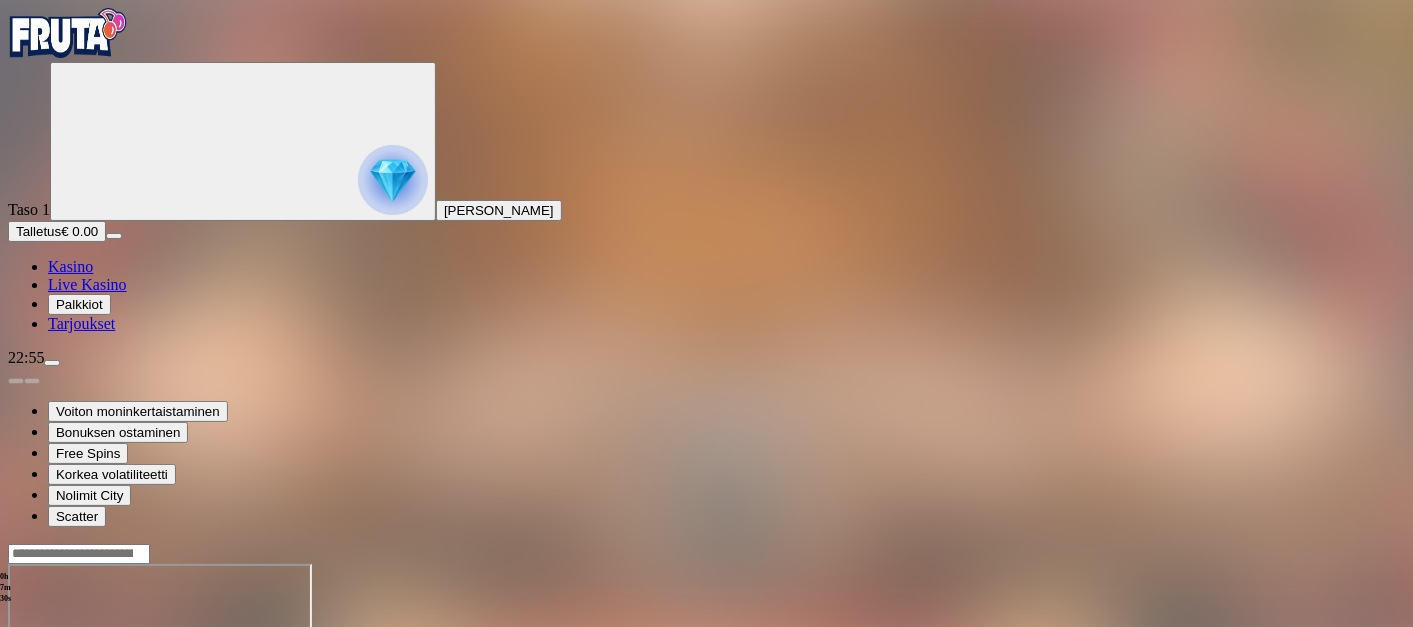 click at bounding box center [68, 33] 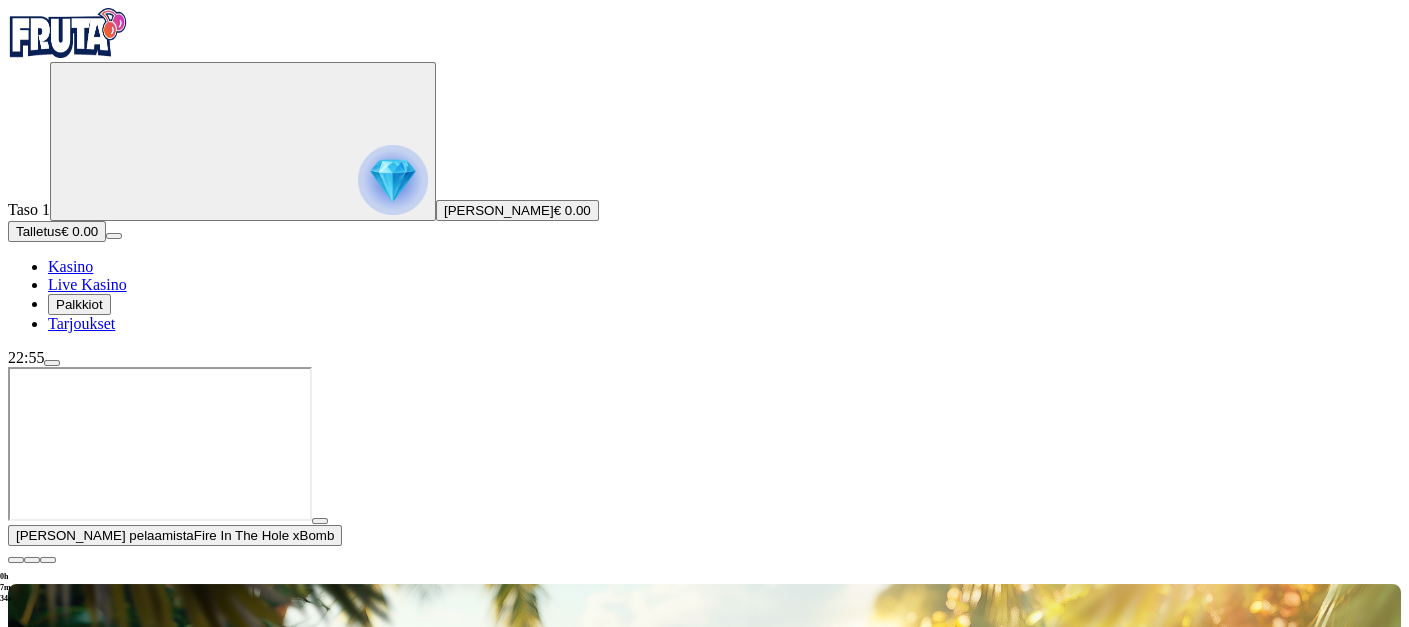 click at bounding box center (16, 560) 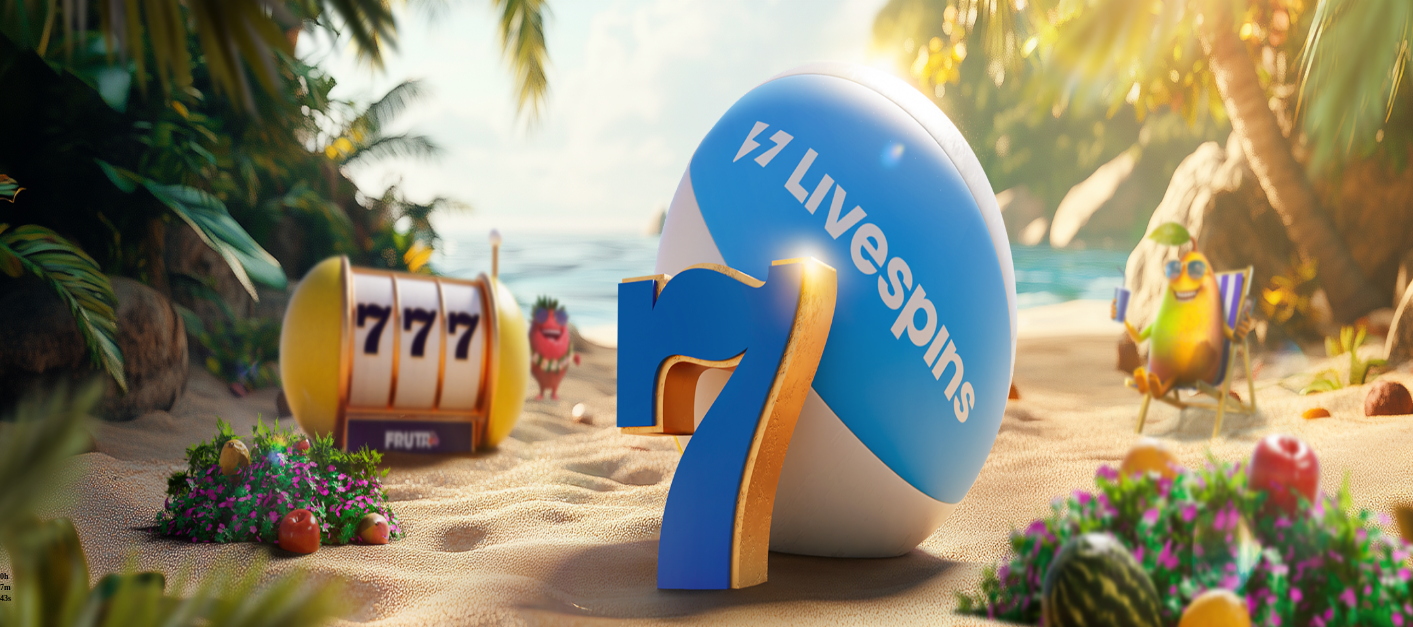 scroll, scrollTop: 0, scrollLeft: 0, axis: both 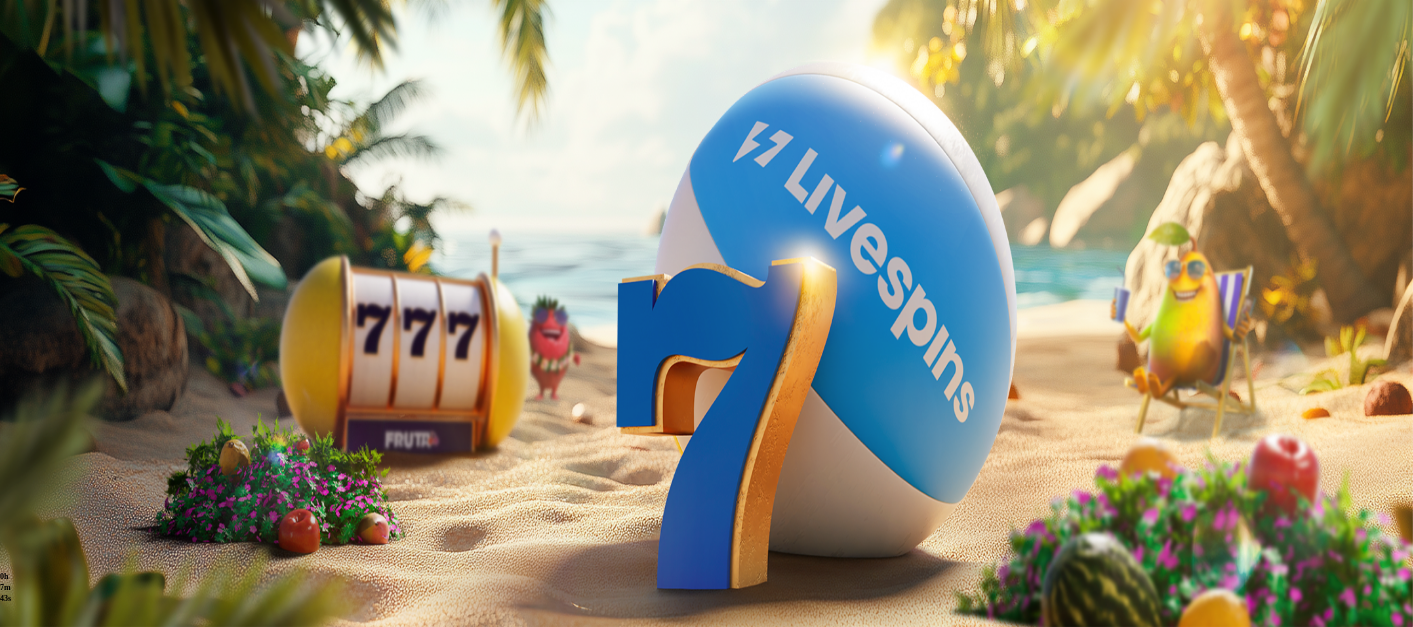 click at bounding box center (16, 466) 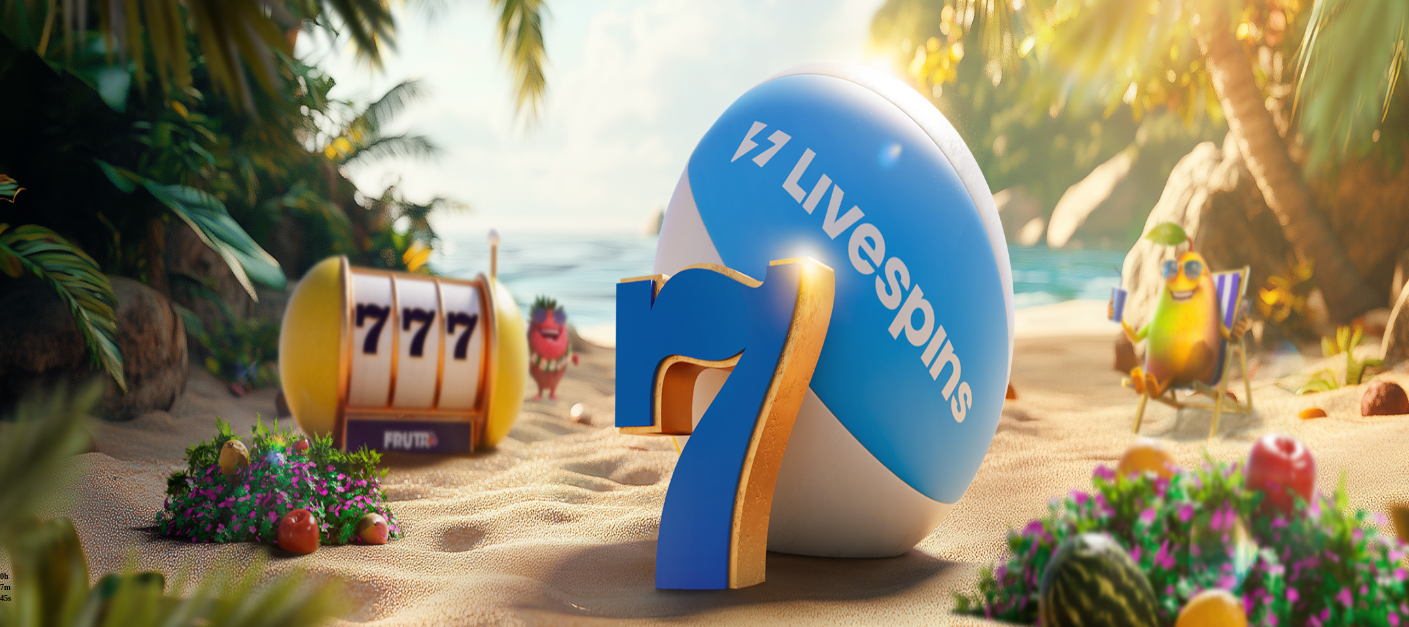 click on "Palkkiot" at bounding box center (79, 304) 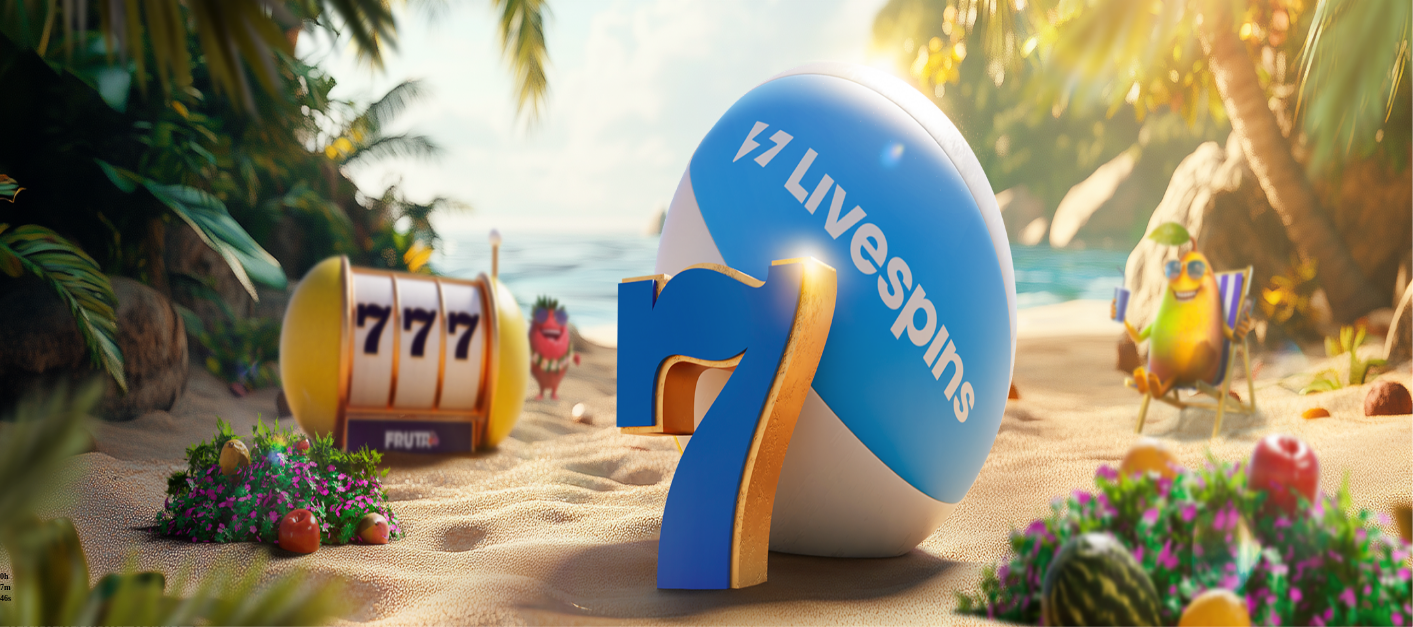 scroll, scrollTop: 91, scrollLeft: 0, axis: vertical 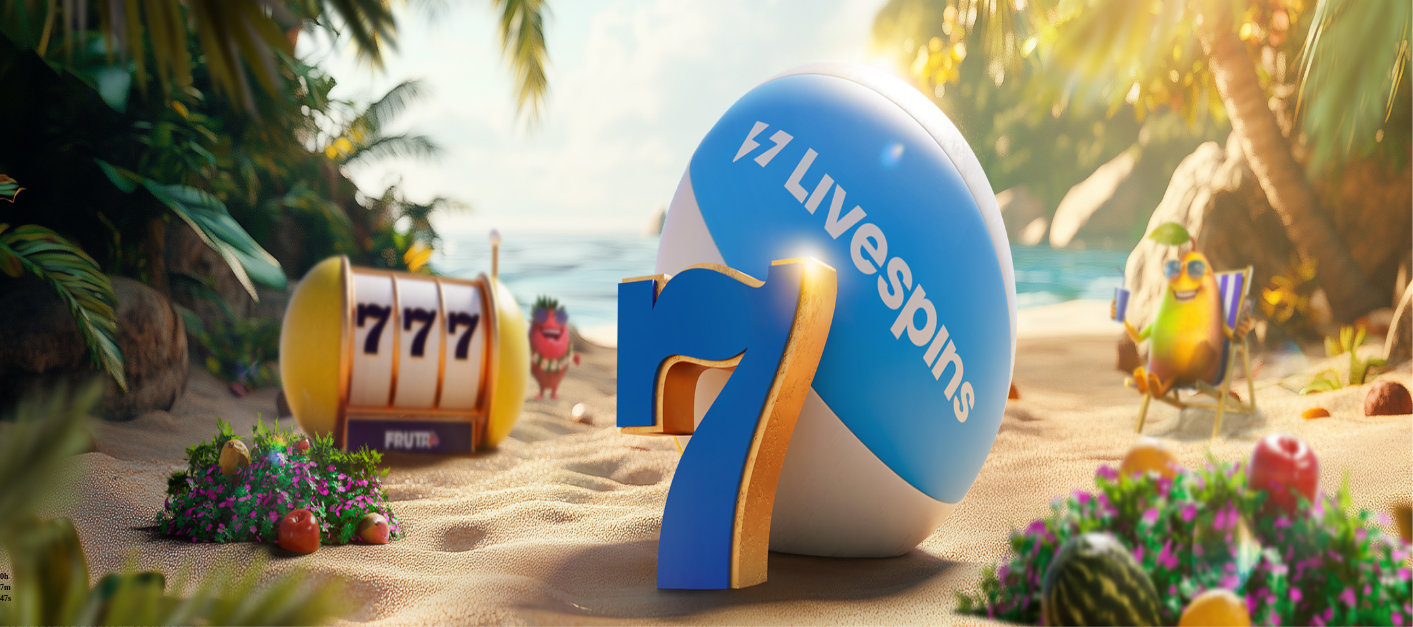 click on "[PERSON_NAME]" at bounding box center (499, 210) 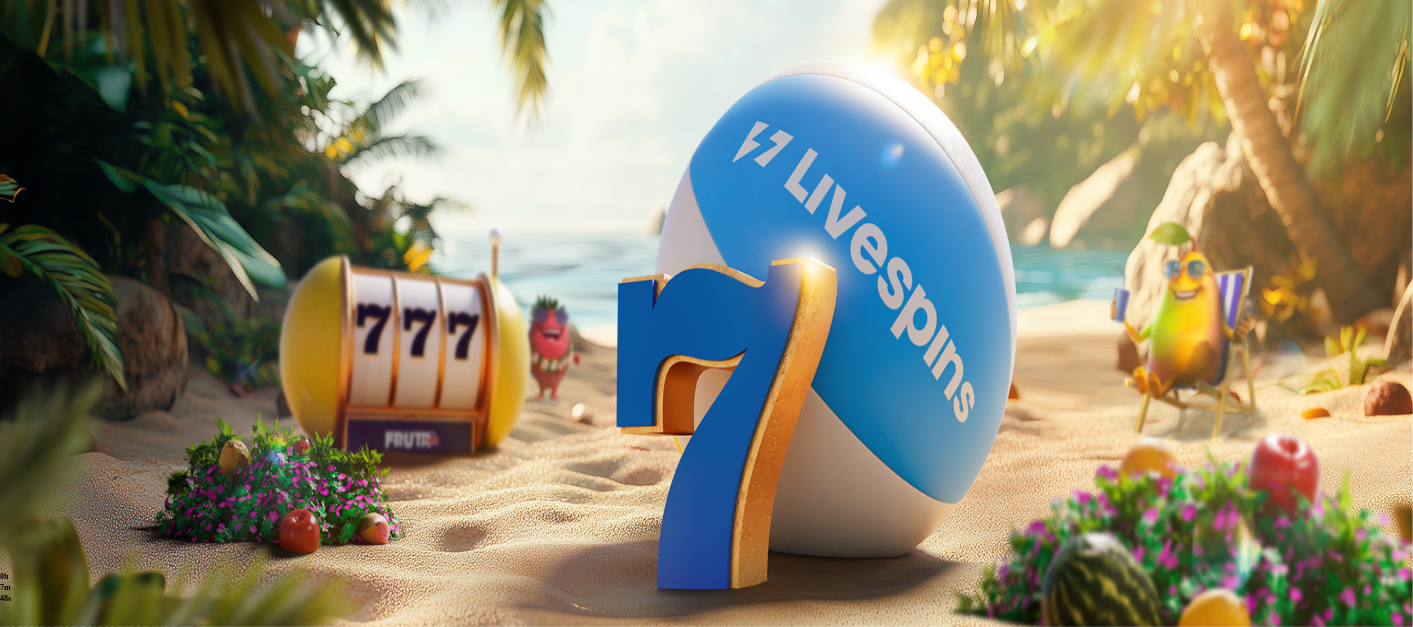 scroll, scrollTop: 0, scrollLeft: 0, axis: both 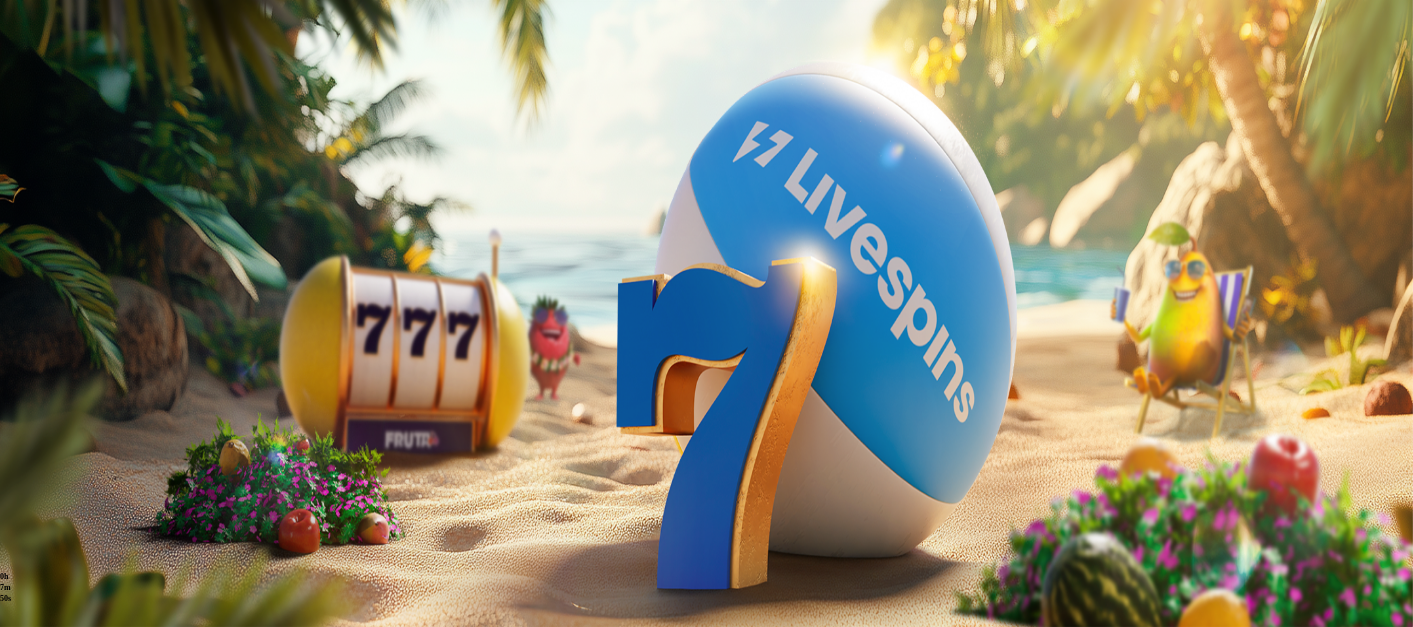 click on "Kasino" at bounding box center (70, 266) 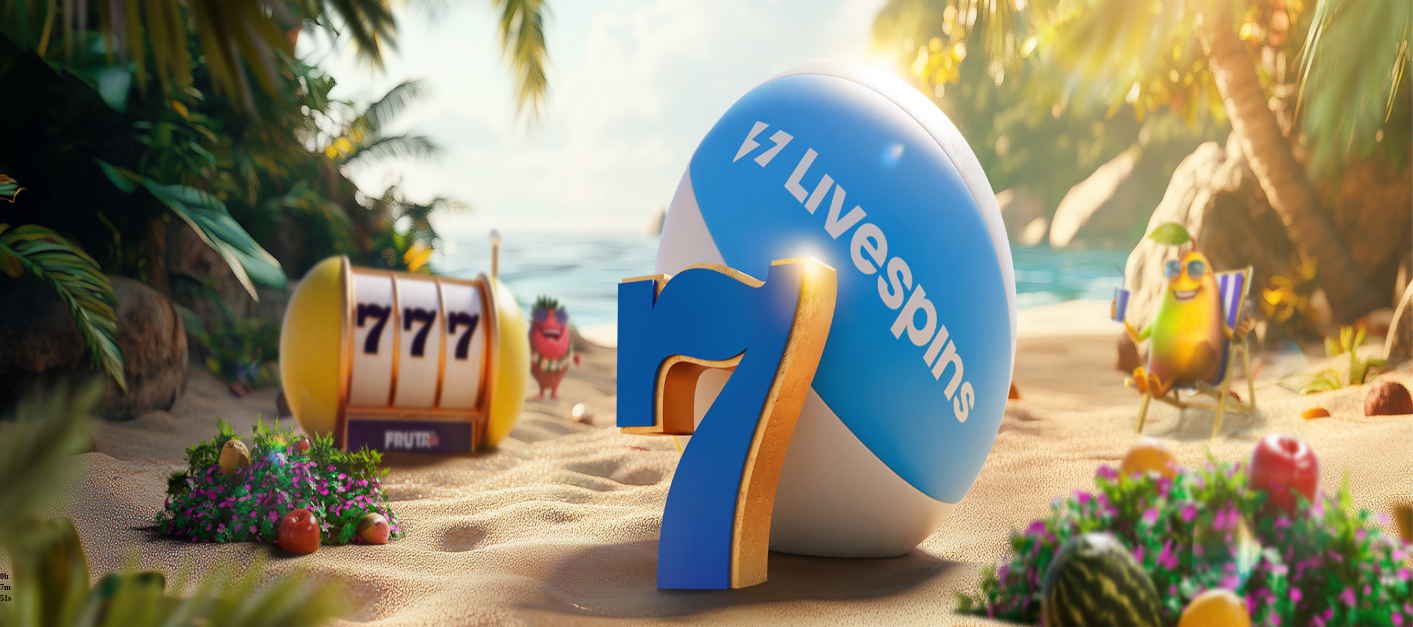 click on "Talletus € 0.00" at bounding box center (57, 231) 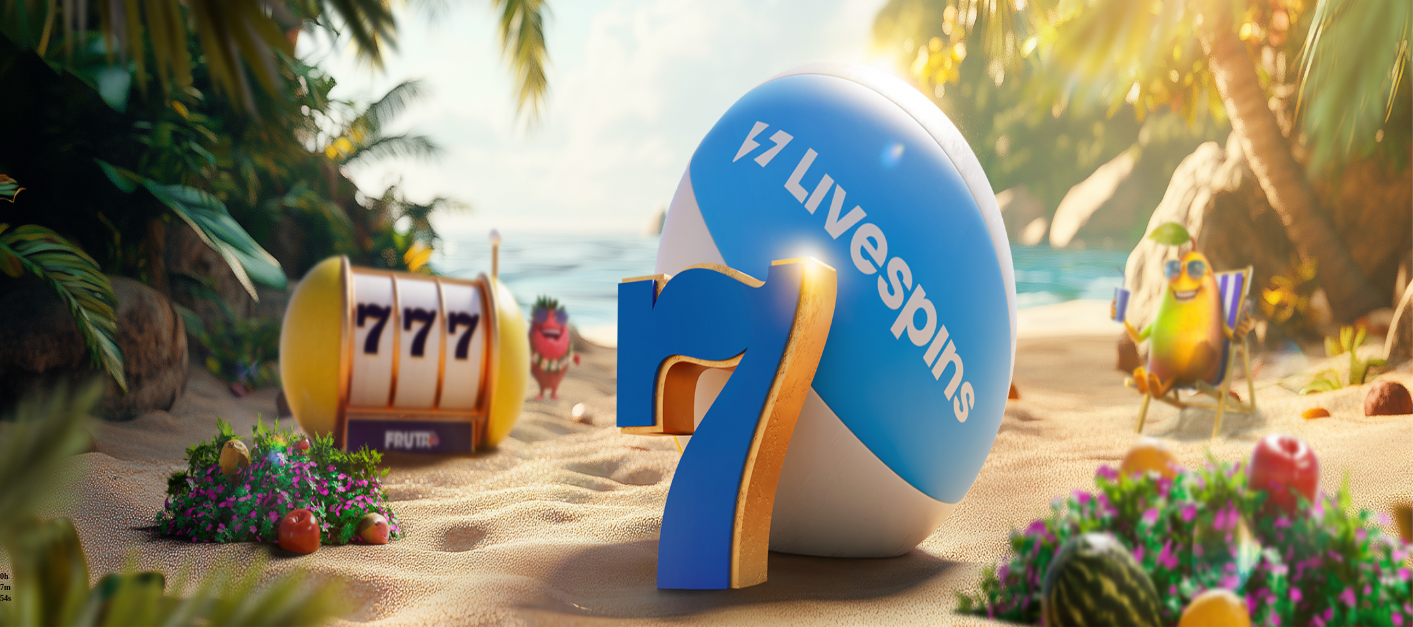 click at bounding box center [52, 363] 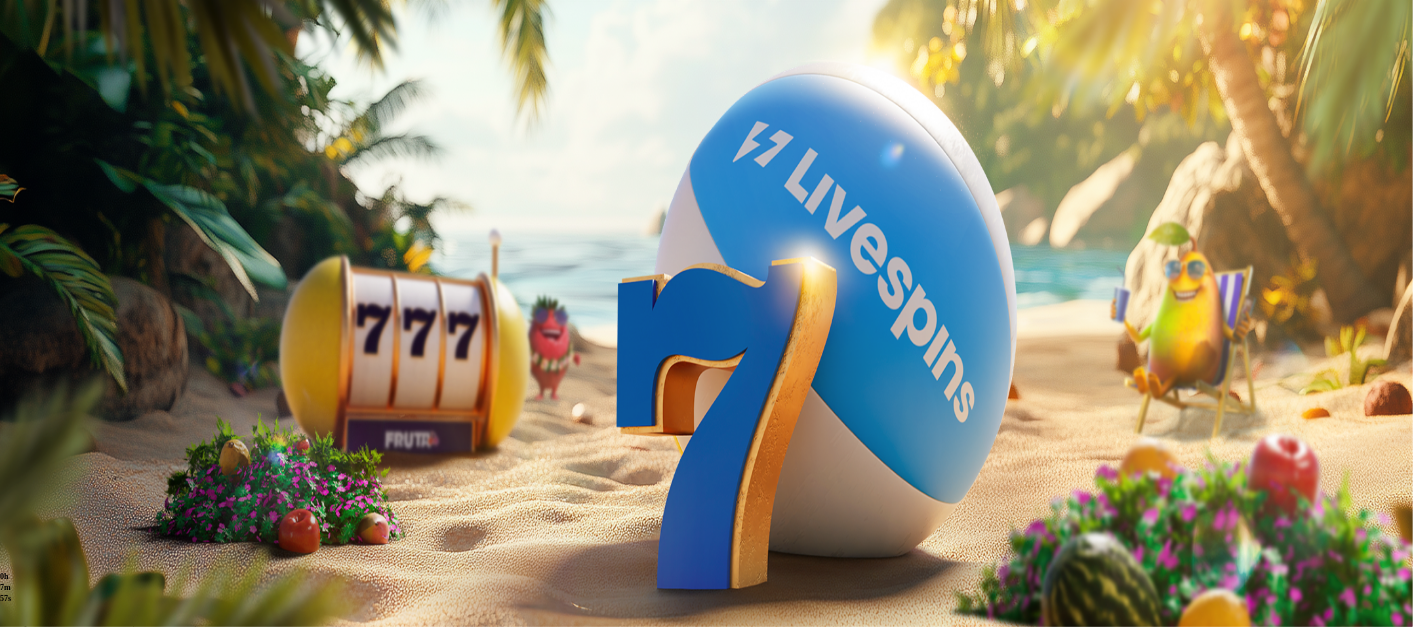 click on "Kotiutus" at bounding box center (40, 612) 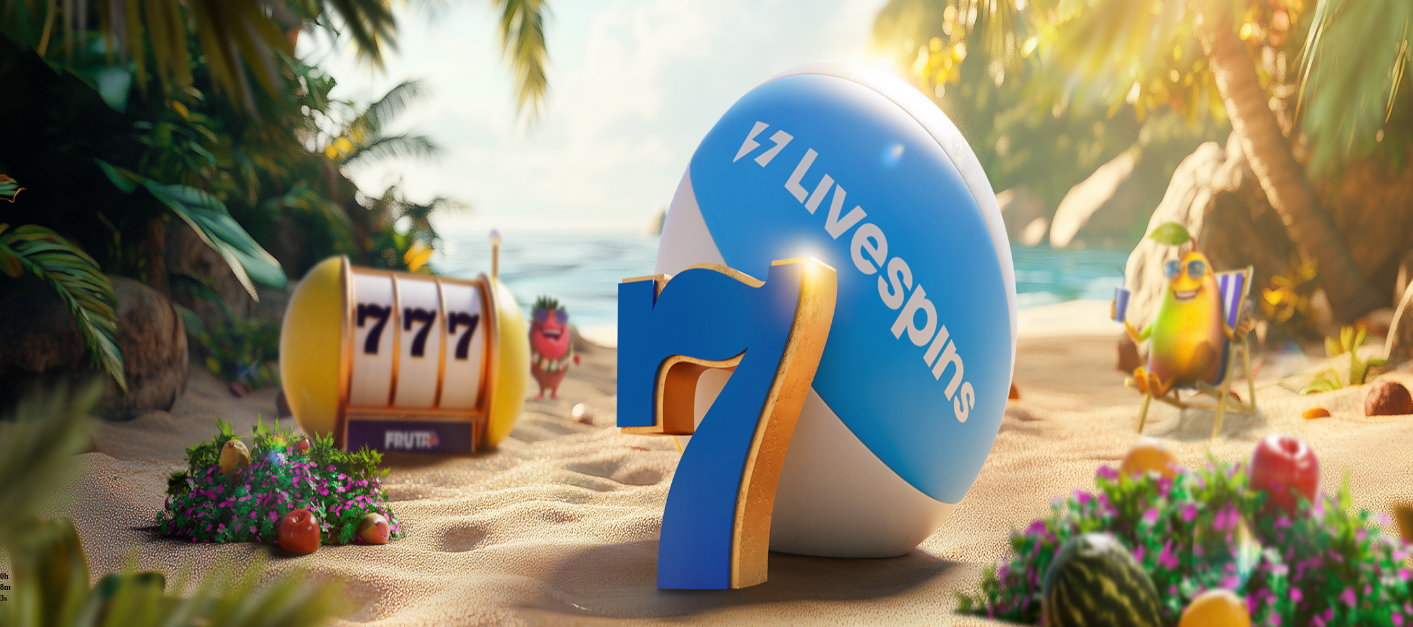 scroll, scrollTop: 0, scrollLeft: 0, axis: both 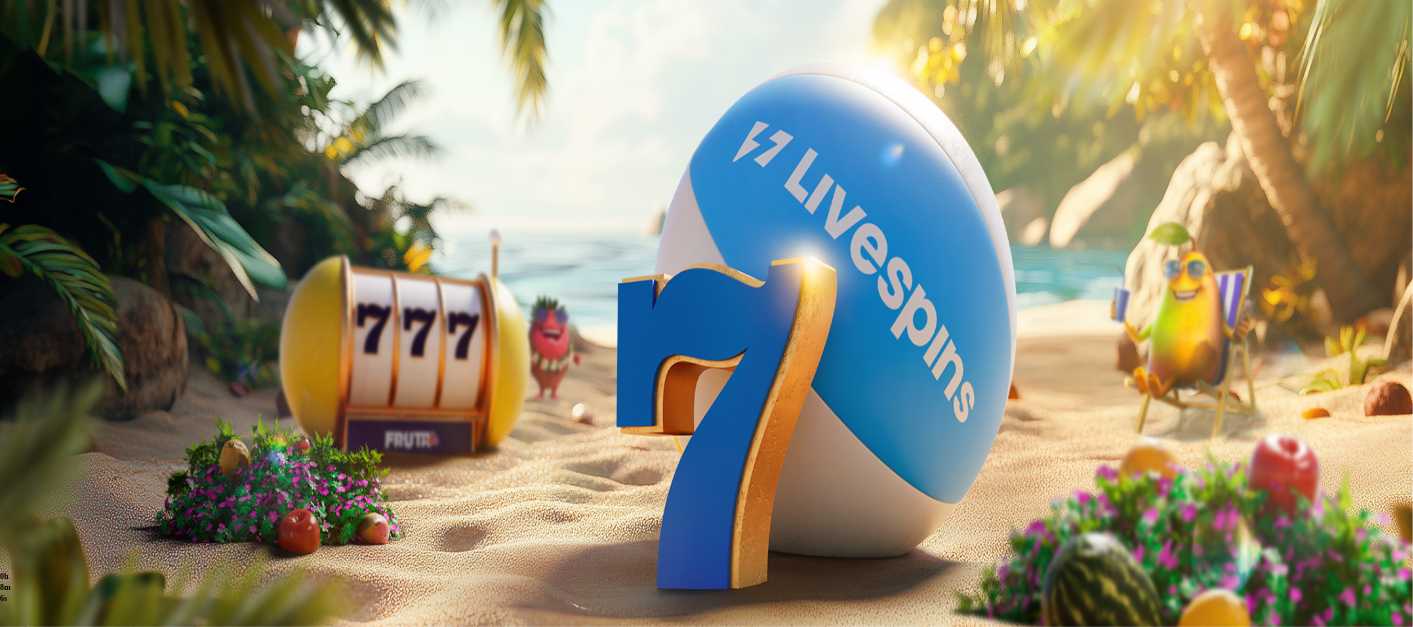 click at bounding box center [16, 419] 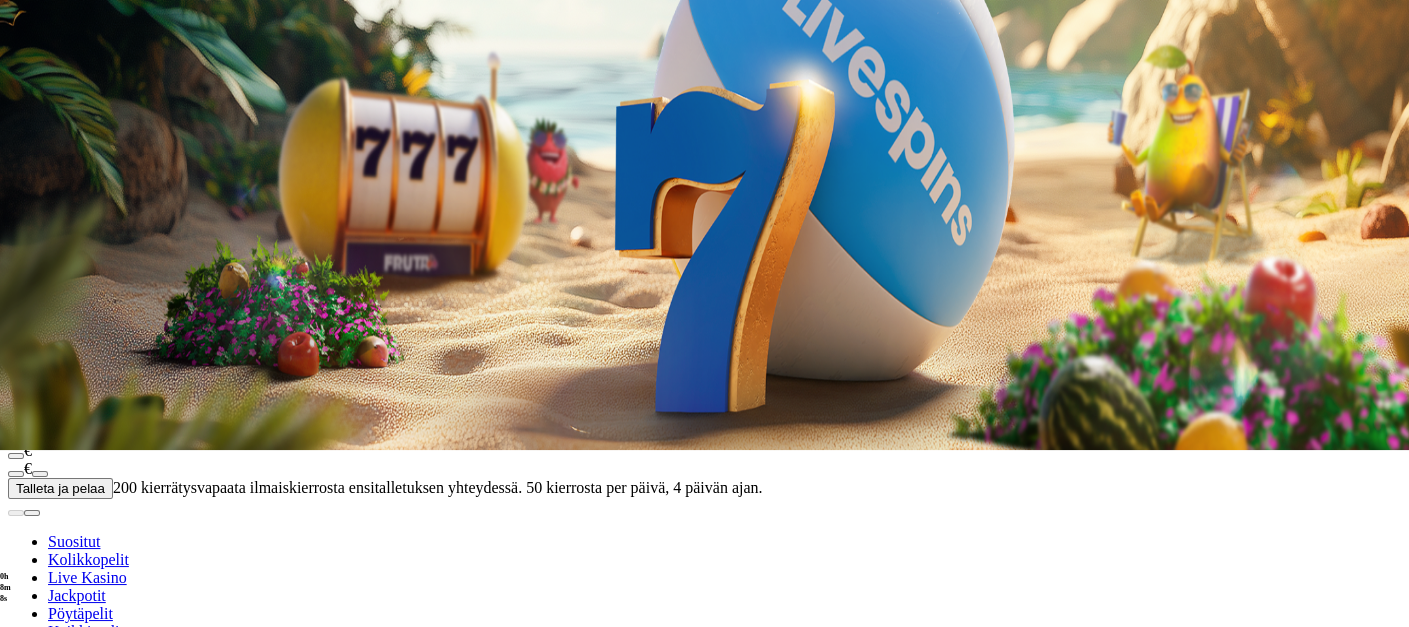 scroll, scrollTop: 179, scrollLeft: 0, axis: vertical 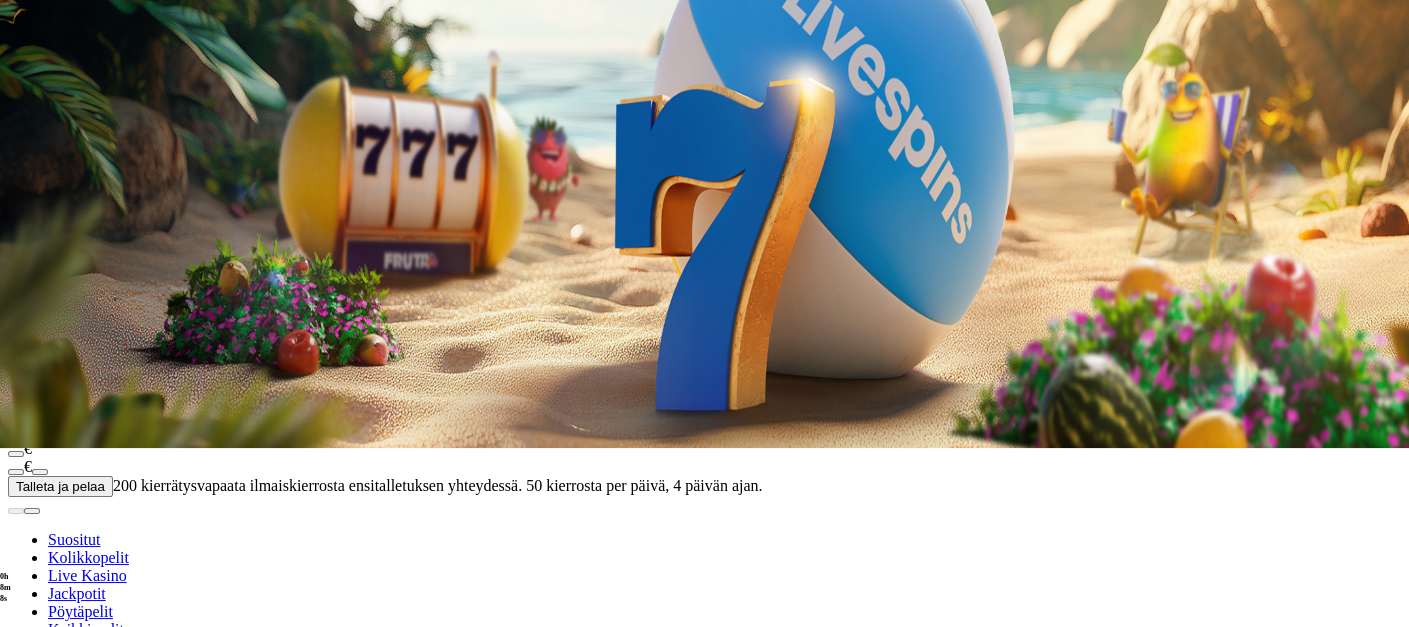 click on "Pelaa nyt" at bounding box center [77, 795] 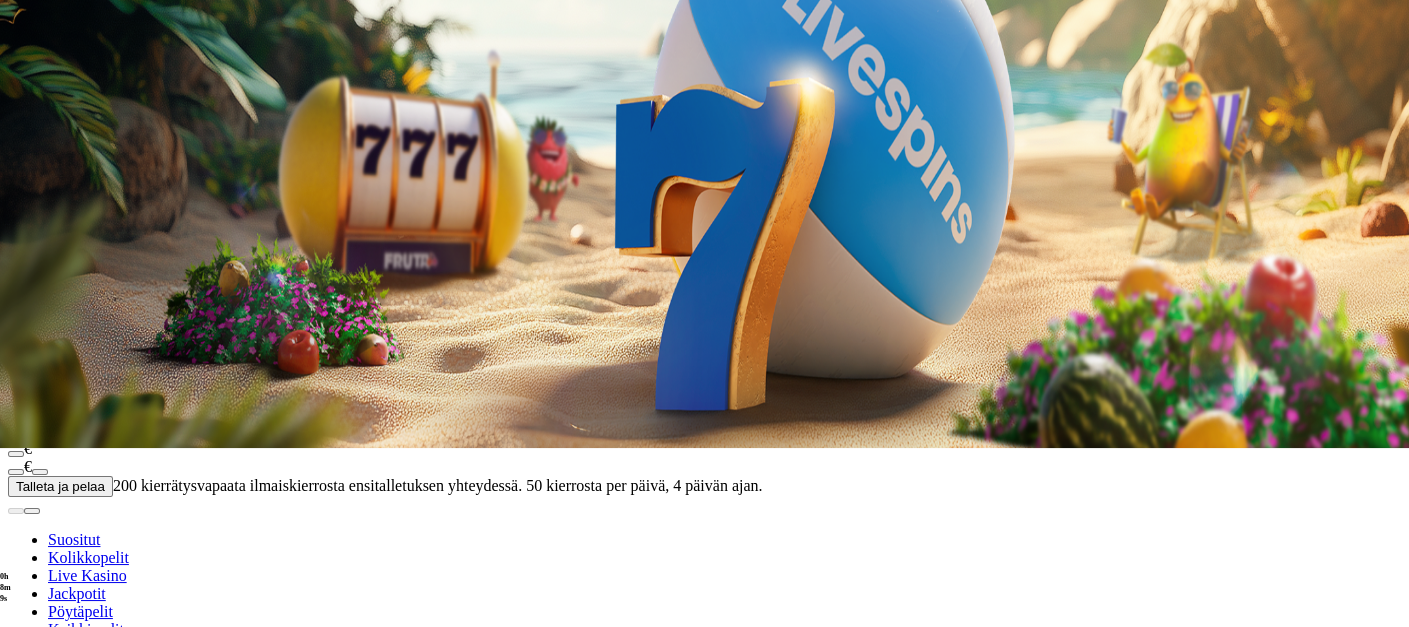 scroll, scrollTop: 0, scrollLeft: 0, axis: both 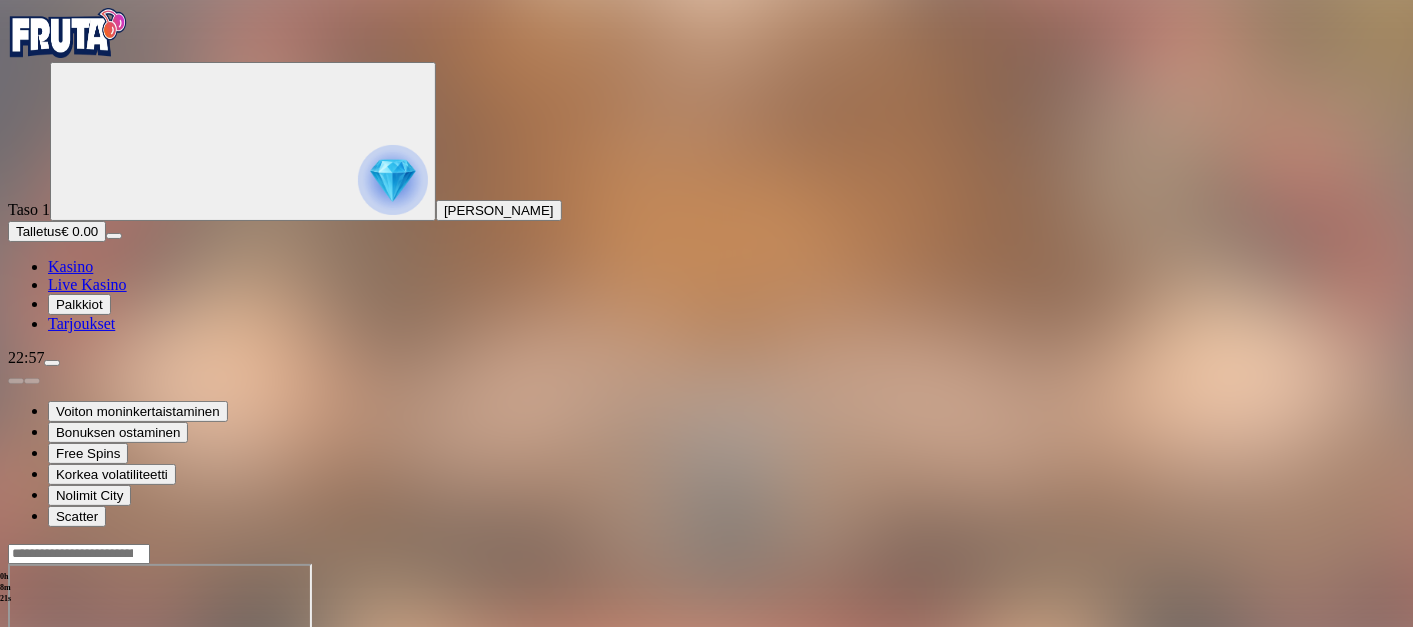 click at bounding box center (68, 33) 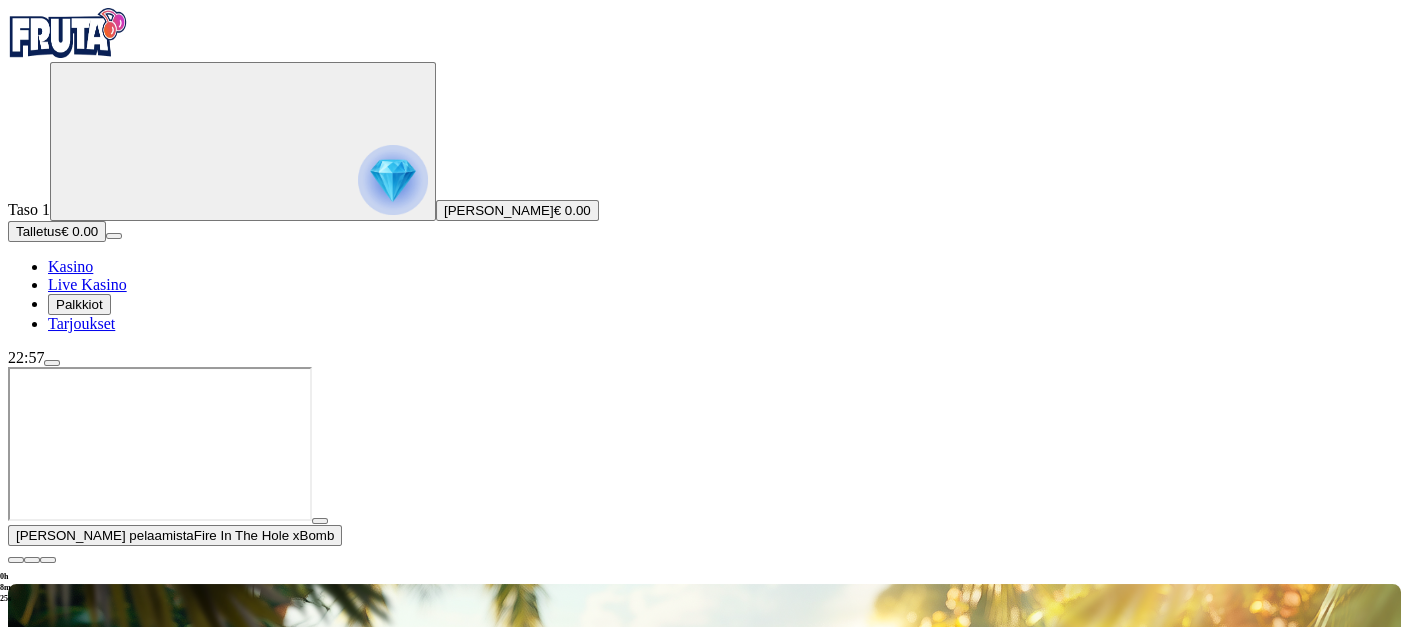 click at bounding box center (16, 560) 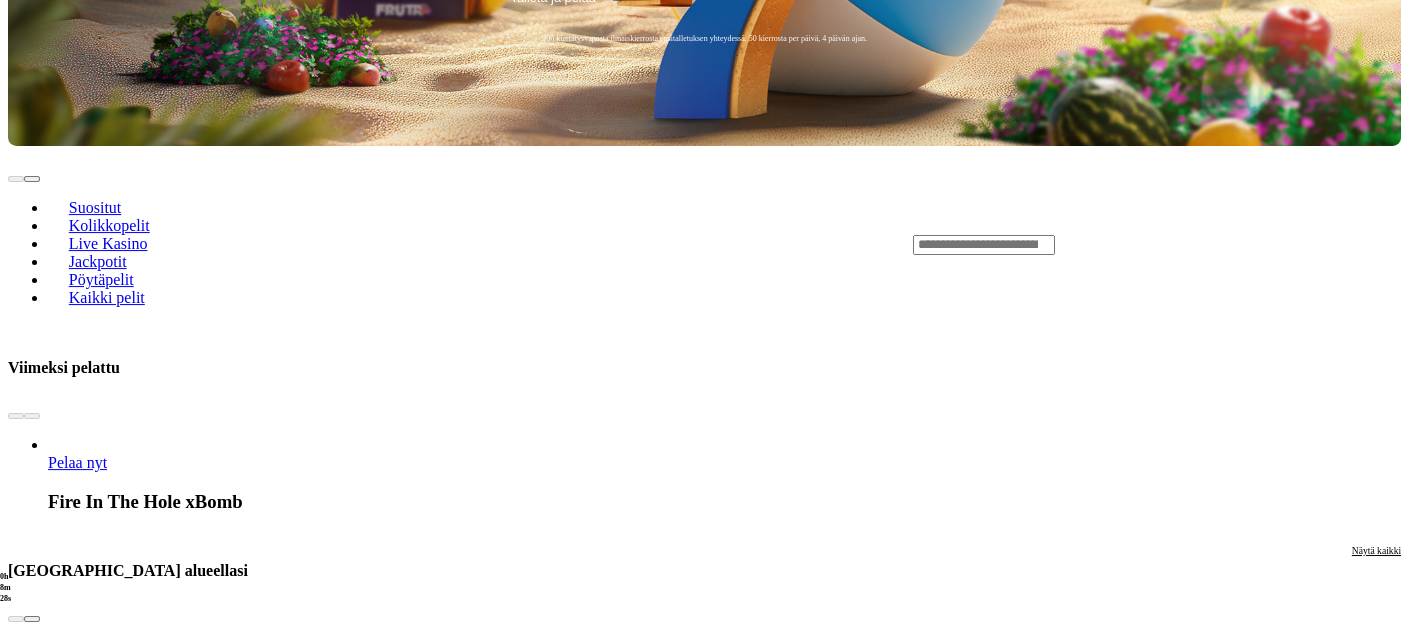 scroll, scrollTop: 782, scrollLeft: 0, axis: vertical 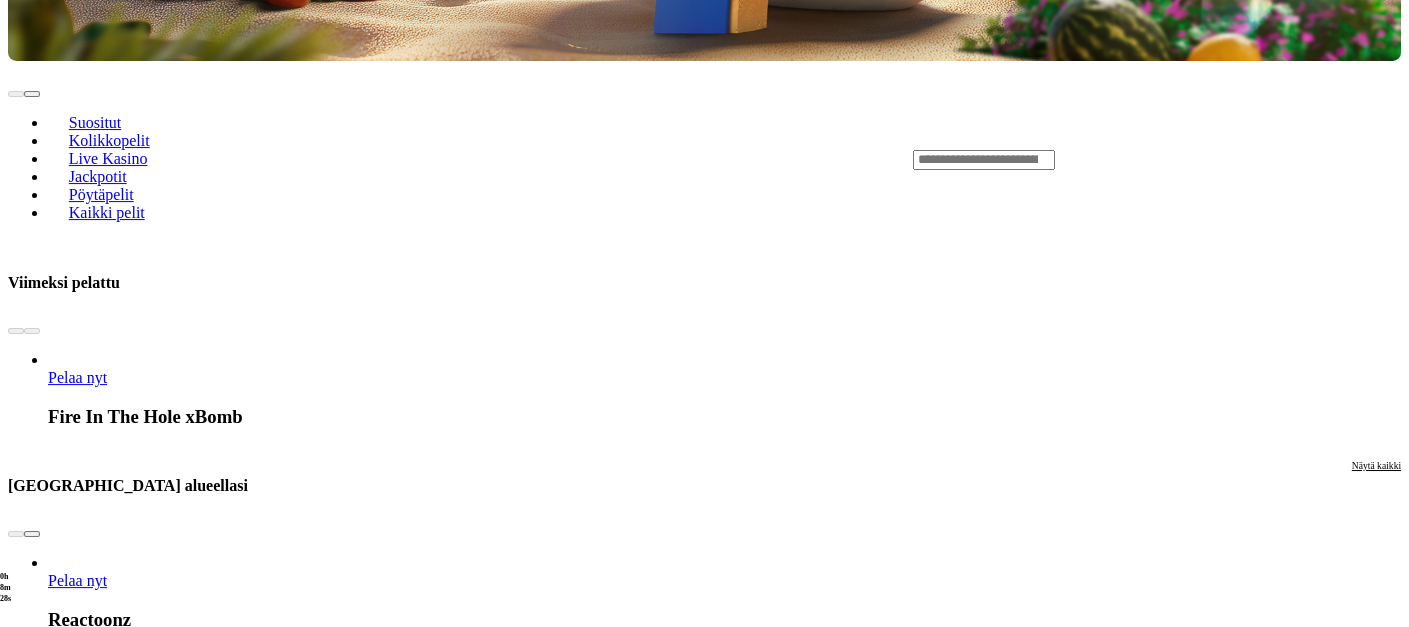 click on "Tarjoukset" at bounding box center [81, -459] 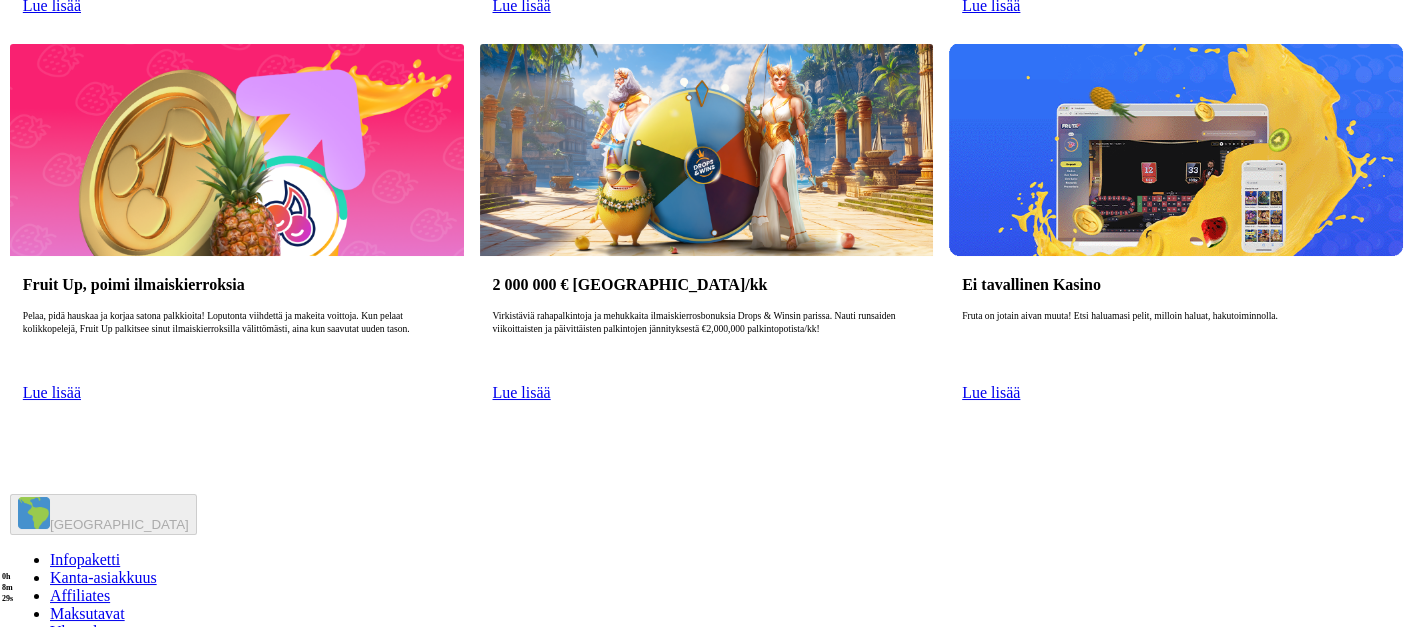 scroll, scrollTop: 0, scrollLeft: 0, axis: both 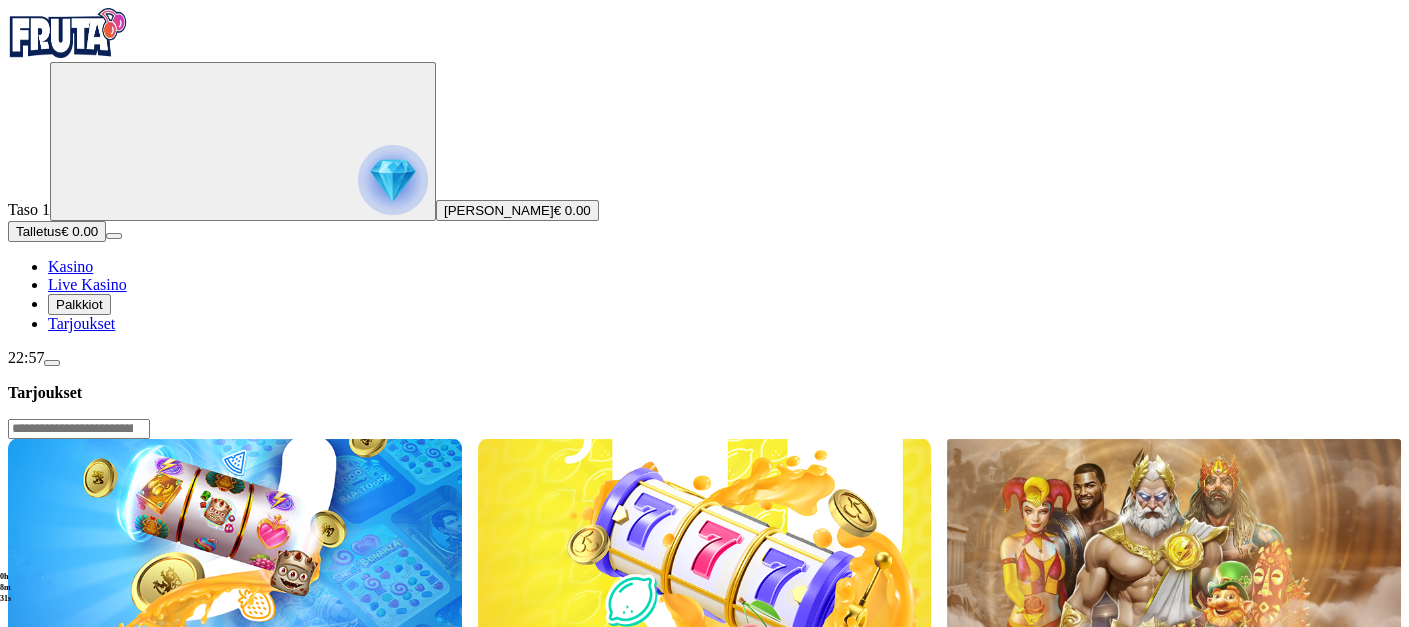 click on "Lue lisää" at bounding box center (50, 787) 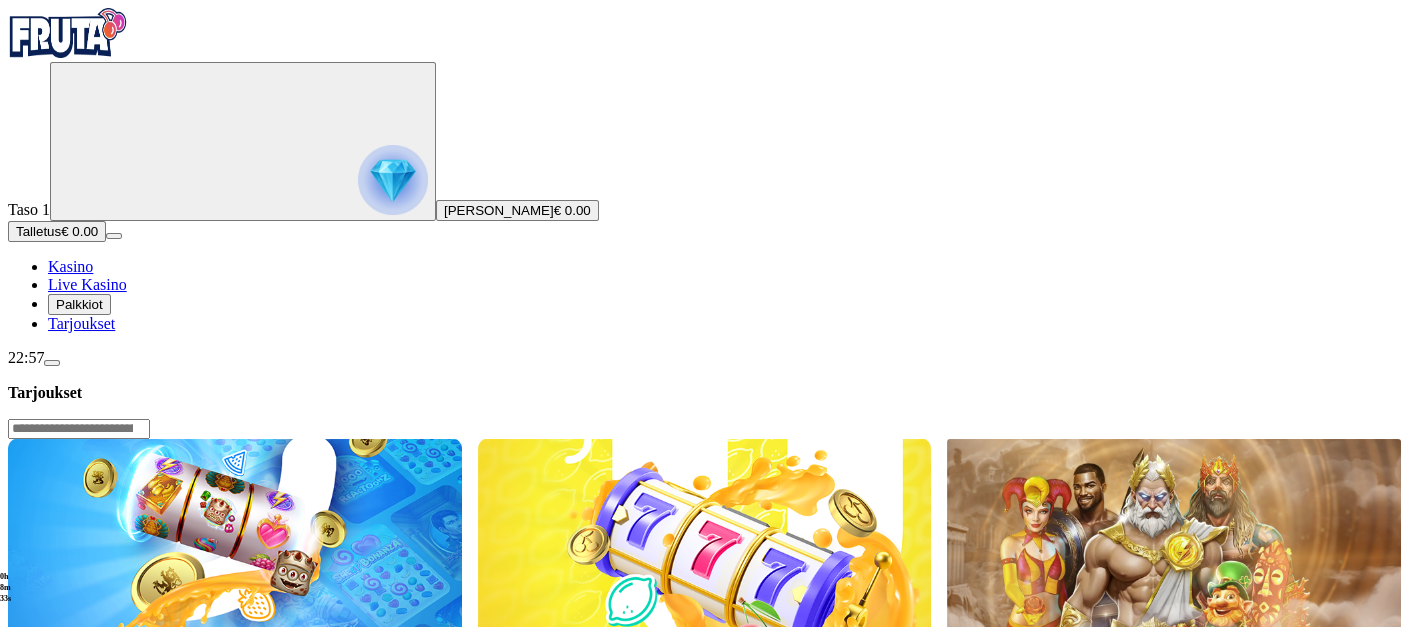 click on "Palkkiot" at bounding box center (79, 304) 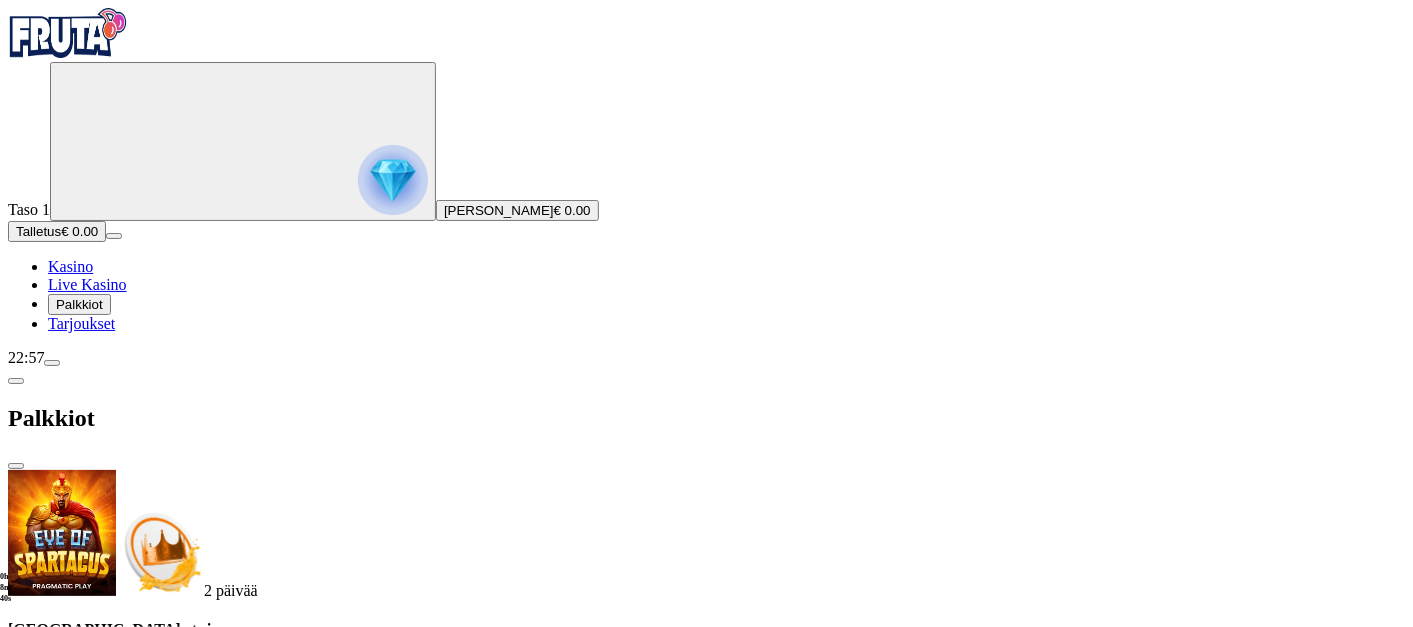 scroll, scrollTop: 0, scrollLeft: 0, axis: both 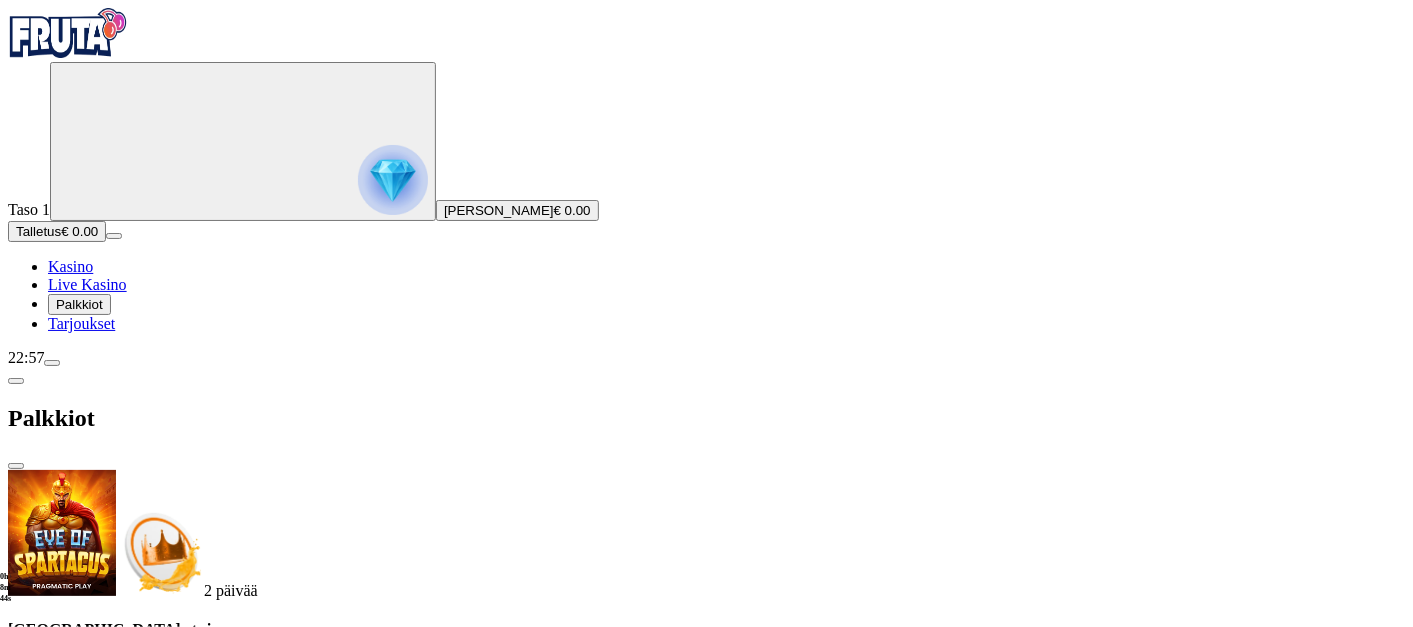 click at bounding box center [139, 727] 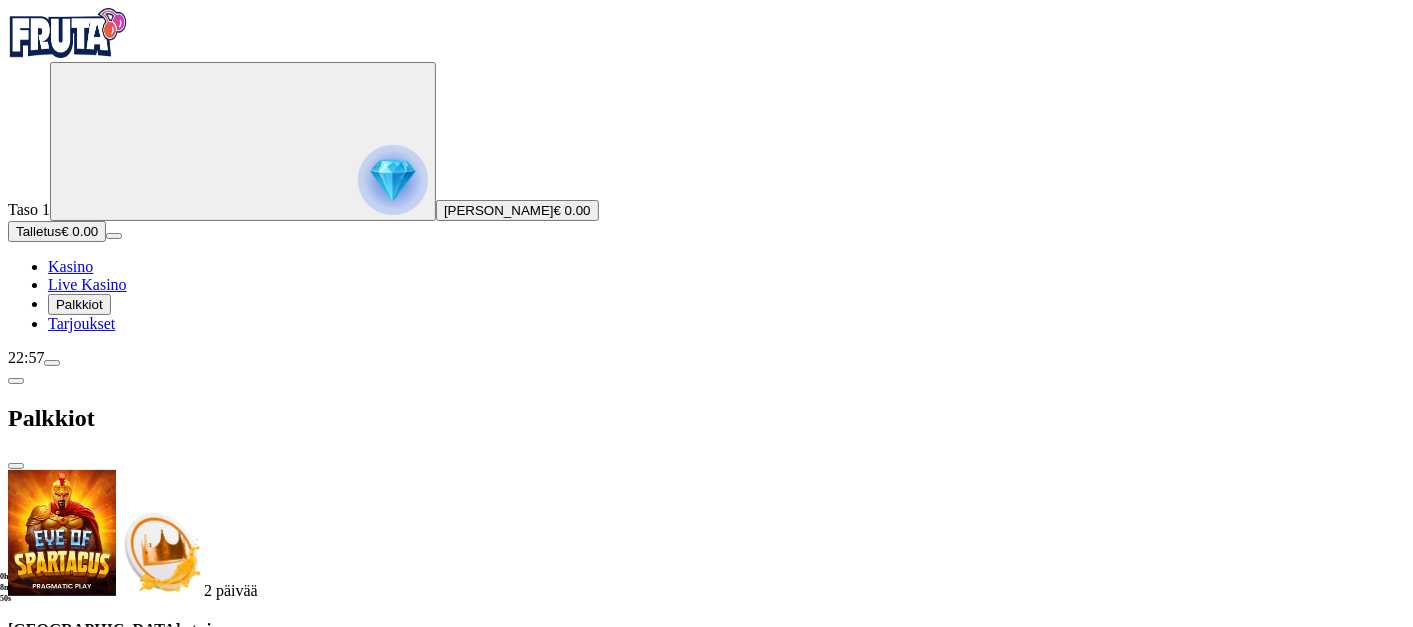 scroll, scrollTop: 0, scrollLeft: 0, axis: both 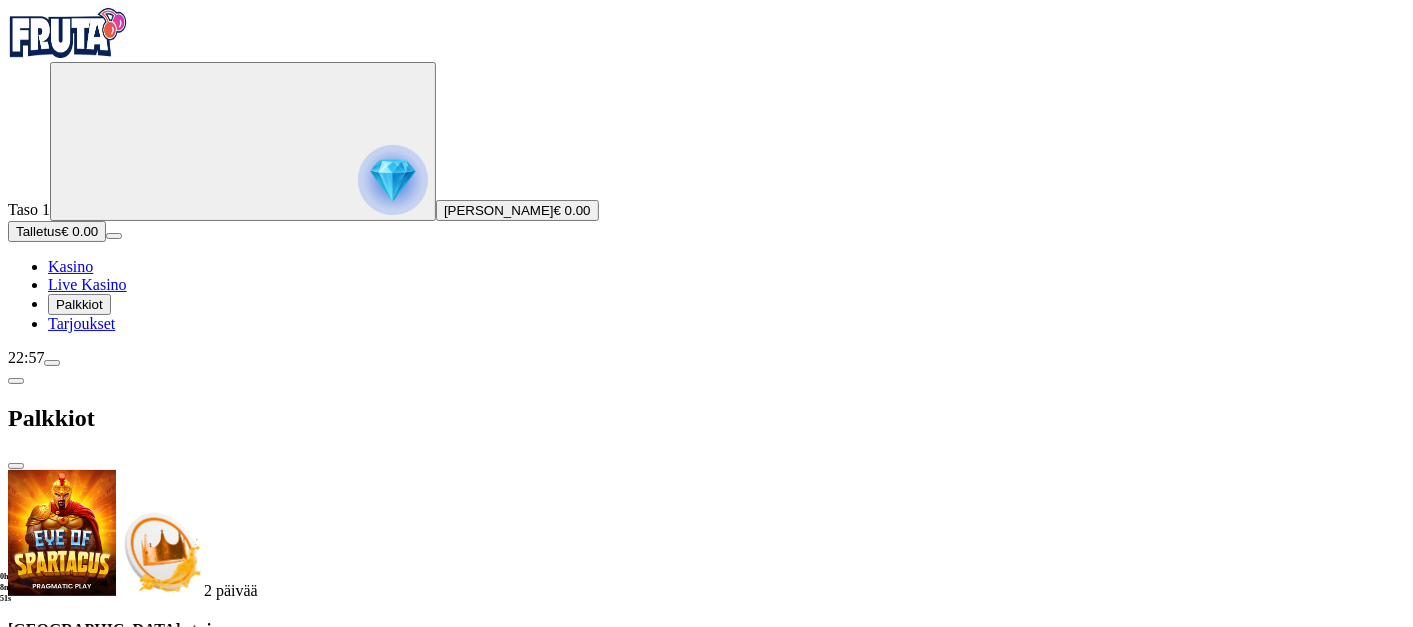 click at bounding box center (16, 2961) 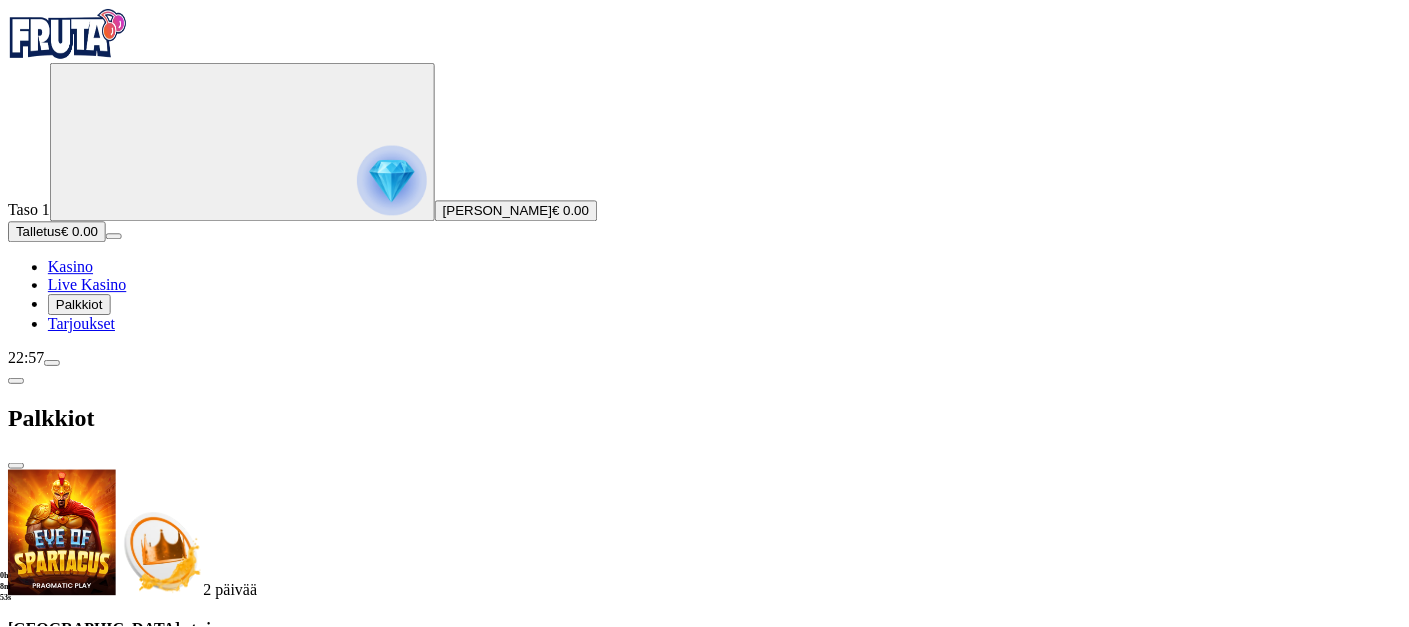 scroll, scrollTop: 91, scrollLeft: 0, axis: vertical 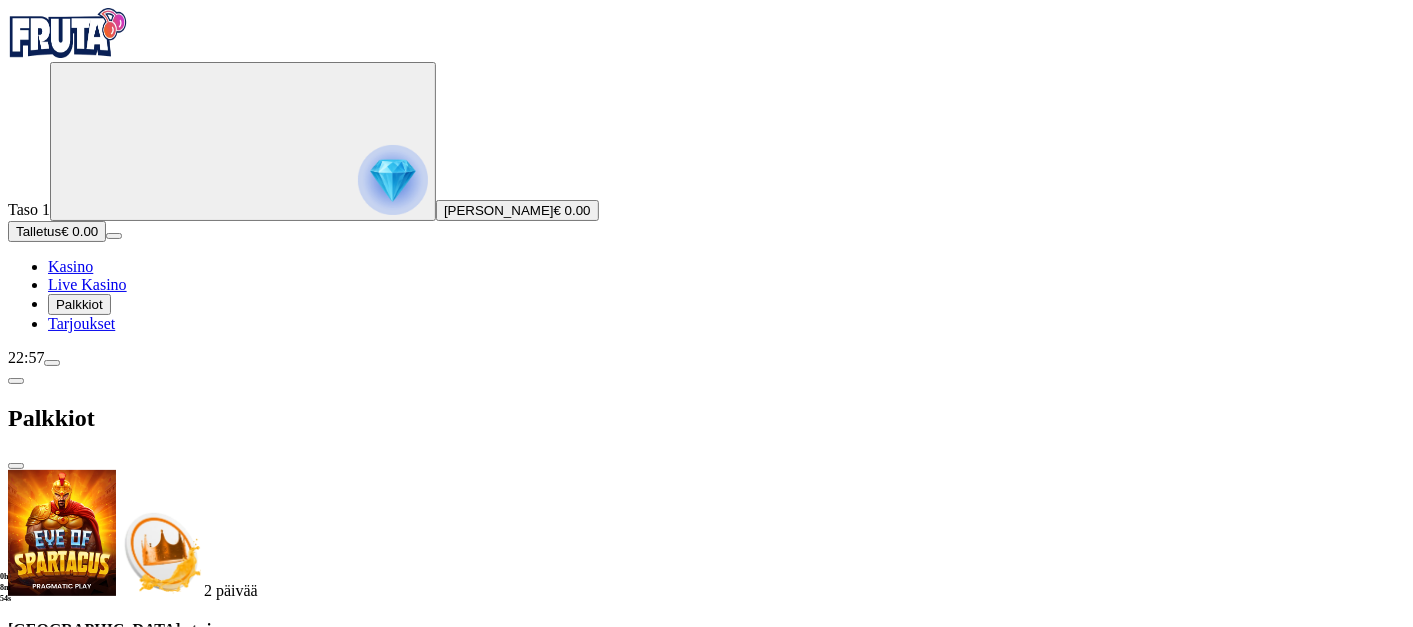 click at bounding box center (52, 1304) 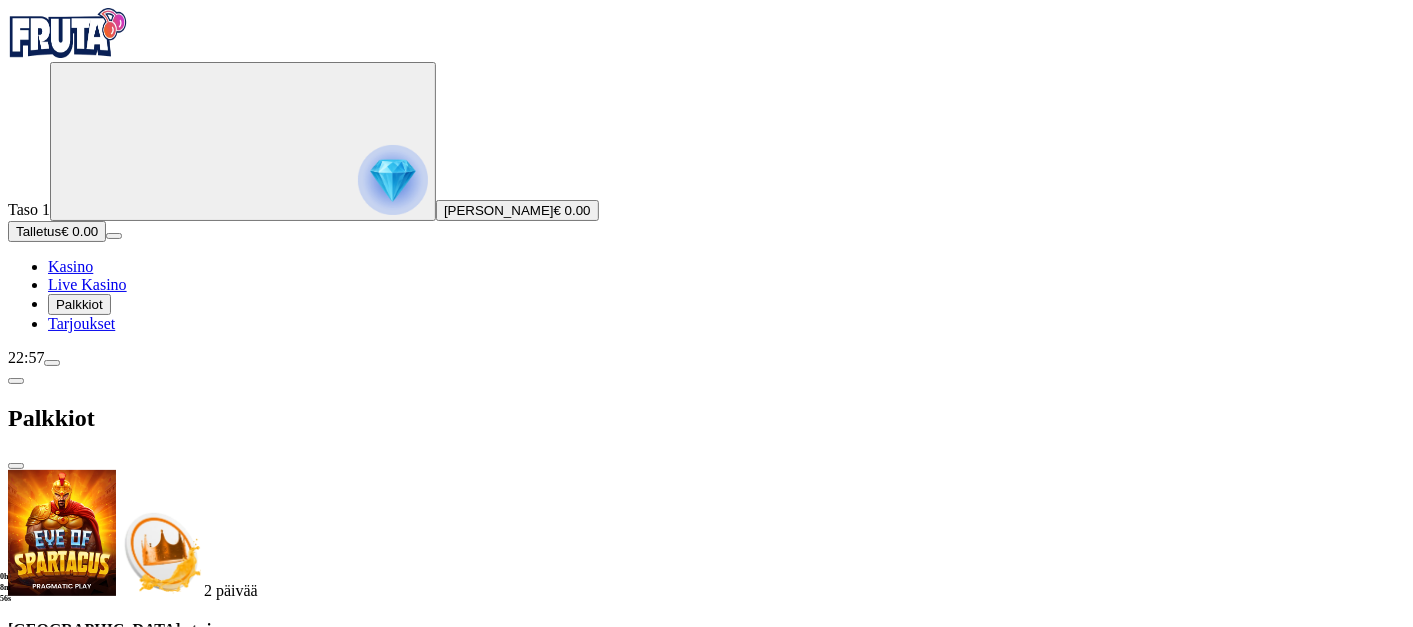 click at bounding box center (706, 35) 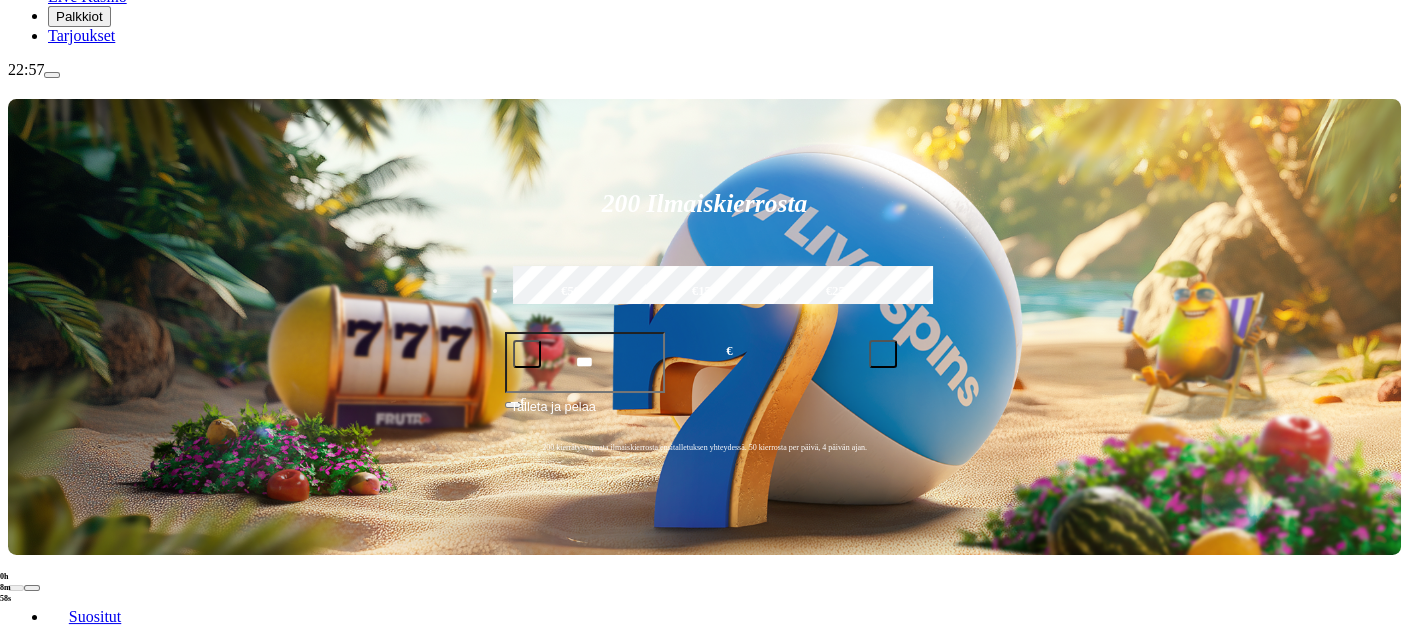 scroll, scrollTop: 684, scrollLeft: 0, axis: vertical 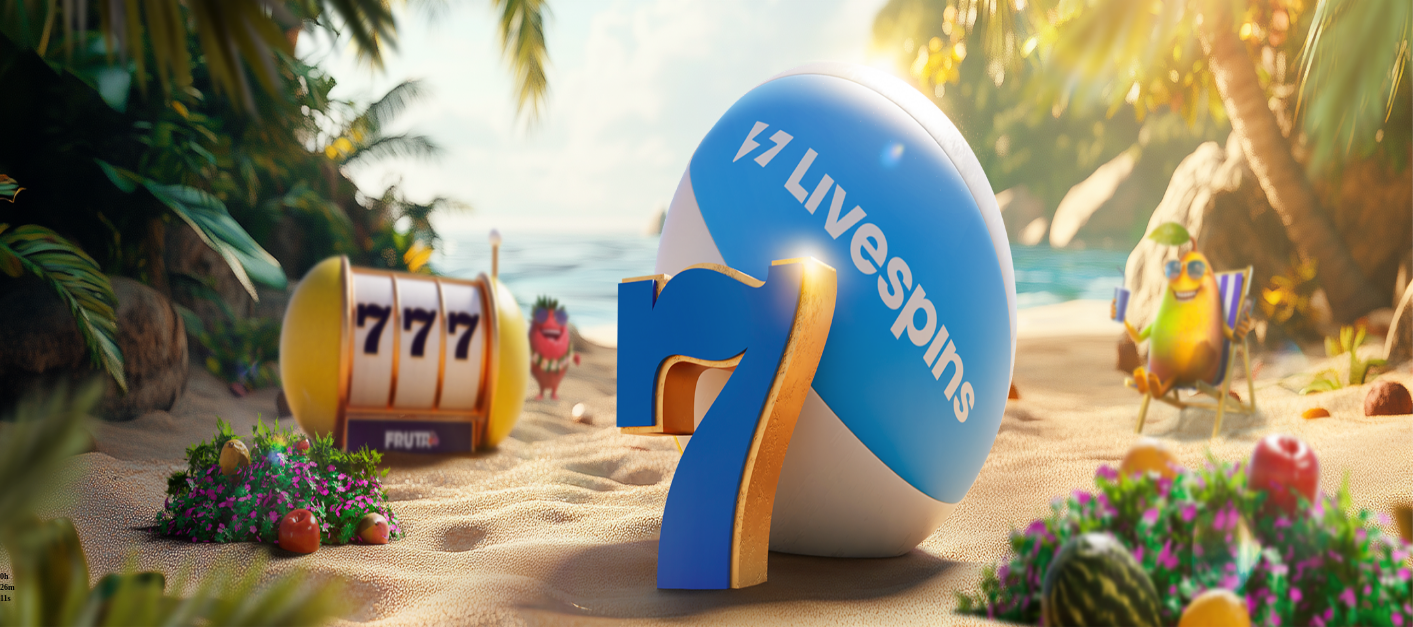 click on "Palkkiot" at bounding box center (79, 304) 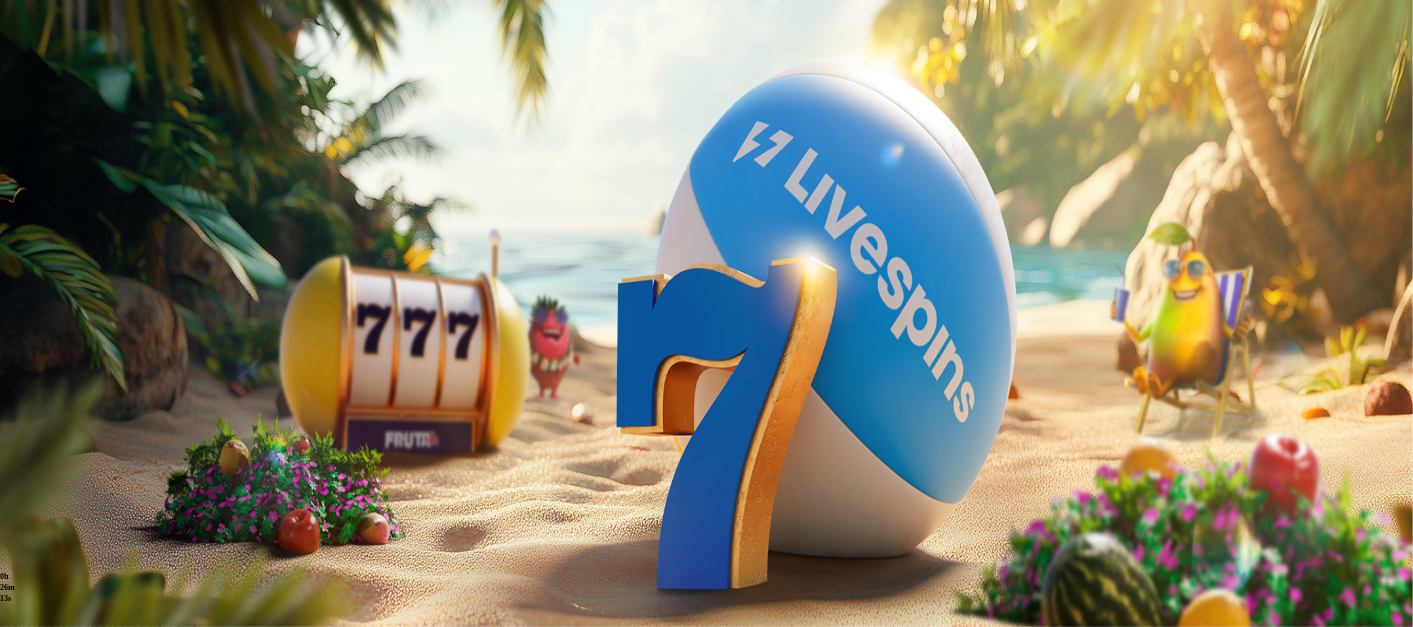 scroll, scrollTop: 91, scrollLeft: 0, axis: vertical 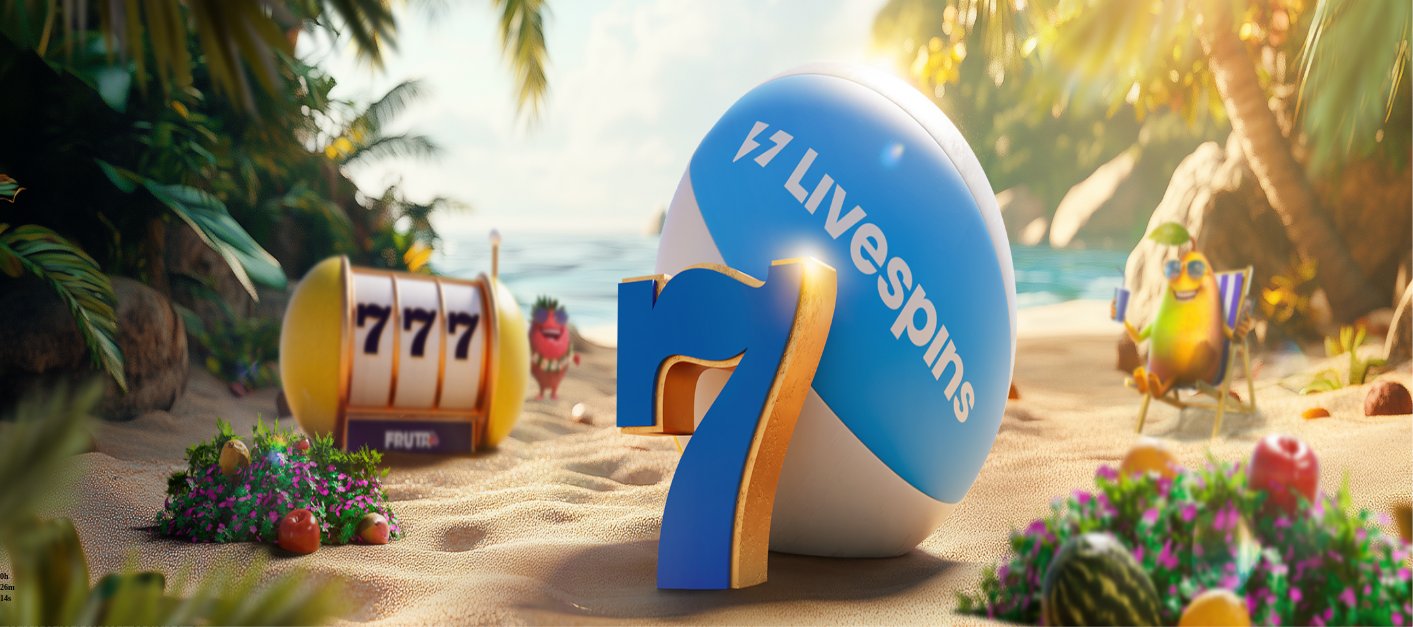 click on "23:15" at bounding box center (706, 358) 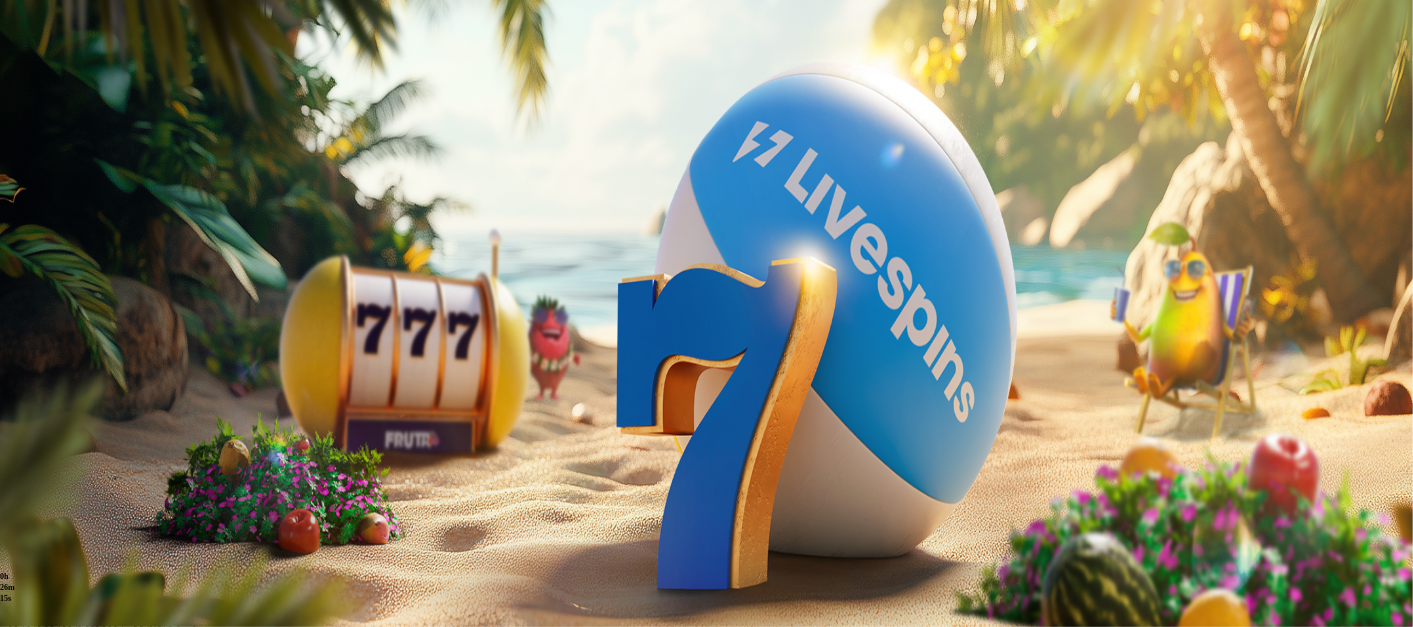 click at bounding box center [52, 363] 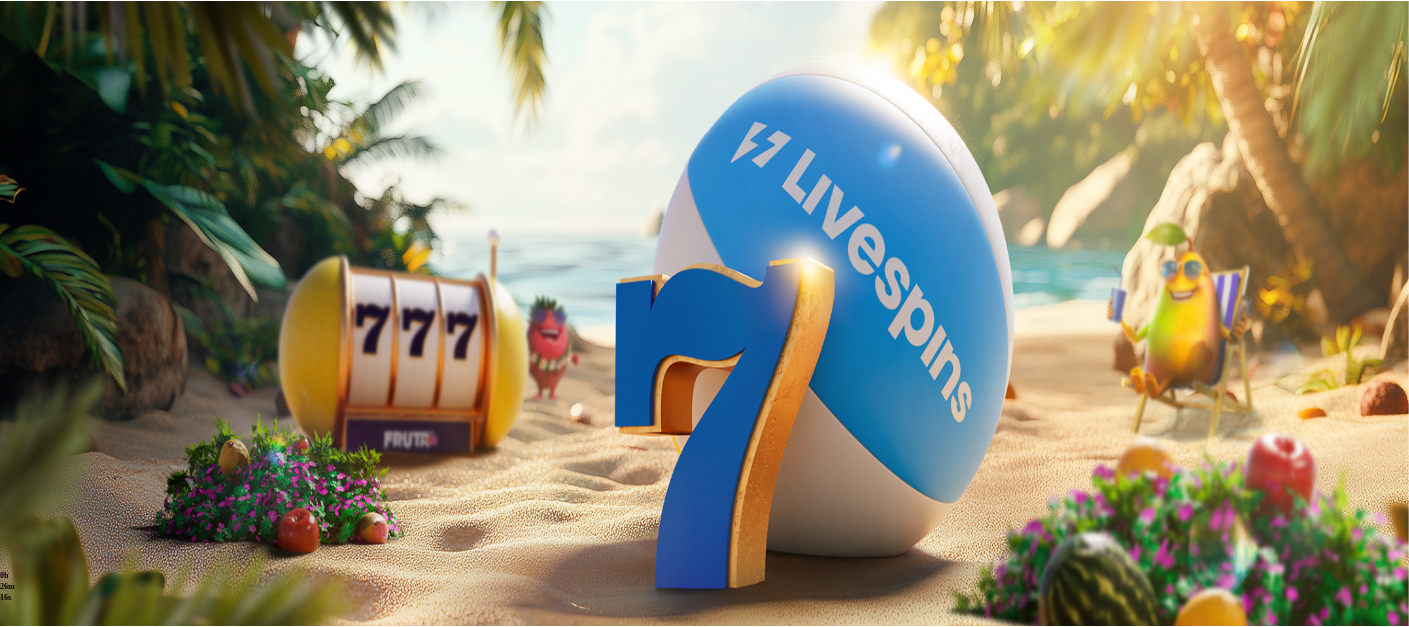 scroll, scrollTop: 0, scrollLeft: 0, axis: both 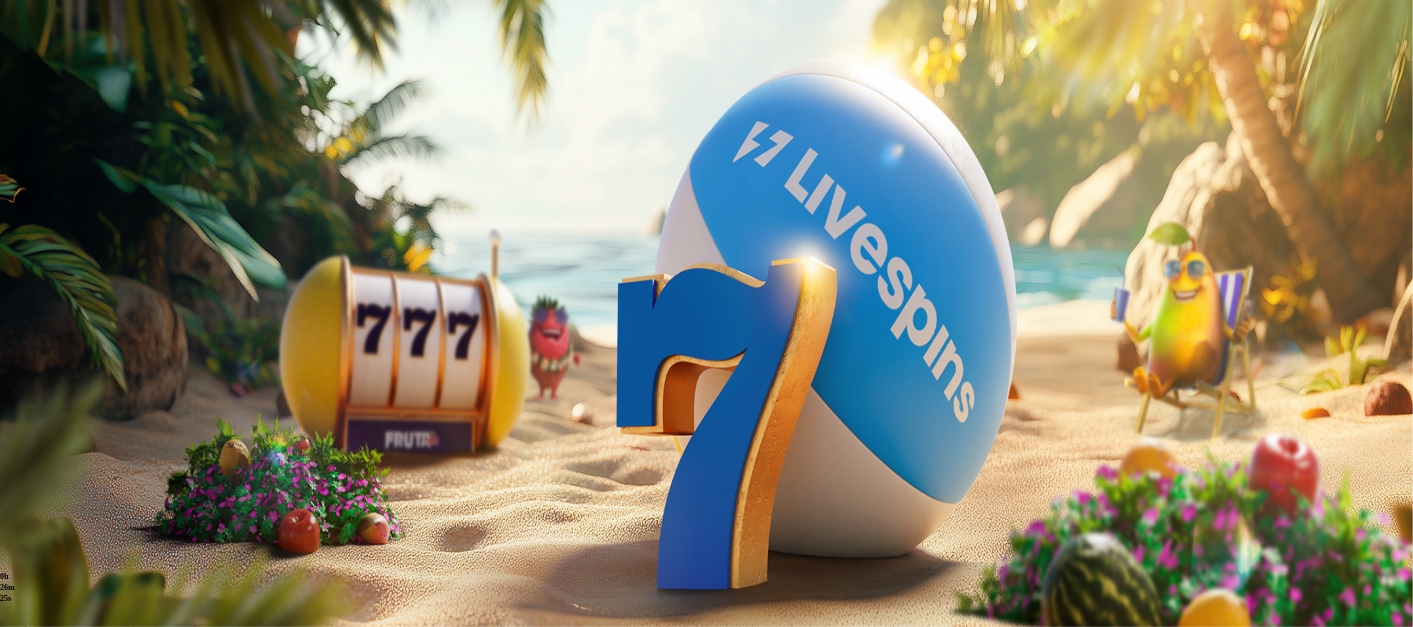 click at bounding box center (56, 733) 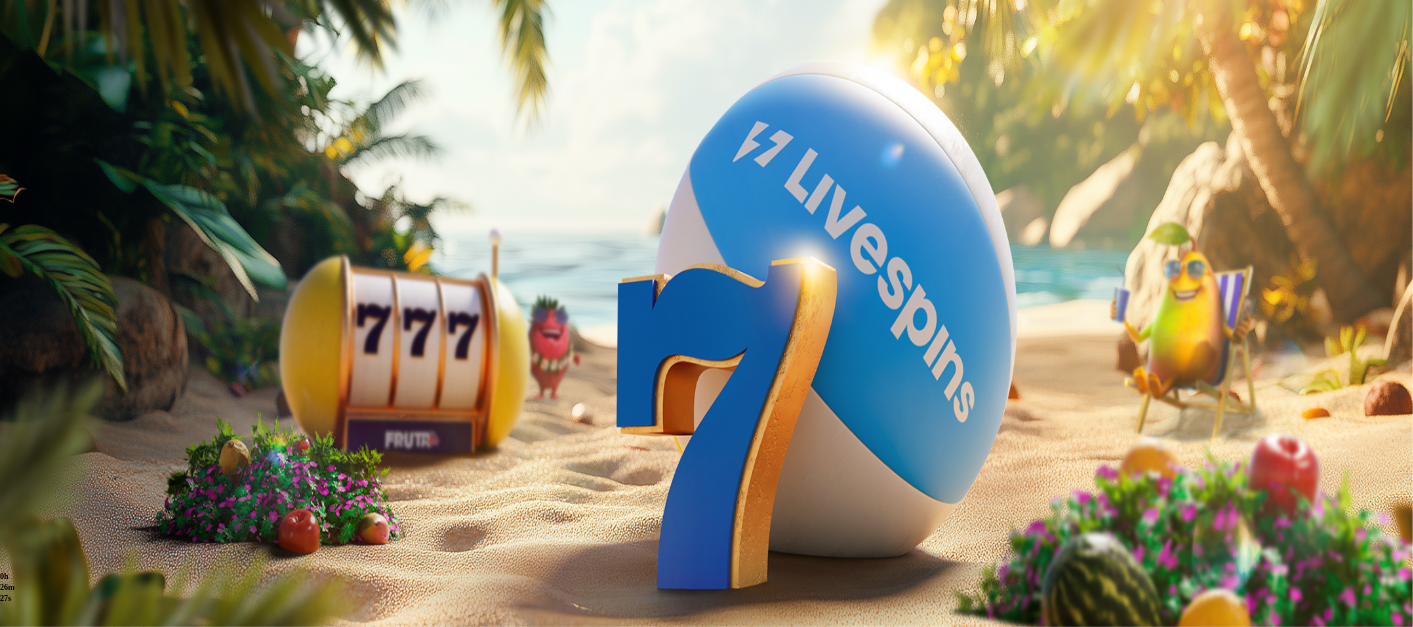 click on "Viimeiset 24 tuntia" at bounding box center [70, 480] 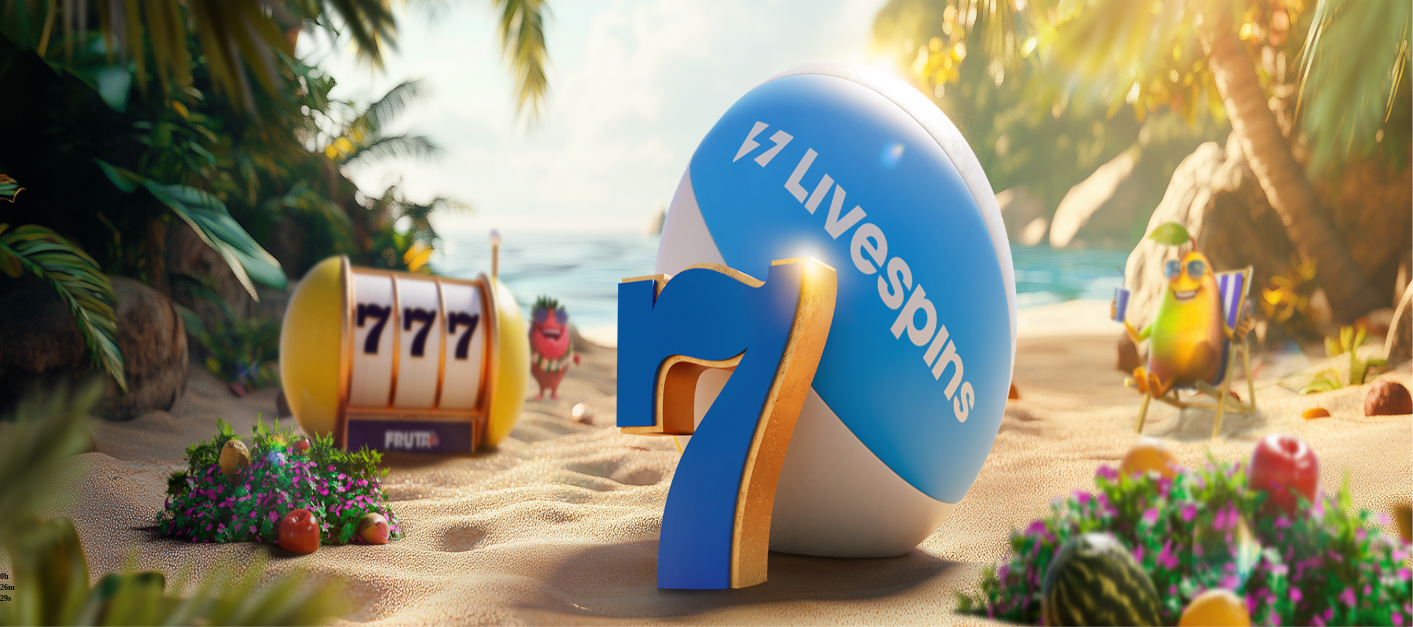 click on "[DATE] 22:56:28" at bounding box center (76, 503) 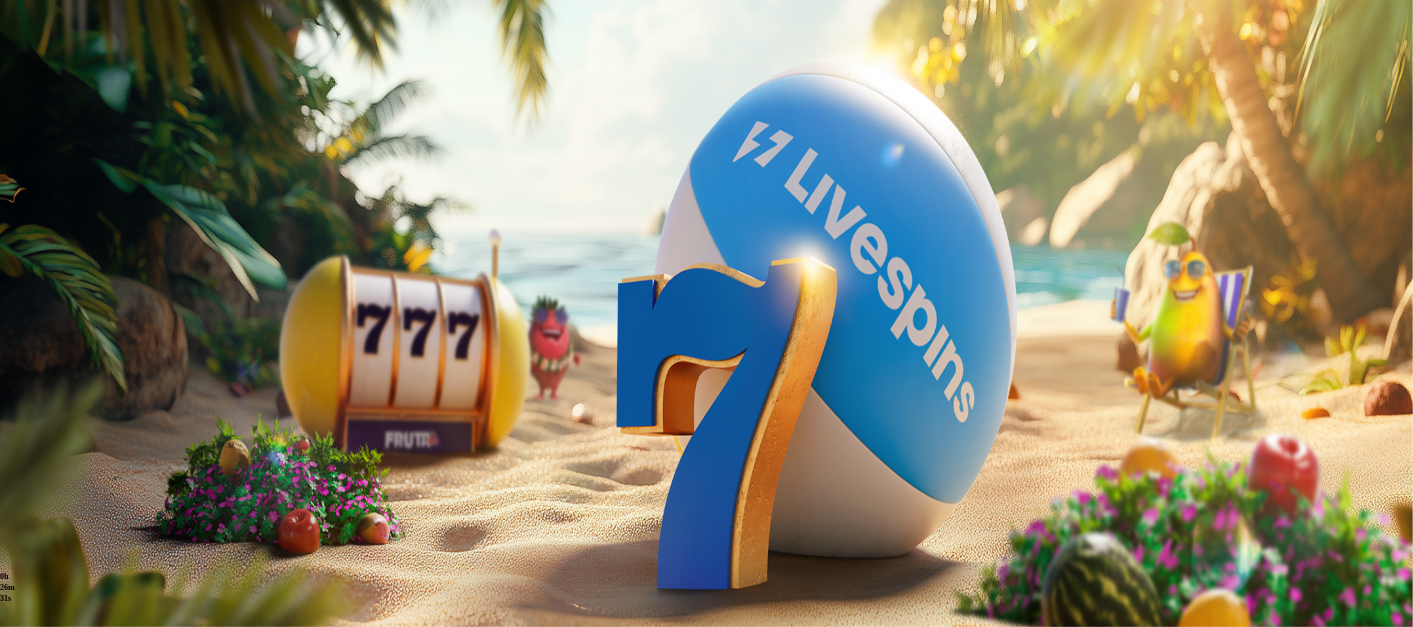 click at bounding box center [16, 466] 